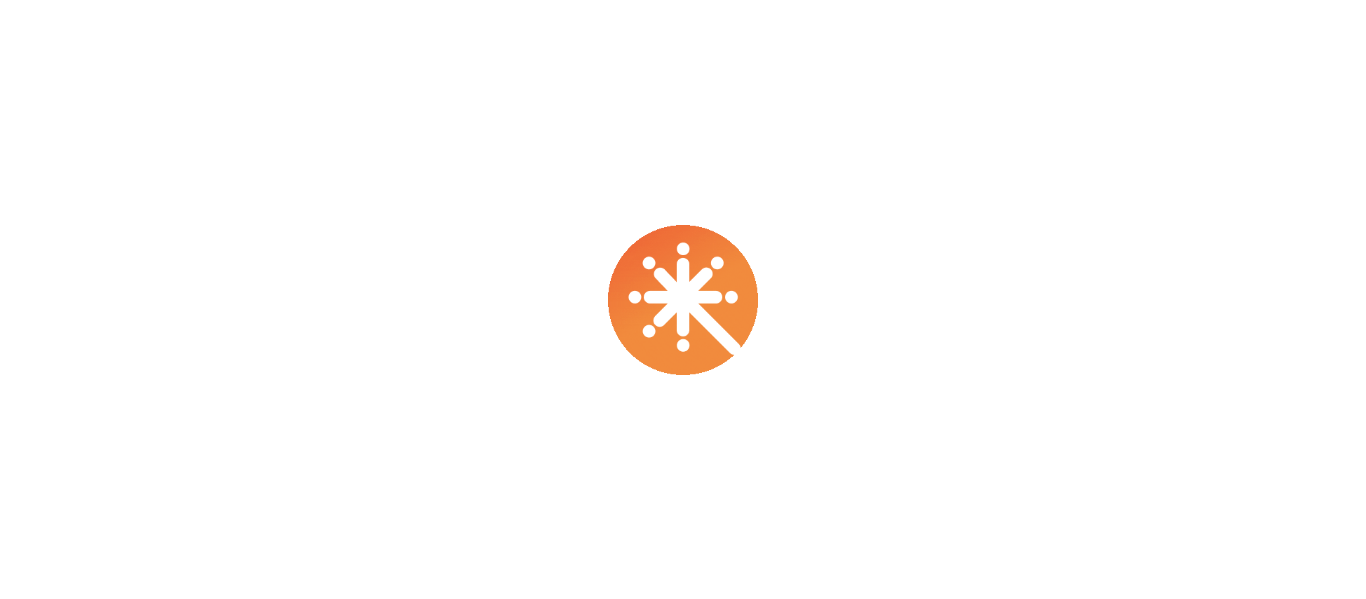 scroll, scrollTop: 0, scrollLeft: 0, axis: both 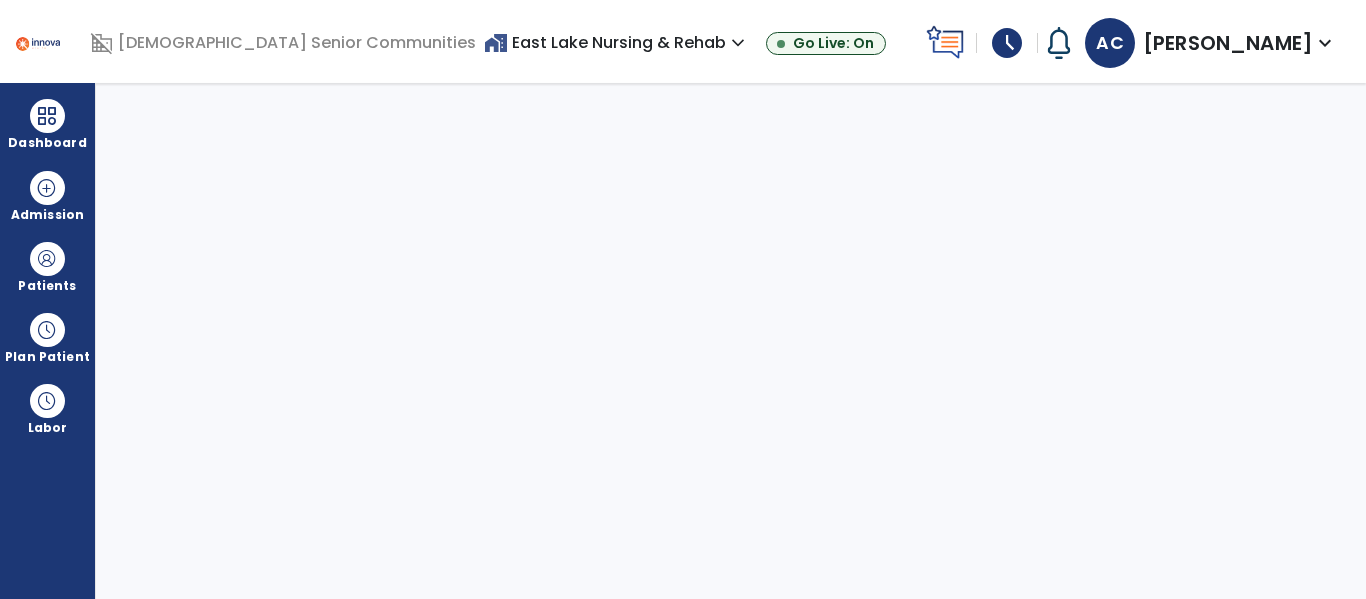 select on "****" 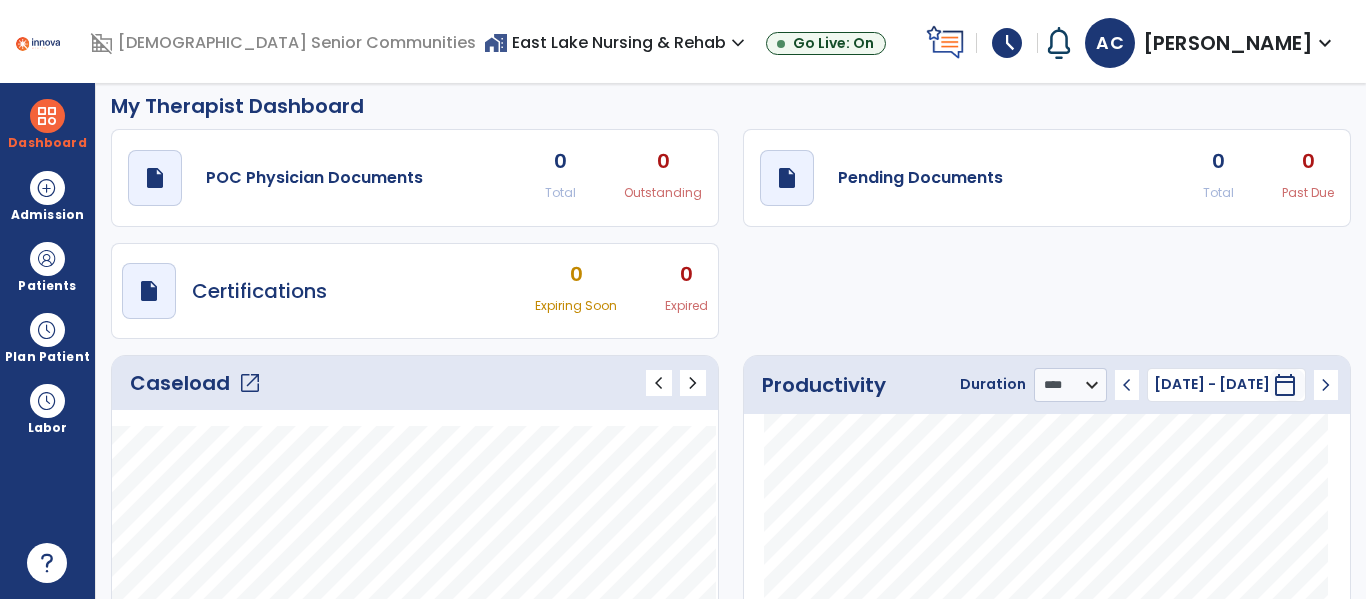 scroll, scrollTop: 0, scrollLeft: 0, axis: both 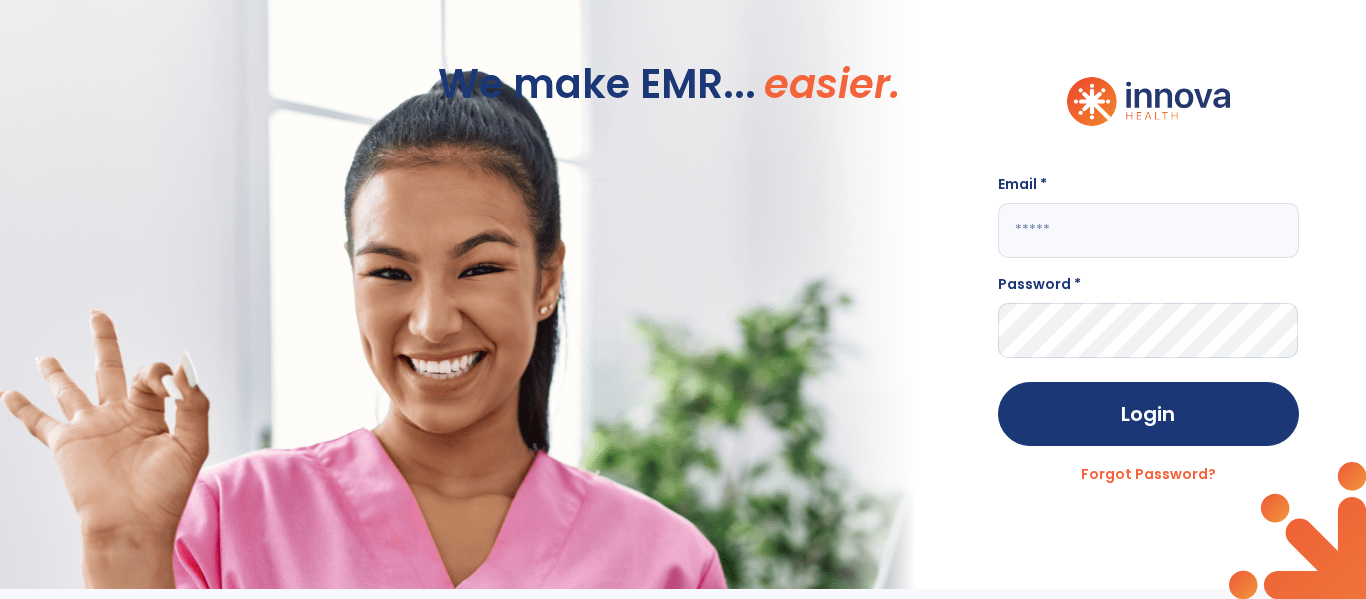 click 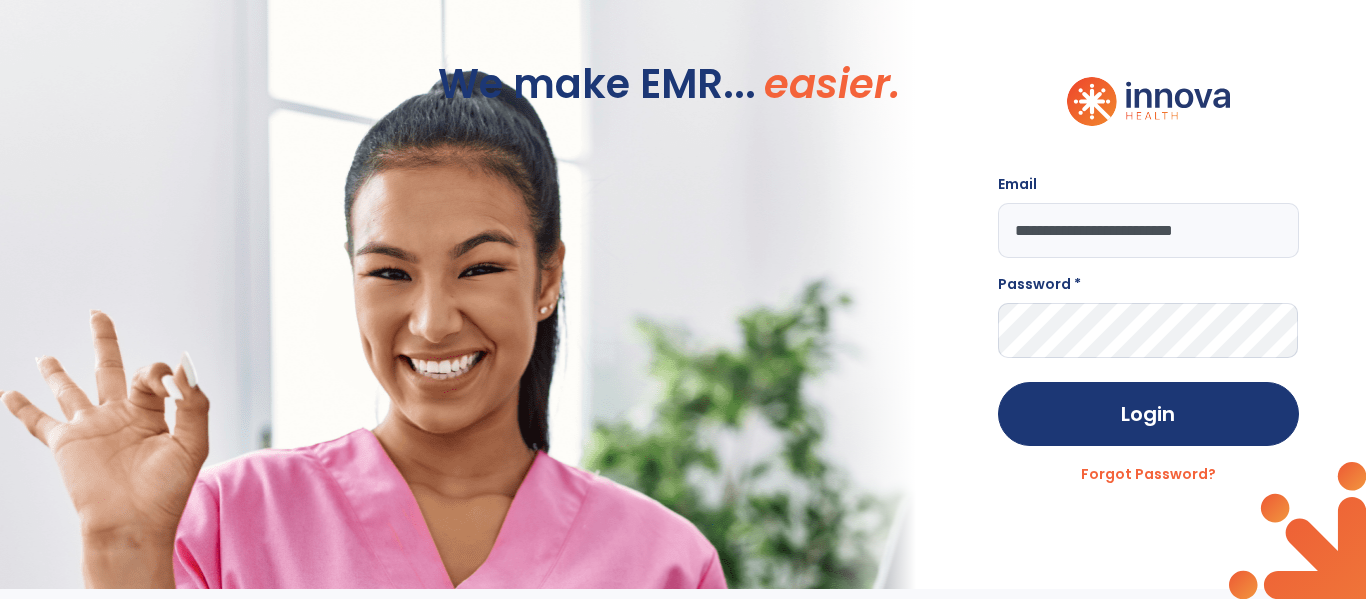 type on "**********" 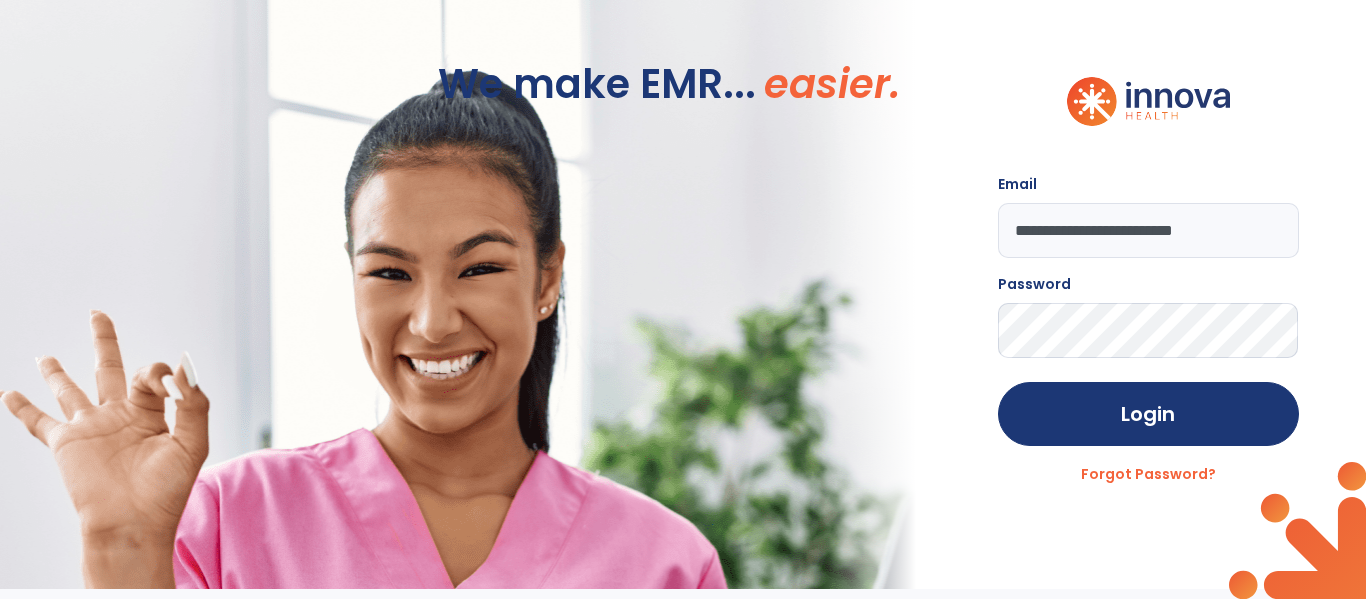 click on "Login" 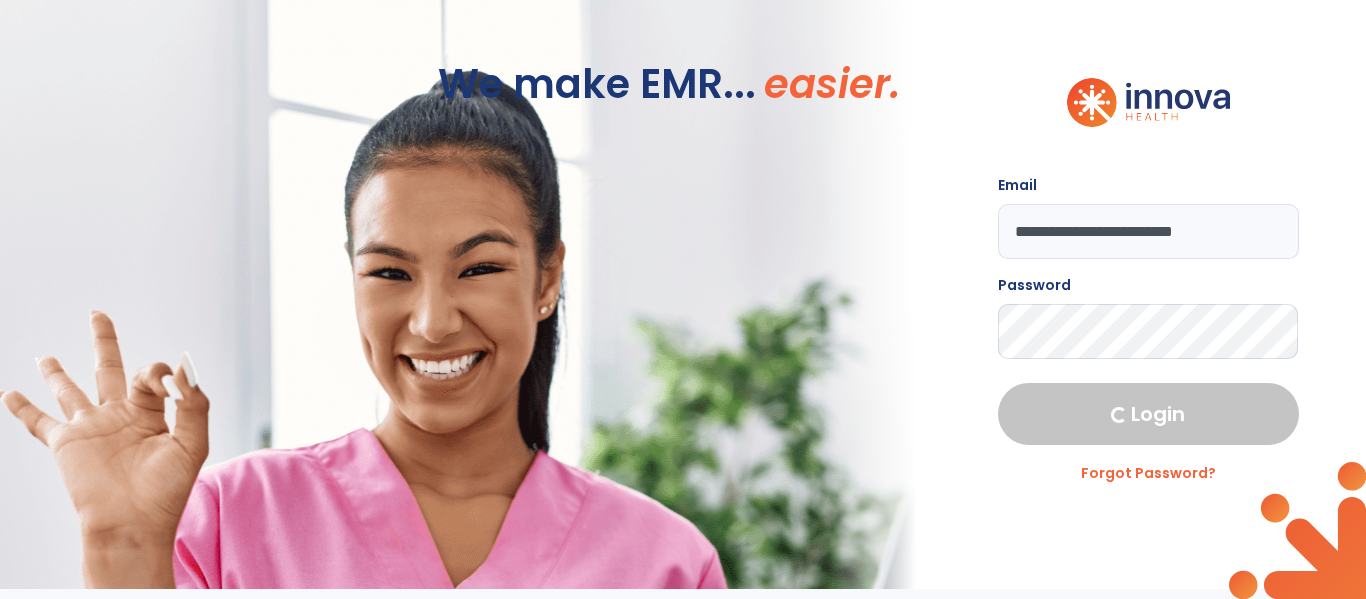 select on "****" 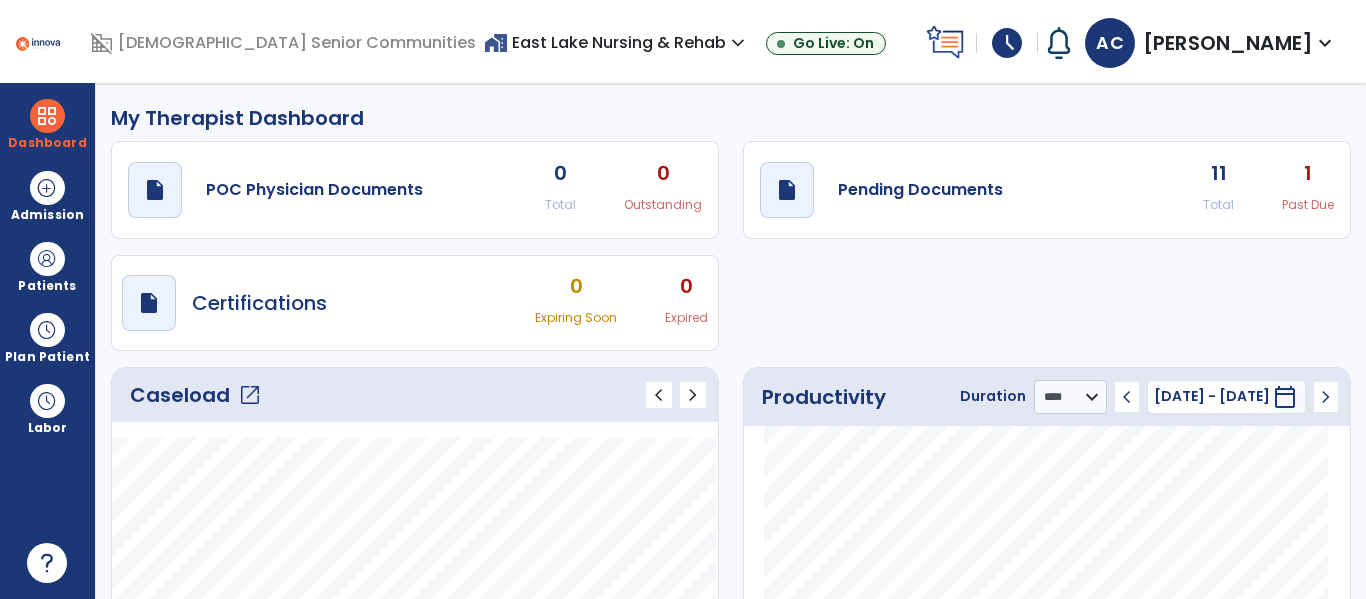 click on "Caseload   open_in_new" 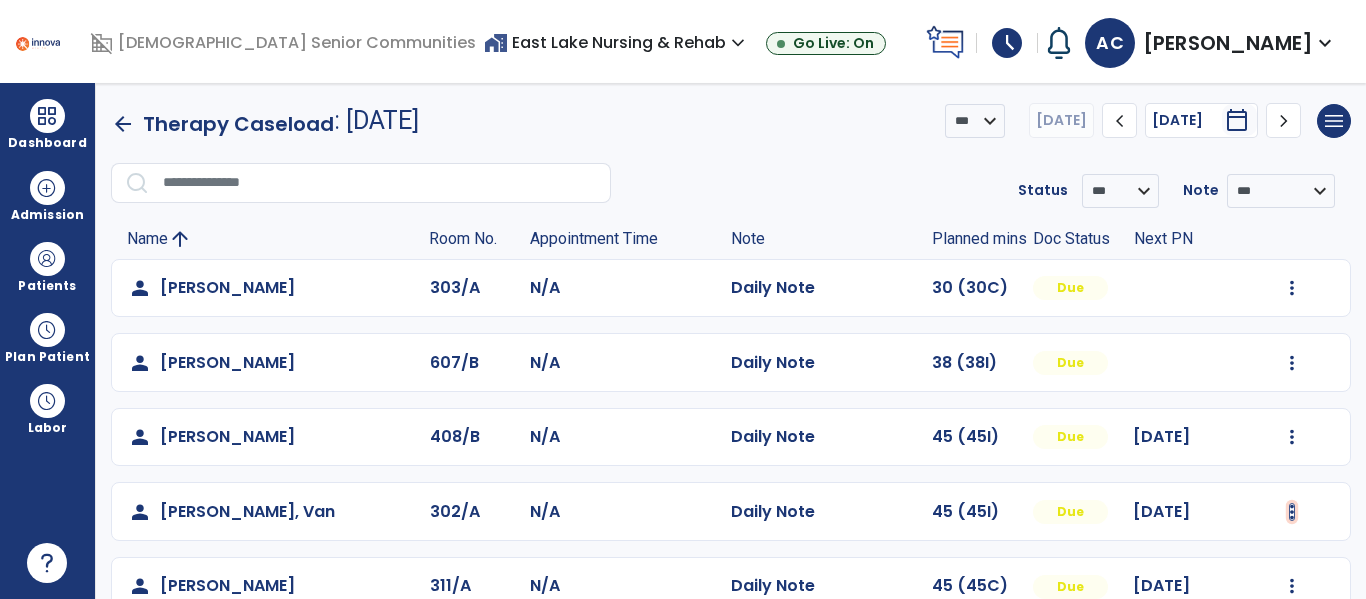 click at bounding box center [1292, 288] 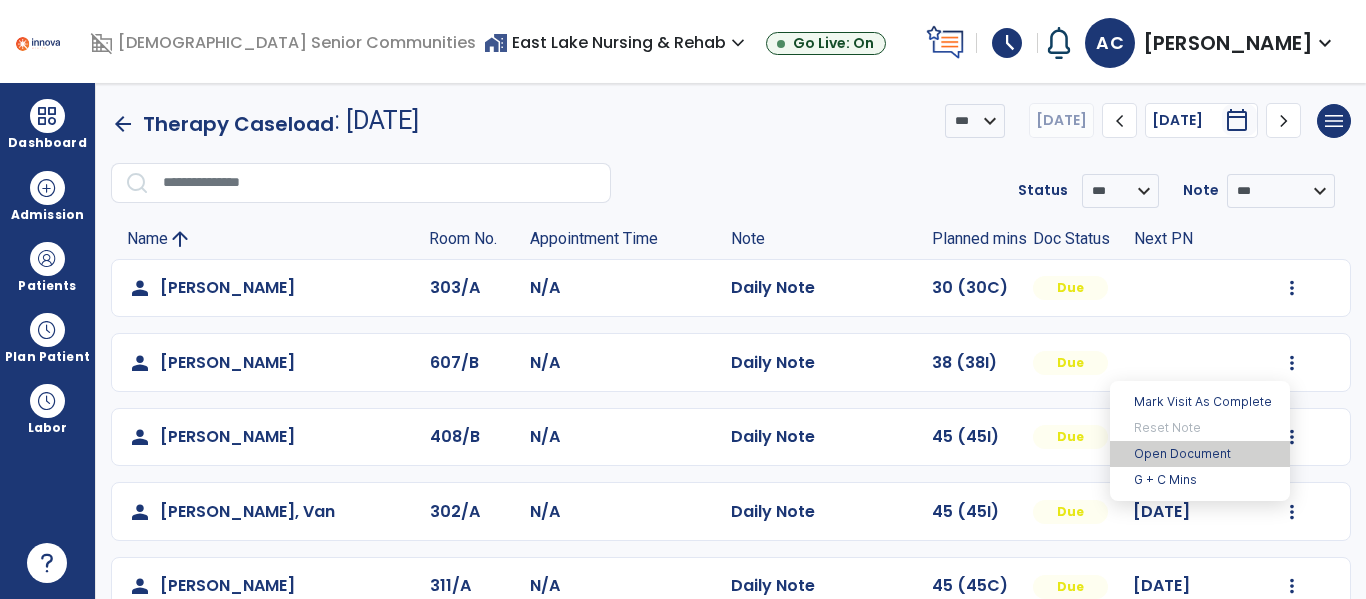 click on "Open Document" at bounding box center (1200, 454) 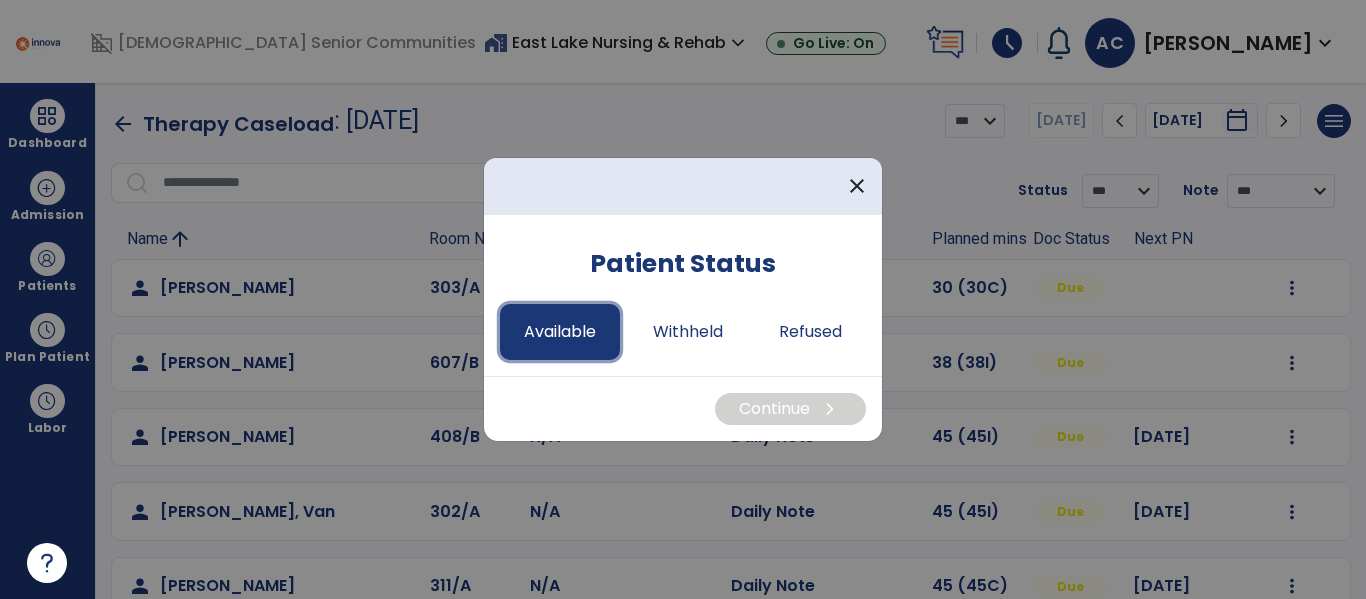 click on "Available" at bounding box center (560, 332) 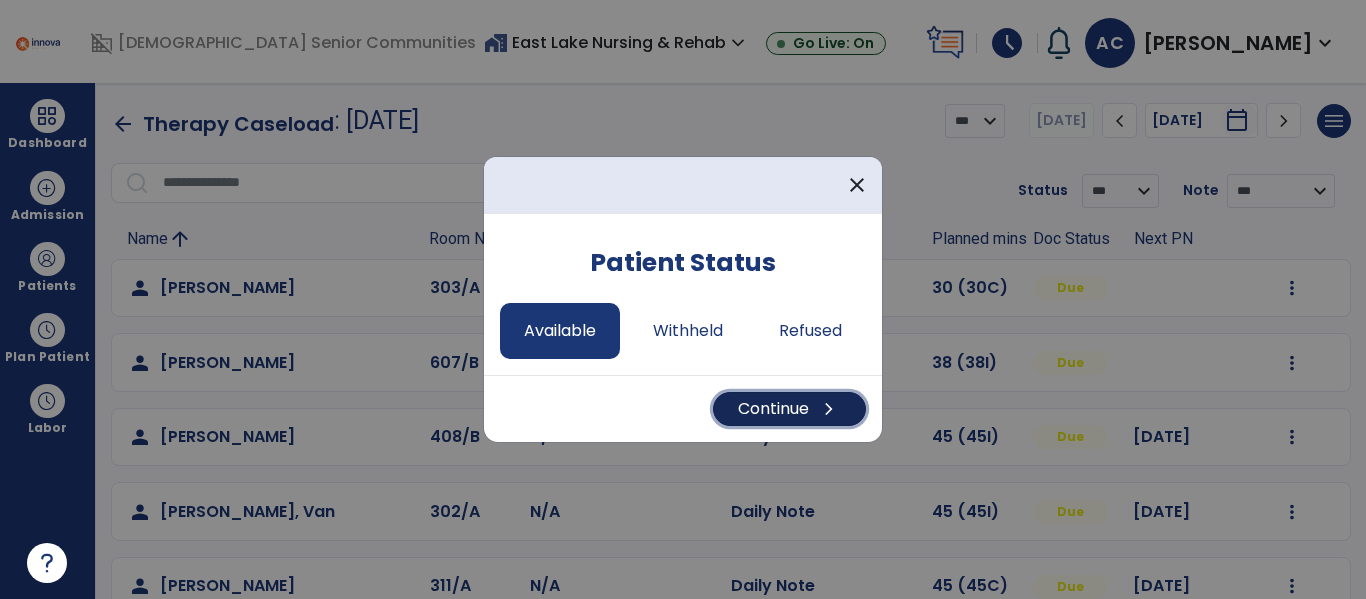 click on "Continue   chevron_right" at bounding box center (789, 409) 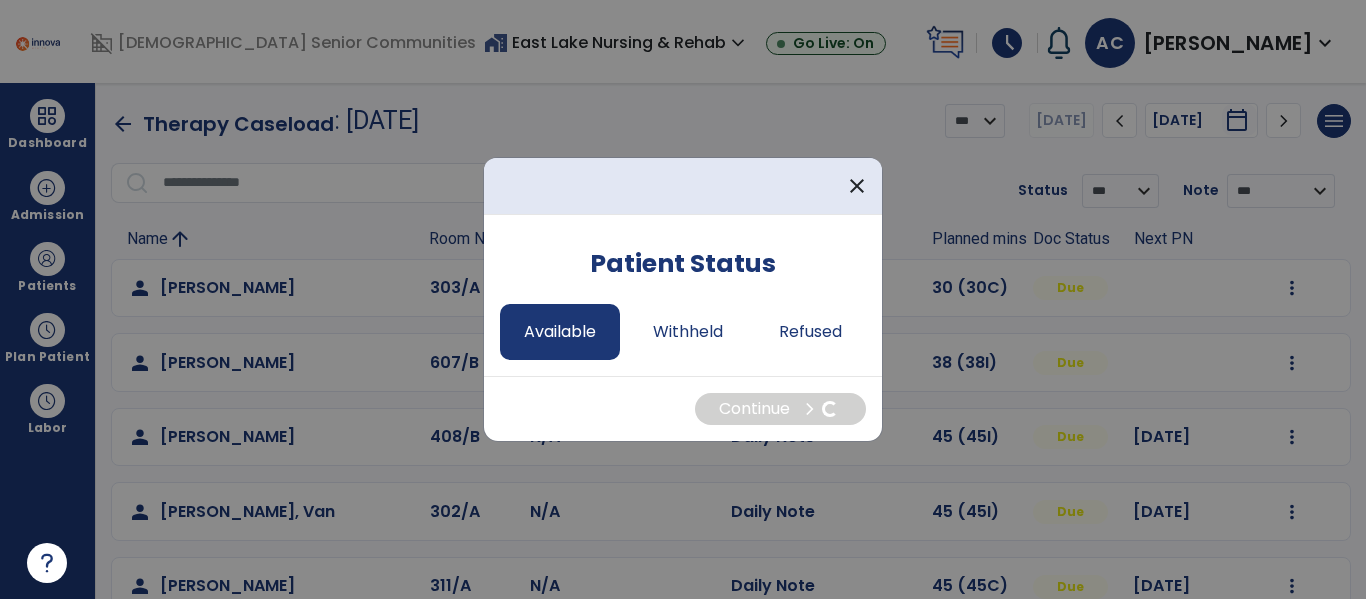 select on "*" 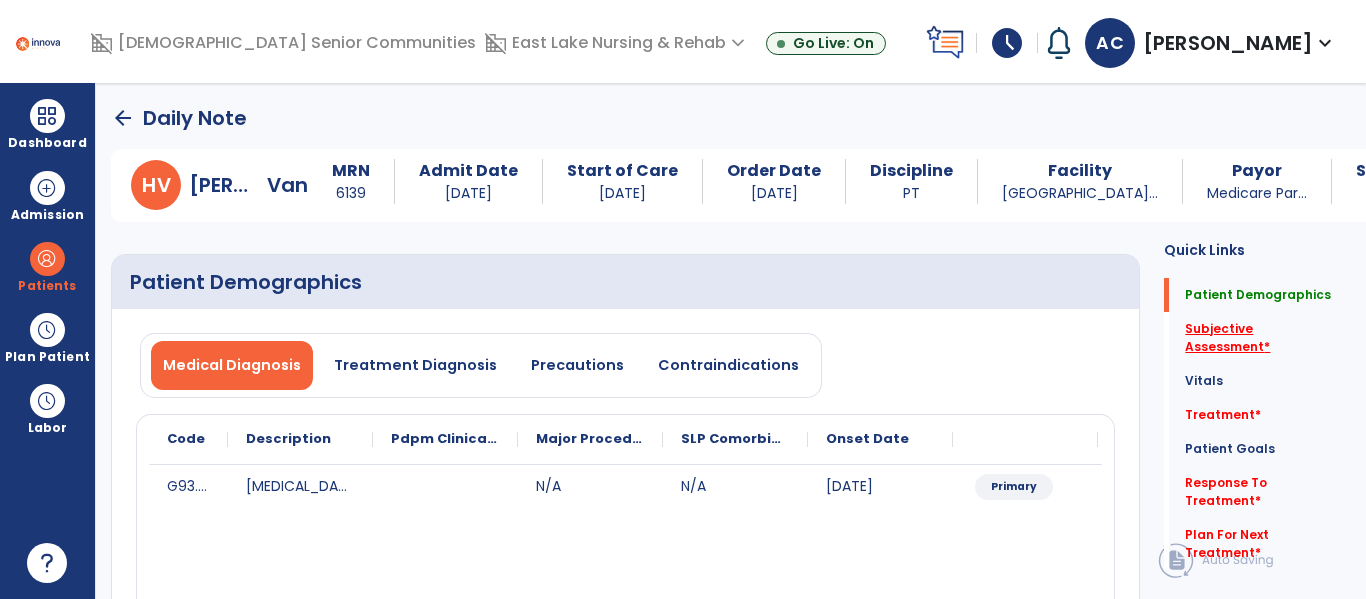click on "Subjective Assessment   *" 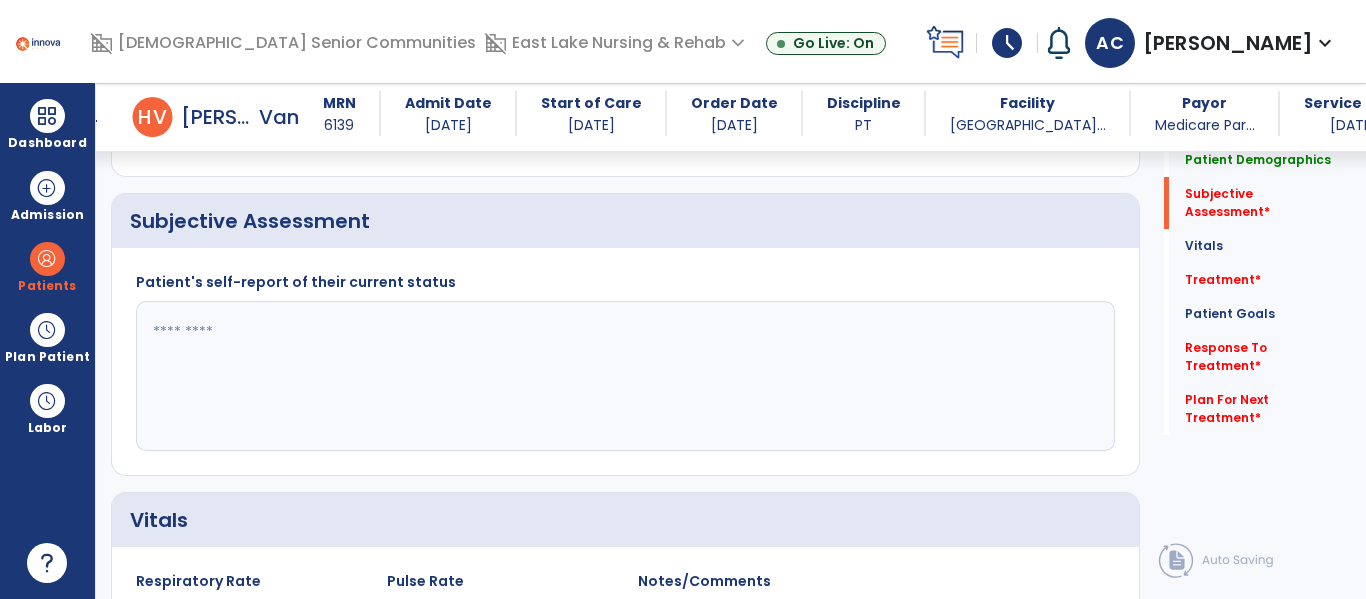 scroll, scrollTop: 457, scrollLeft: 0, axis: vertical 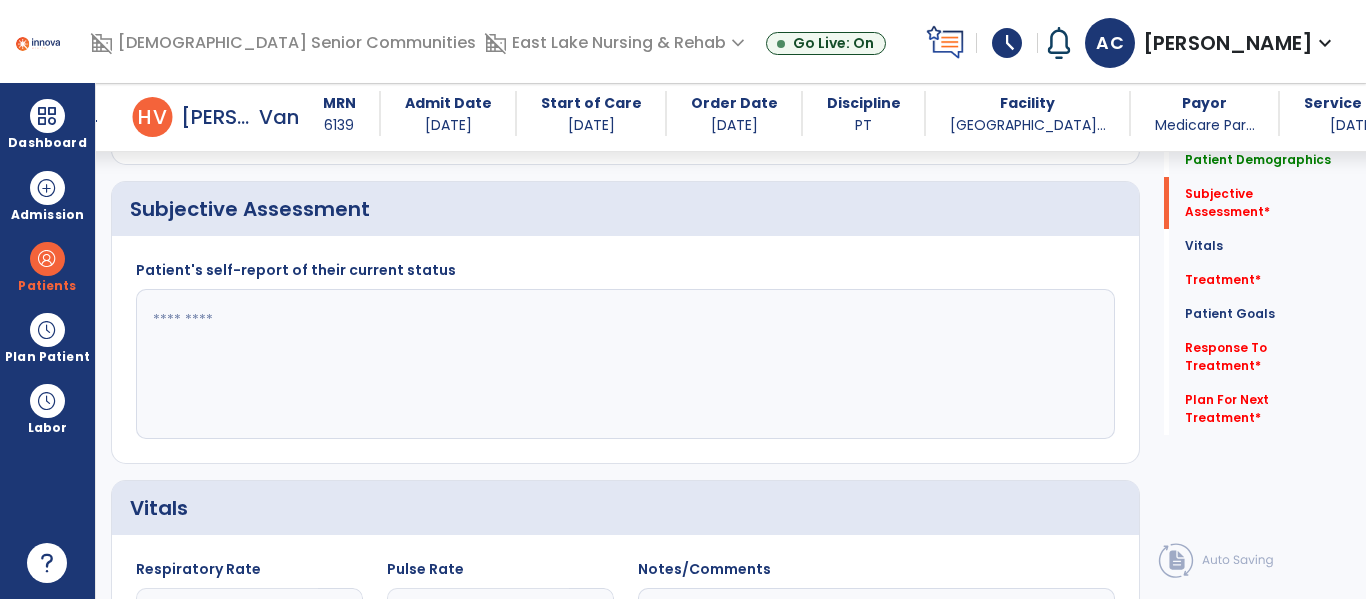 click 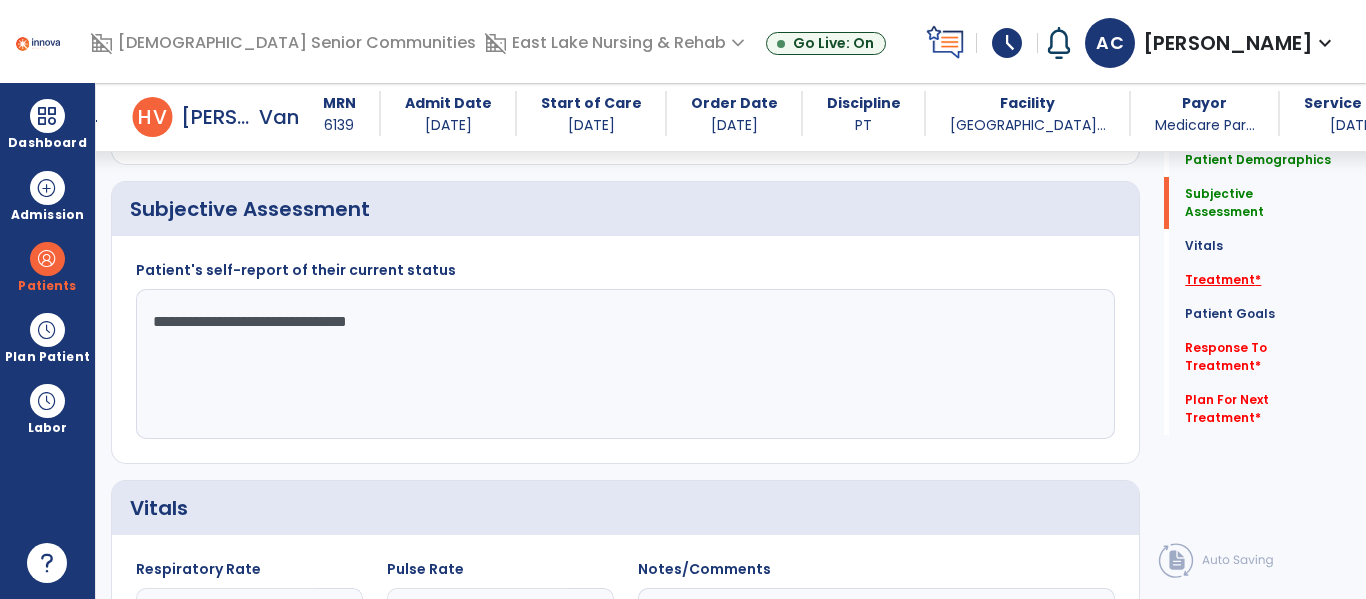 type on "**********" 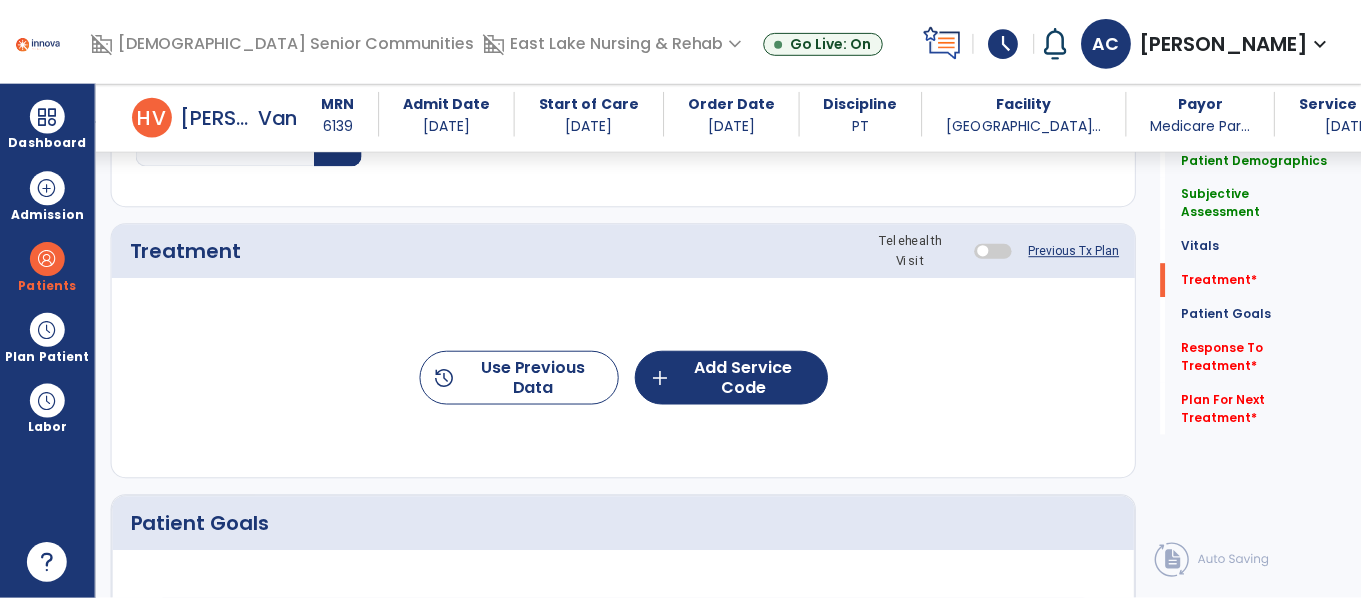 scroll, scrollTop: 1146, scrollLeft: 0, axis: vertical 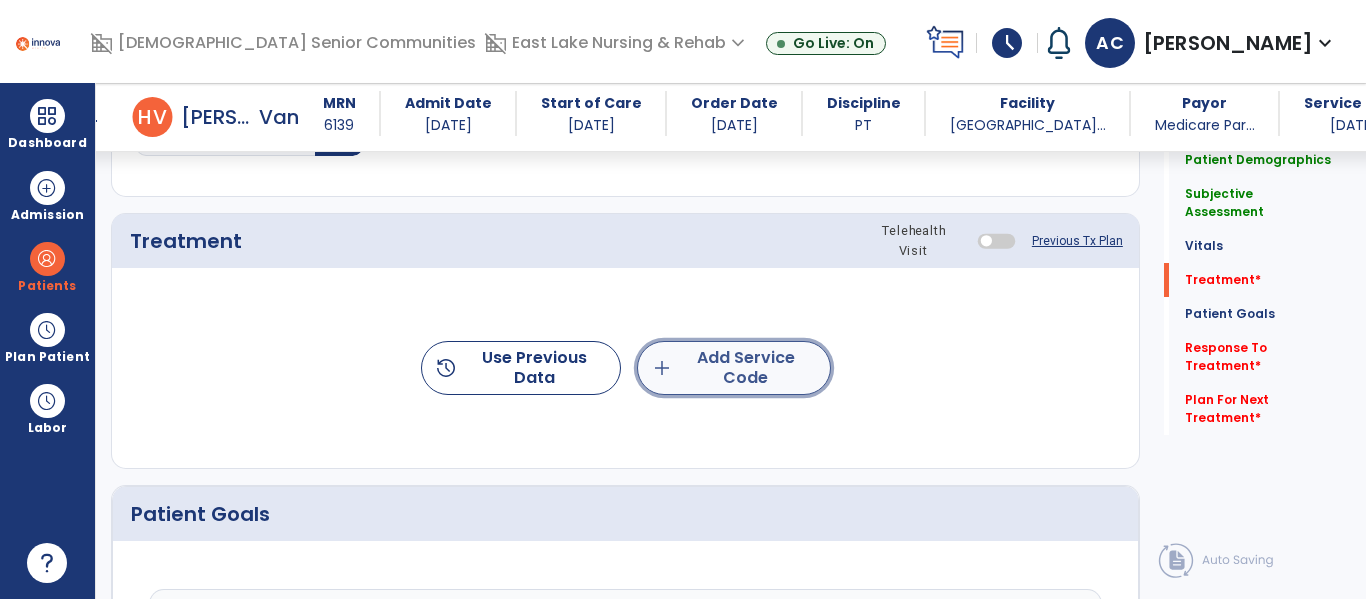 click on "add  Add Service Code" 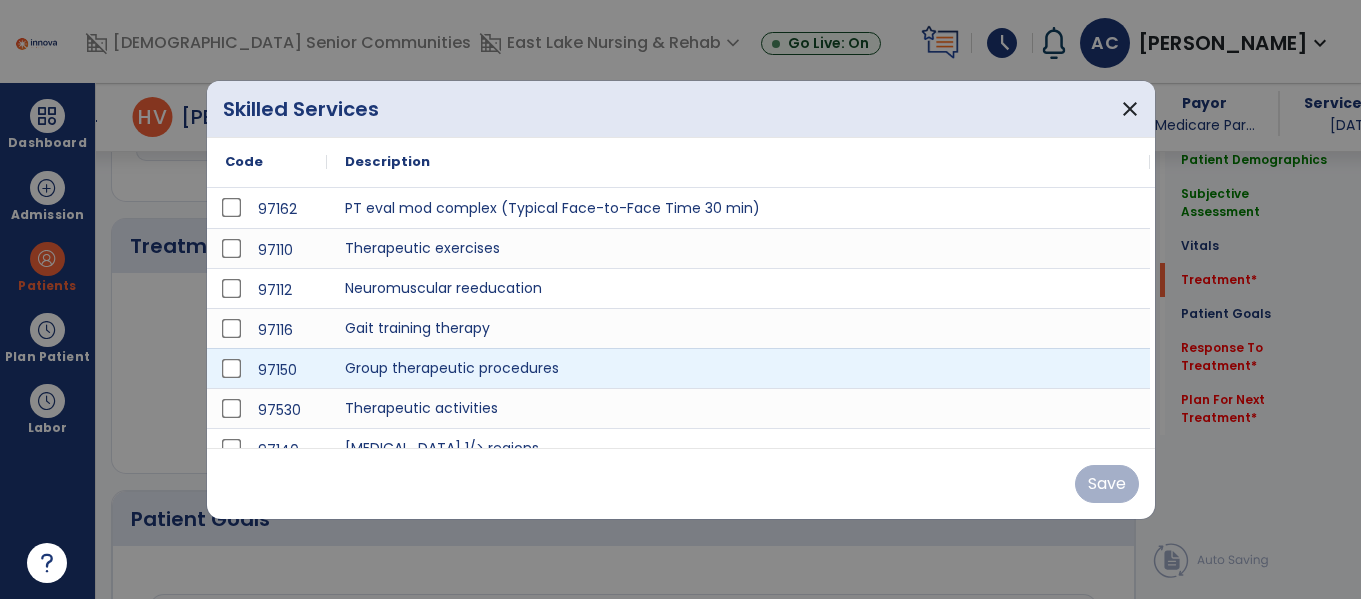 scroll, scrollTop: 1146, scrollLeft: 0, axis: vertical 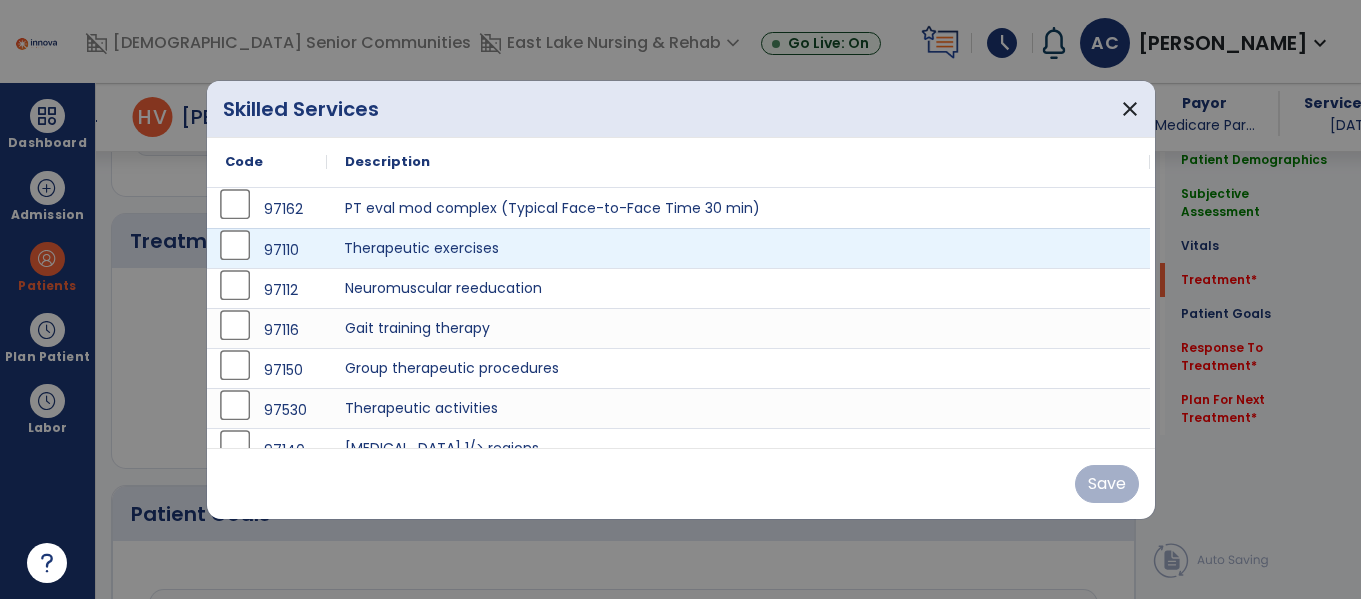 click on "Therapeutic exercises" at bounding box center (738, 248) 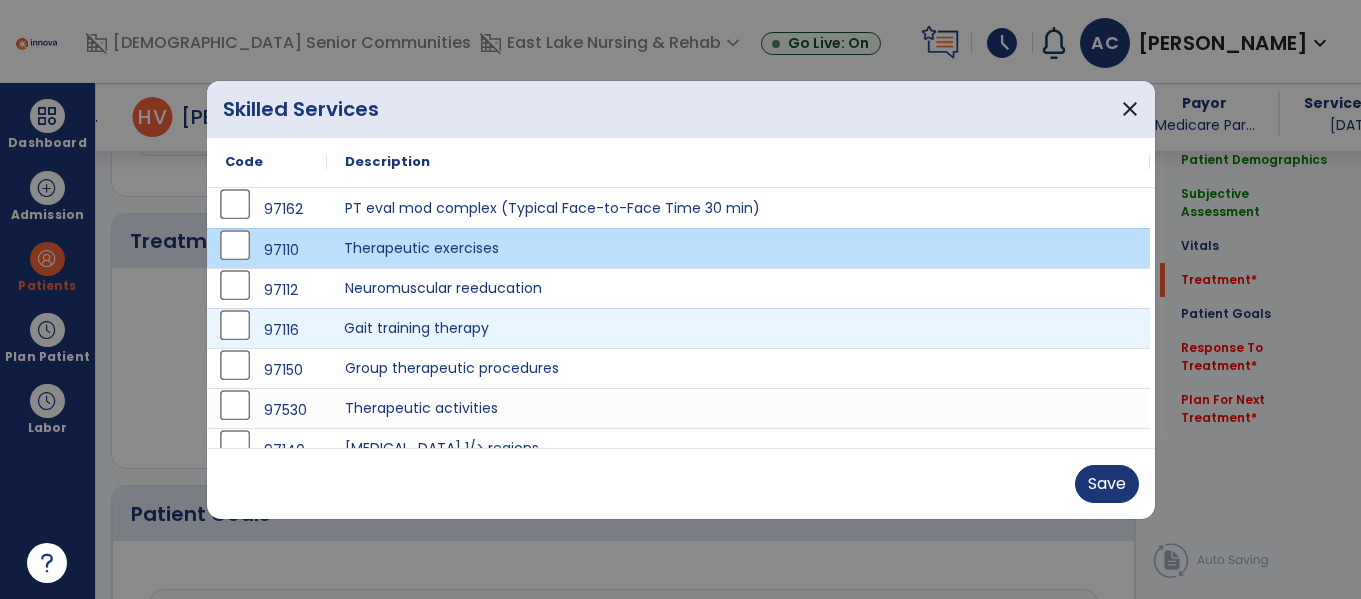 click on "Gait training therapy" at bounding box center [738, 328] 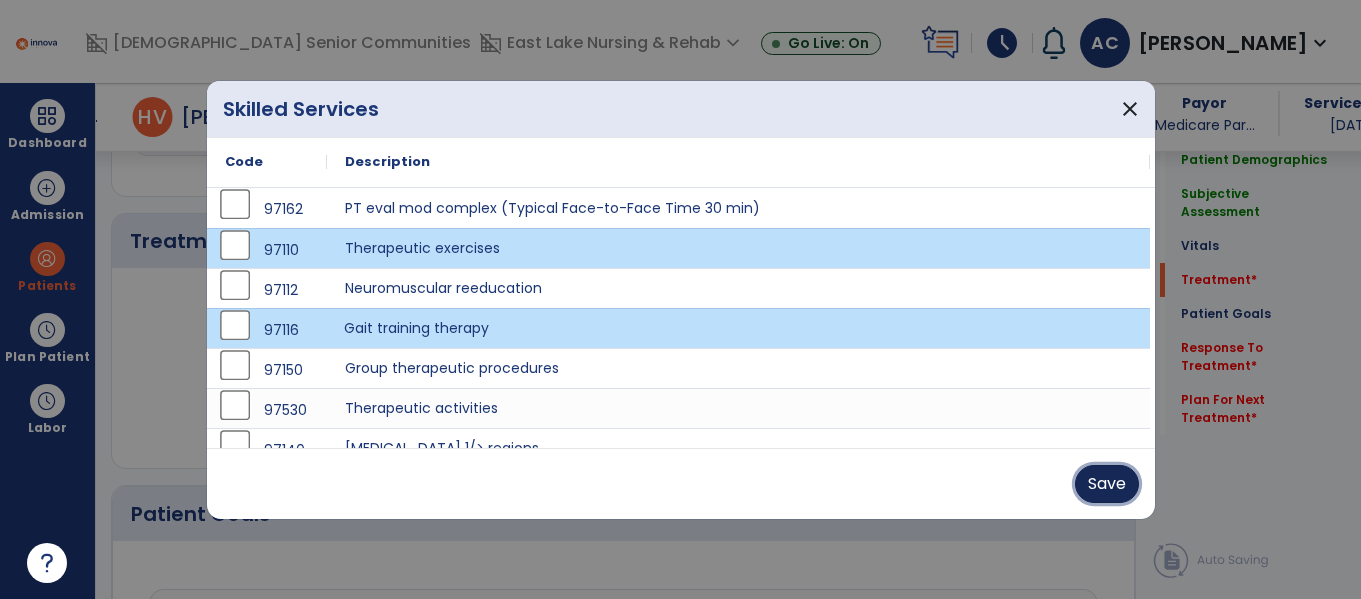 click on "Save" at bounding box center [1107, 484] 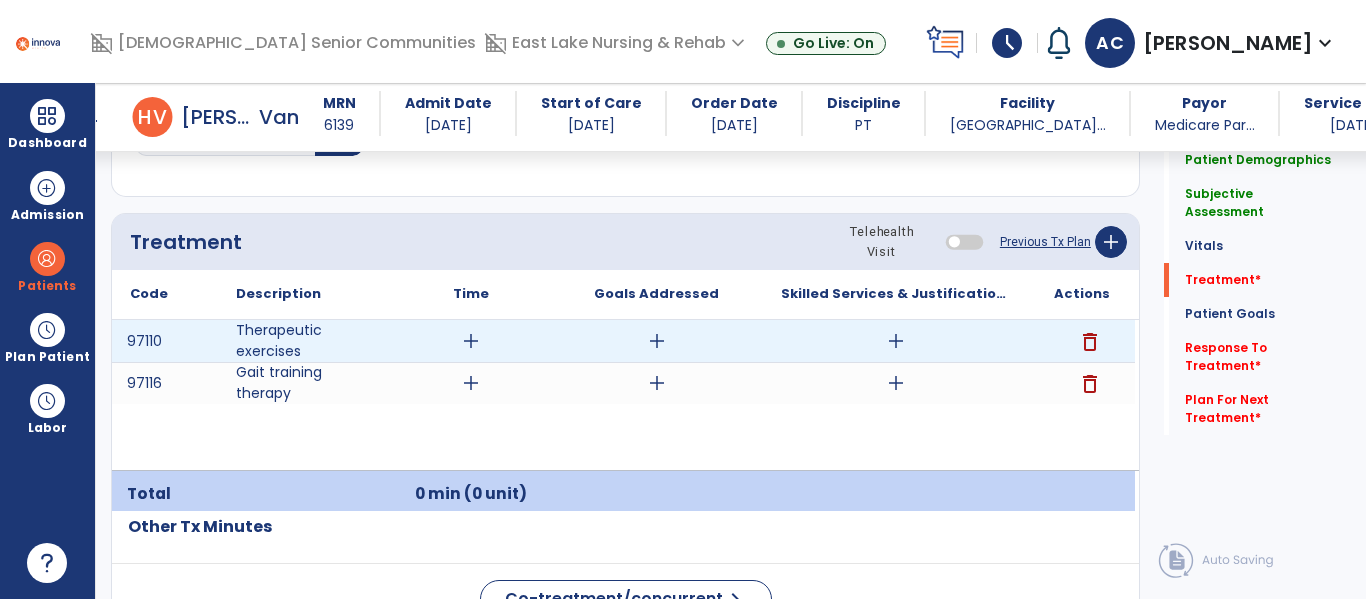 click on "add" at bounding box center (471, 341) 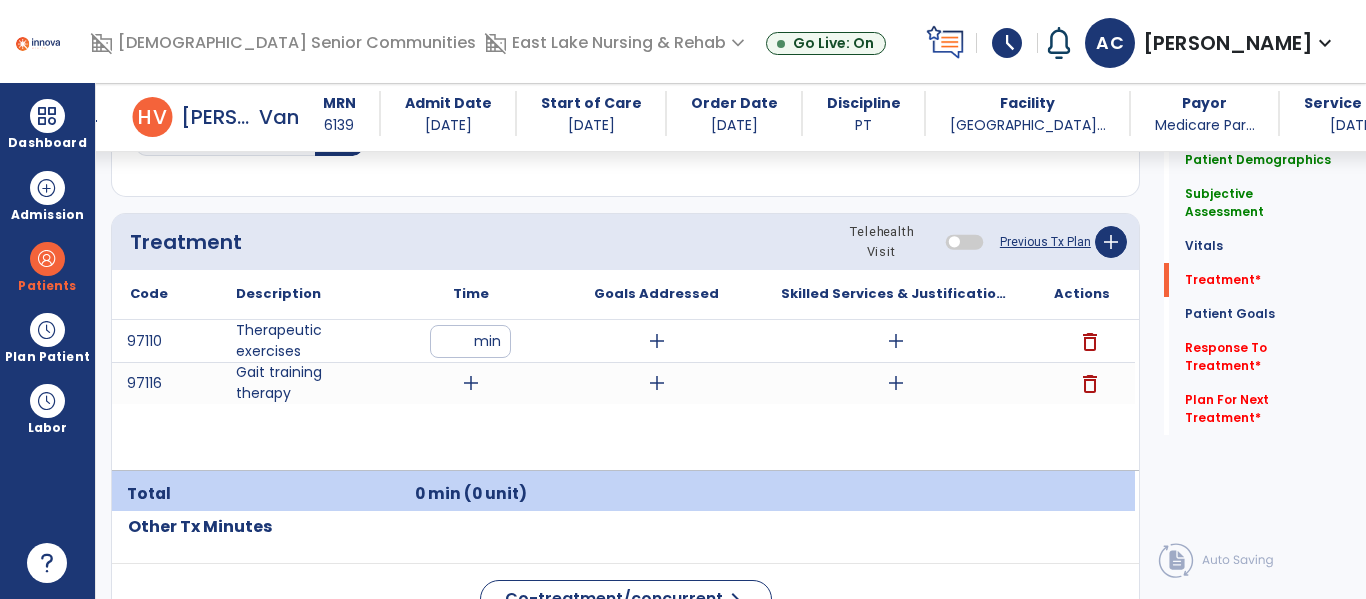 type on "**" 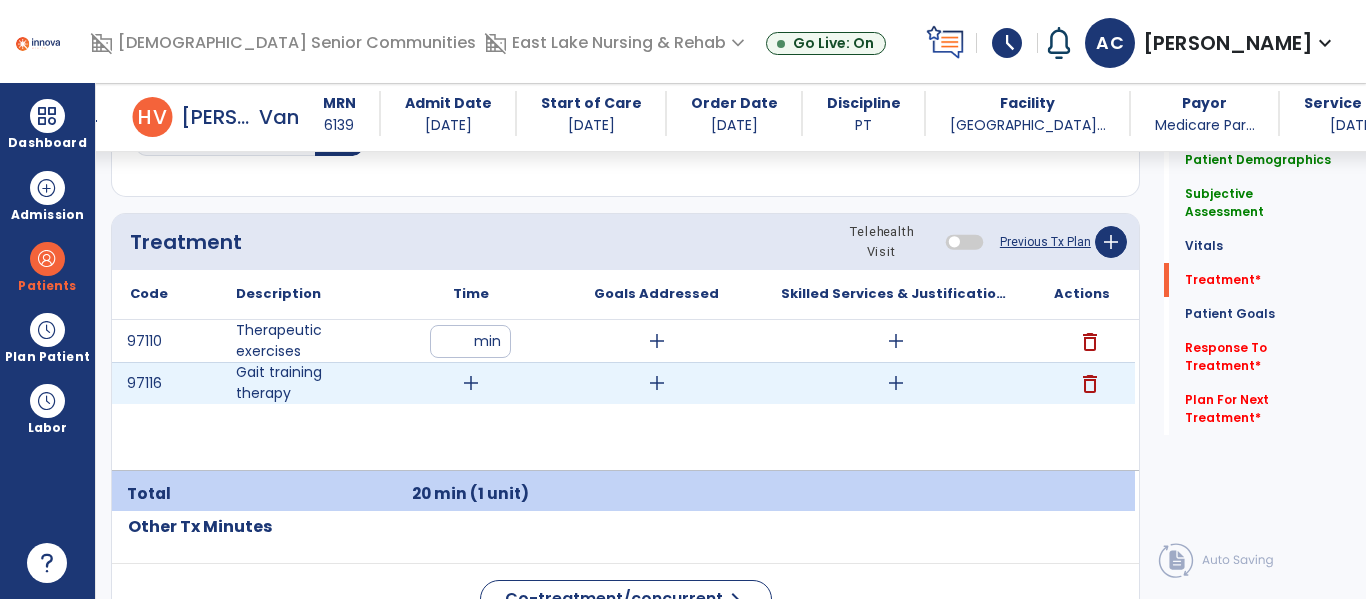 click on "add" at bounding box center (471, 383) 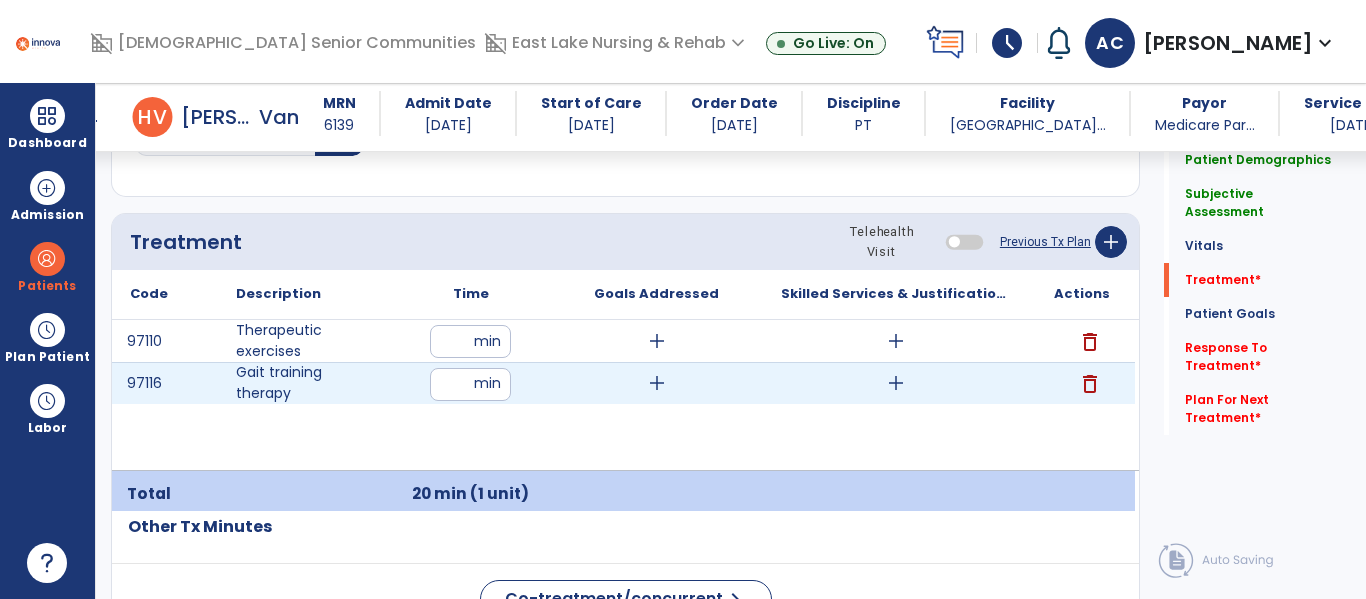 type on "**" 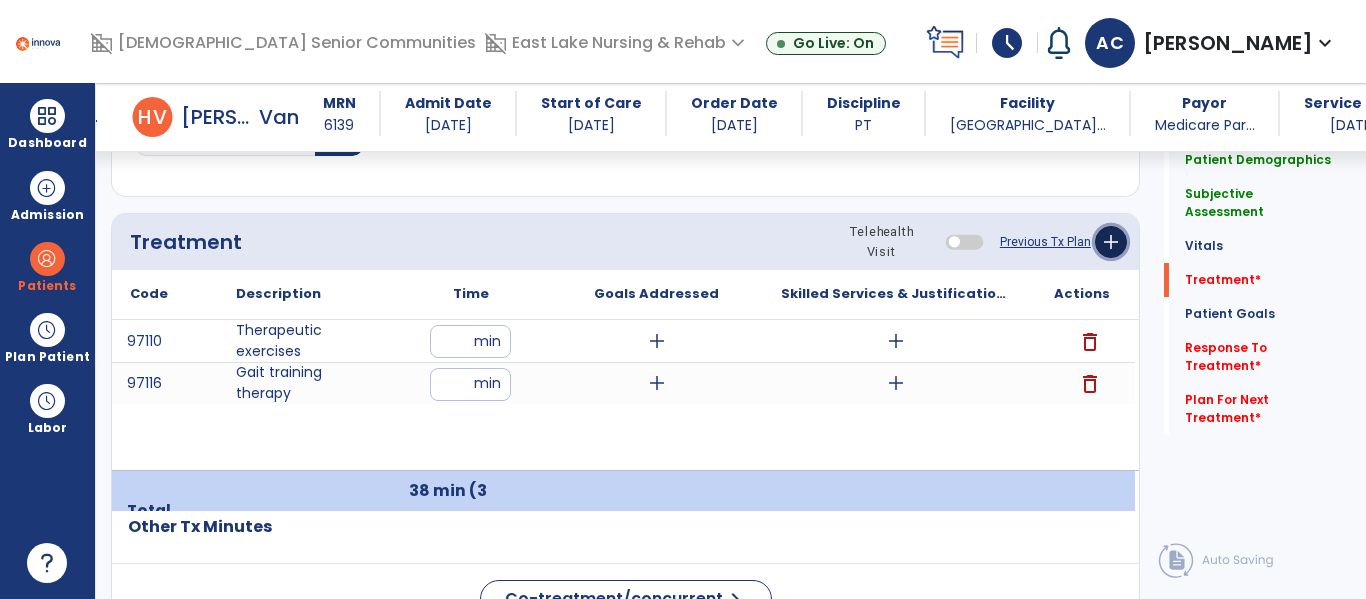 click on "add" 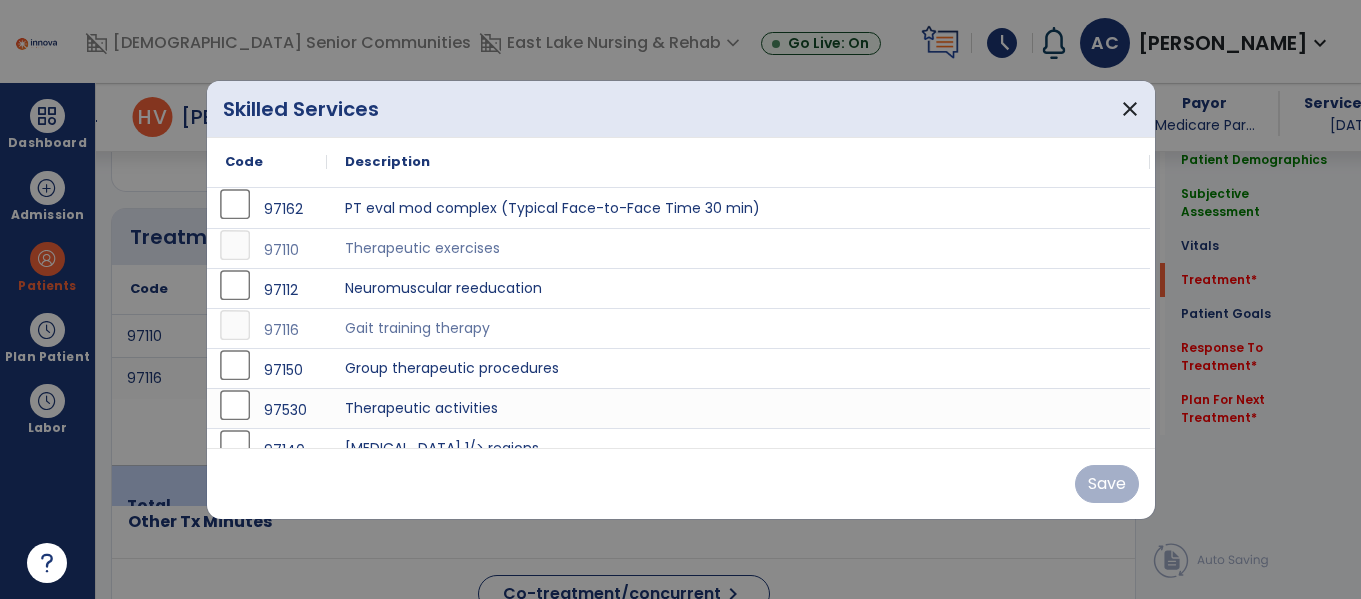 scroll, scrollTop: 1146, scrollLeft: 0, axis: vertical 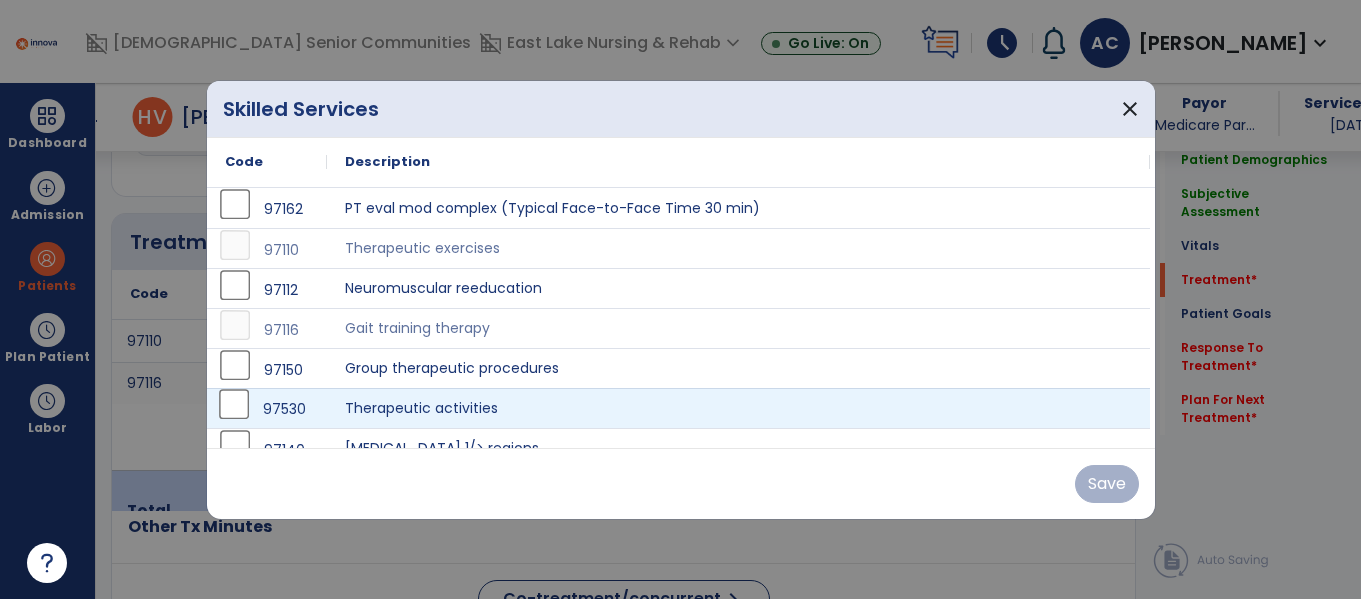 click on "97530" at bounding box center (267, 409) 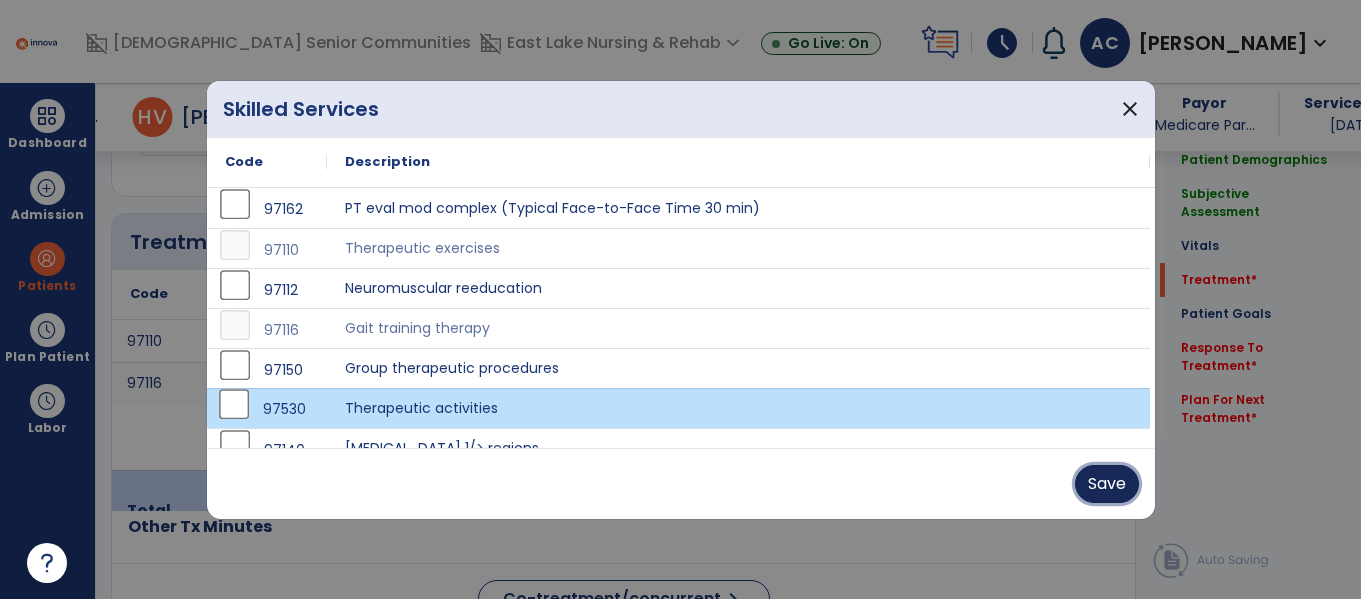 click on "Save" at bounding box center (1107, 484) 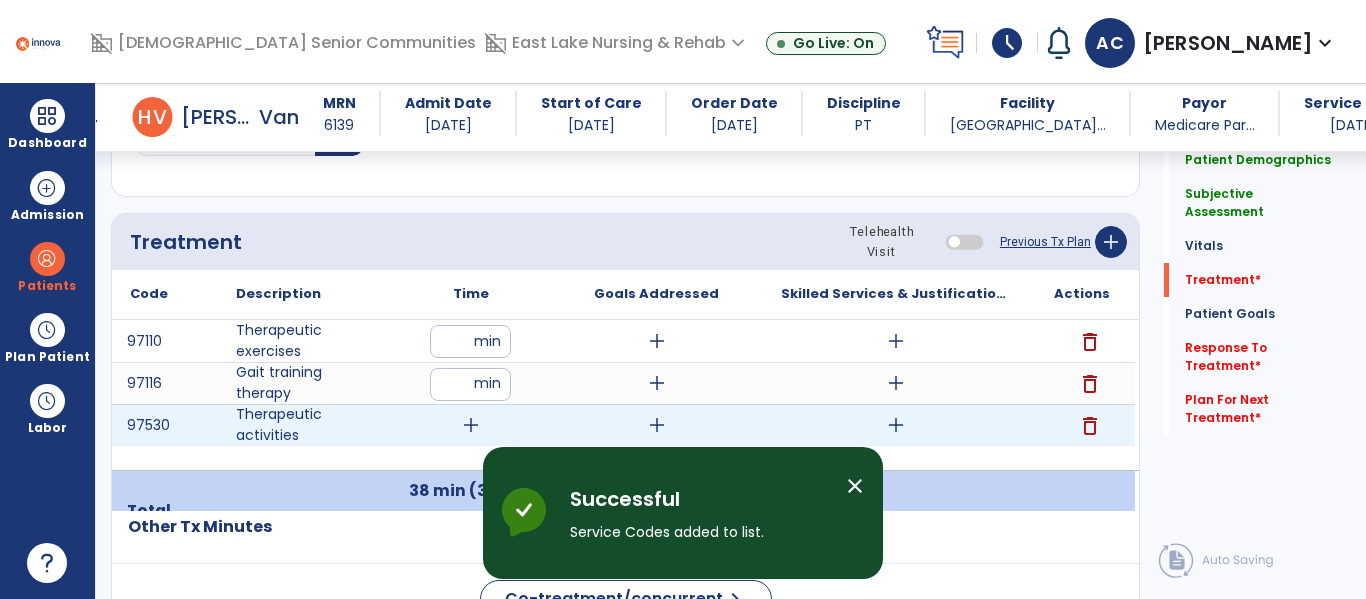 click on "add" at bounding box center [471, 425] 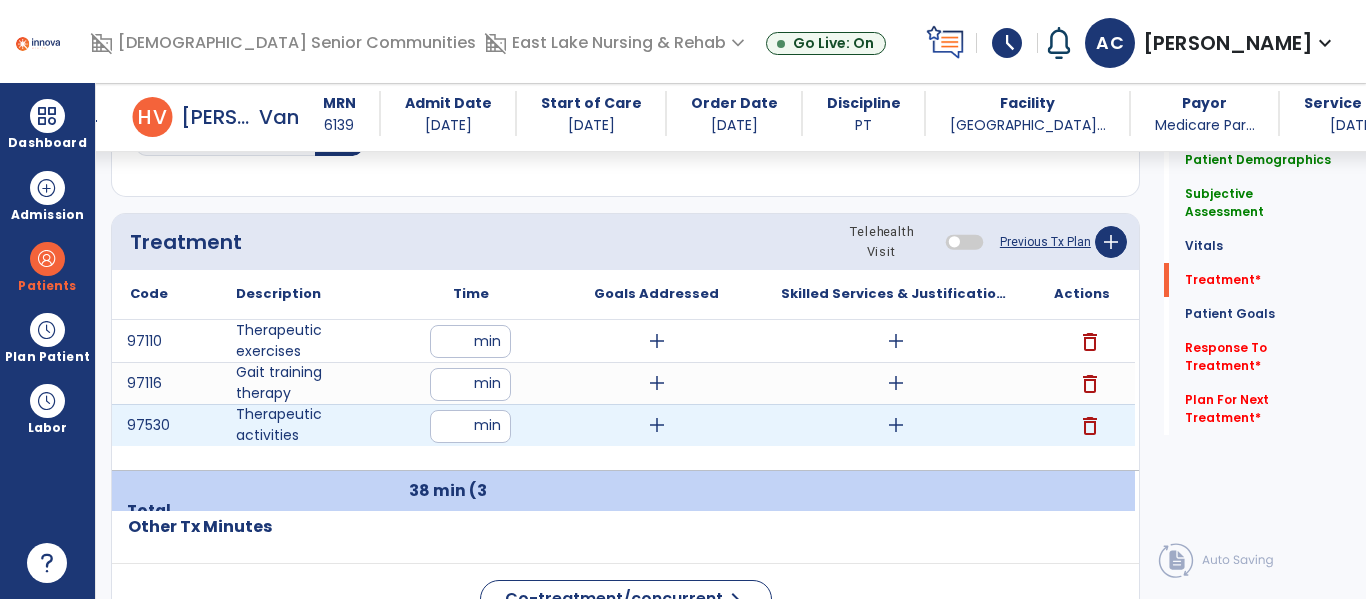 type on "**" 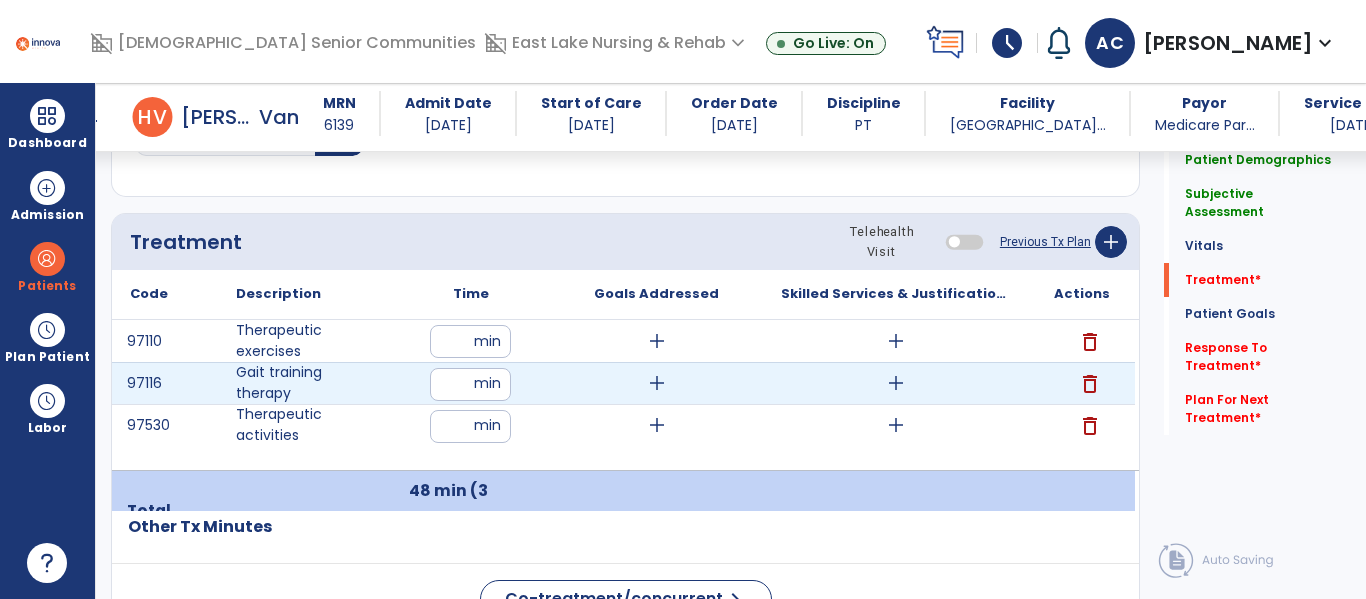 click on "**" at bounding box center (470, 384) 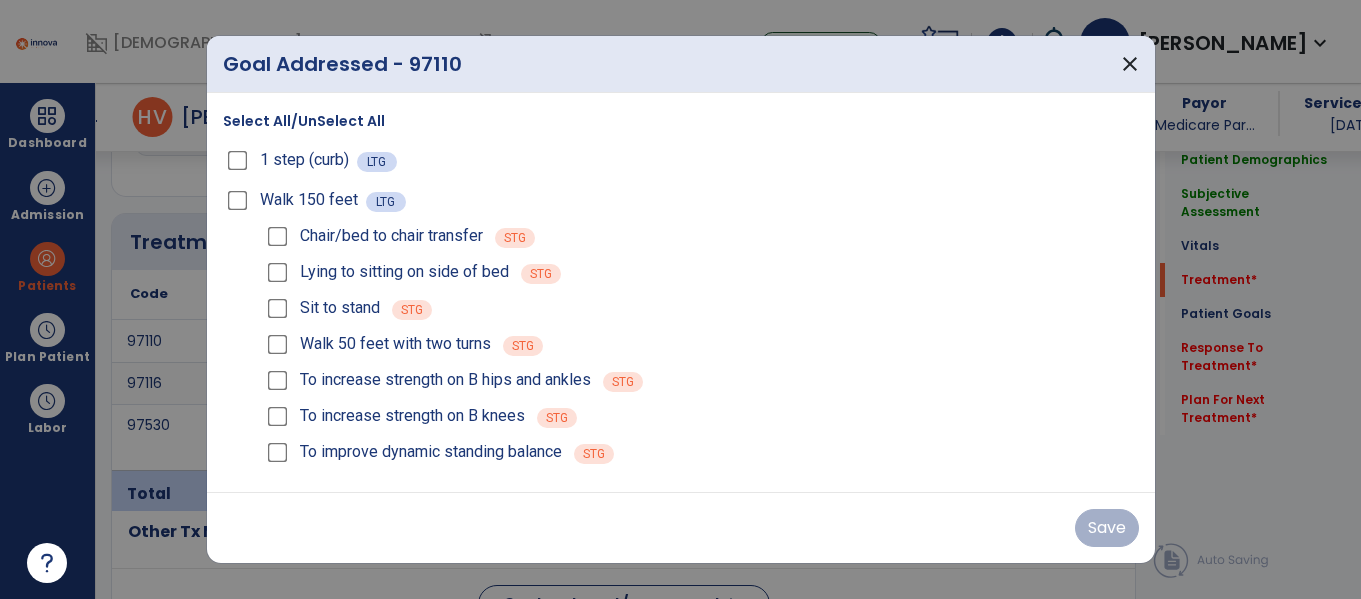scroll, scrollTop: 1146, scrollLeft: 0, axis: vertical 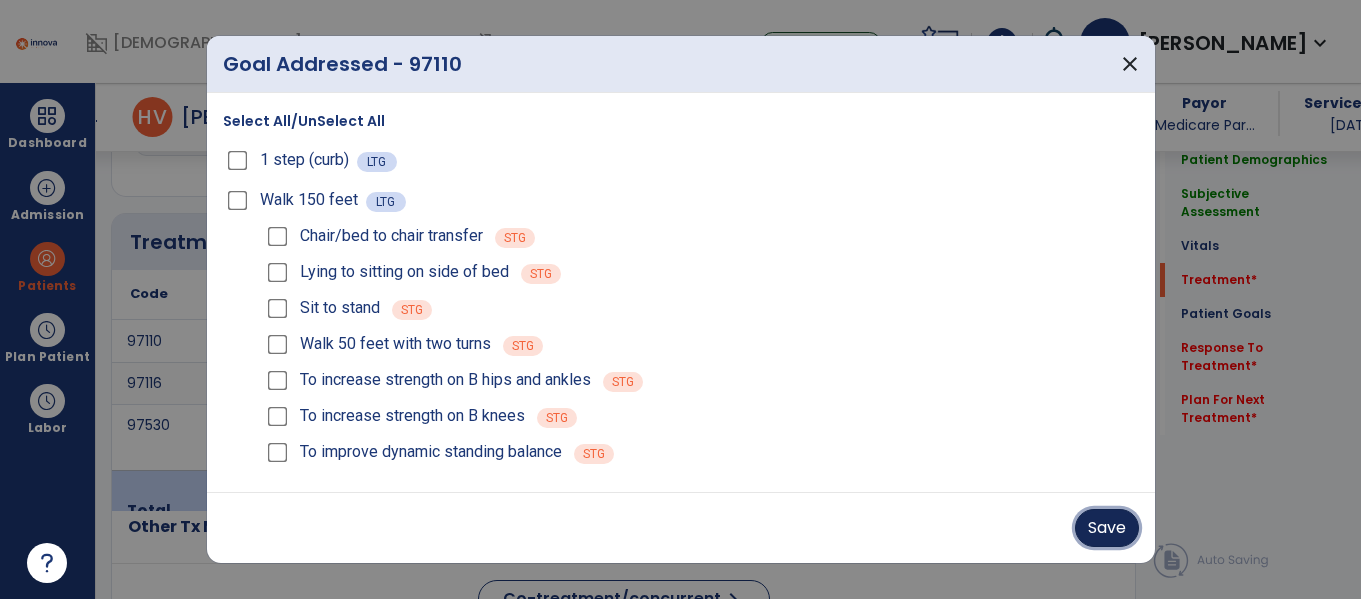 click on "Save" at bounding box center [1107, 528] 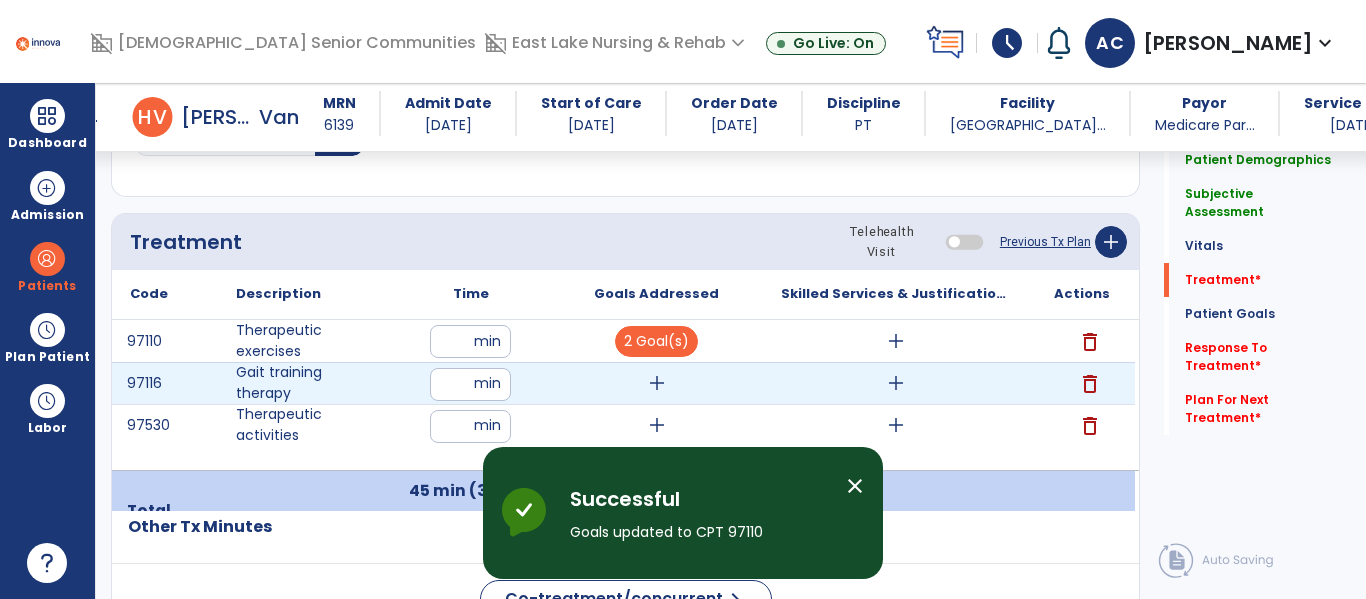 click on "add" at bounding box center (657, 383) 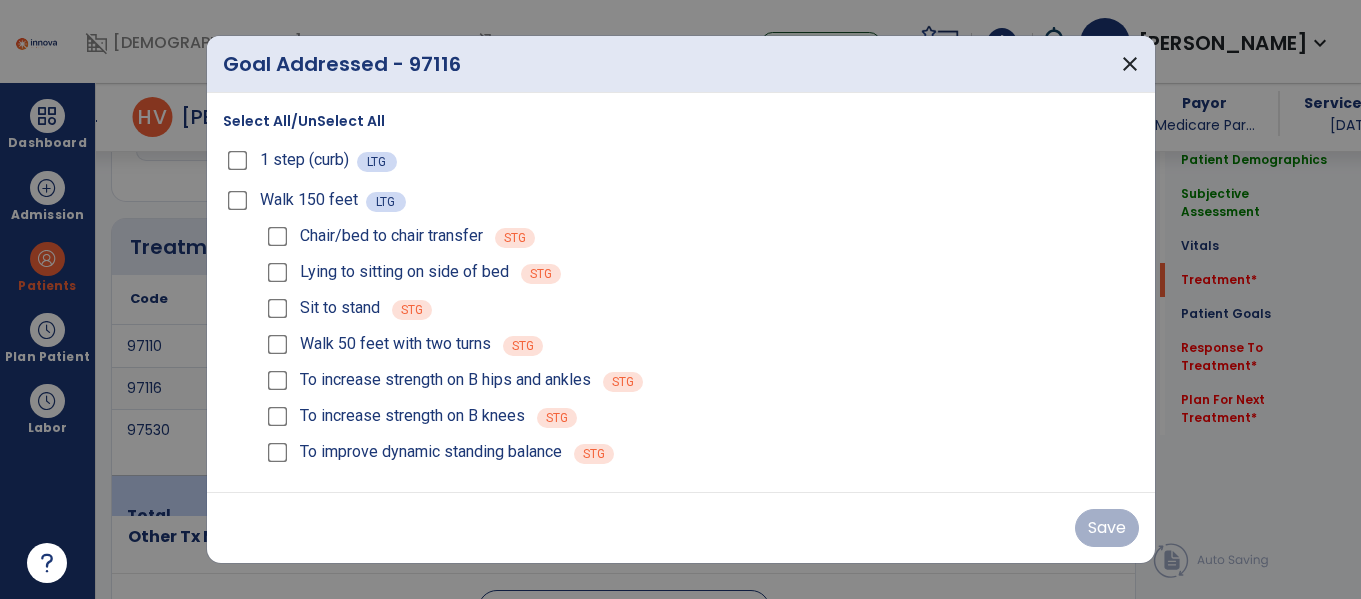 scroll, scrollTop: 1146, scrollLeft: 0, axis: vertical 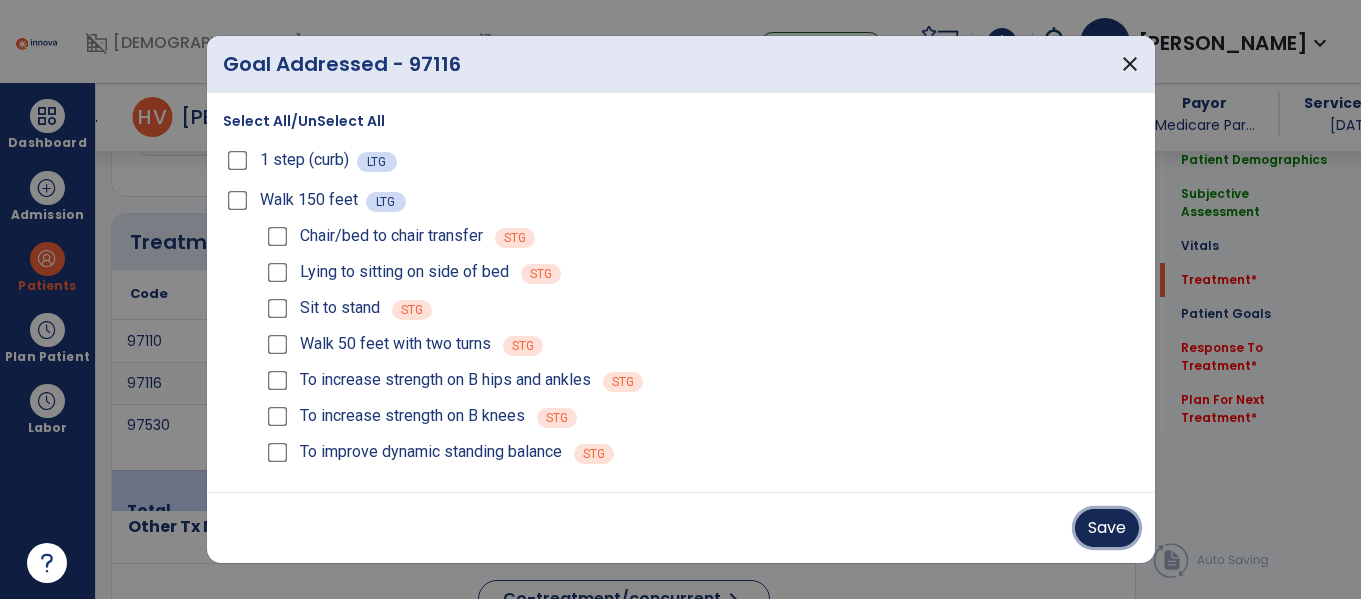 click on "Save" at bounding box center [1107, 528] 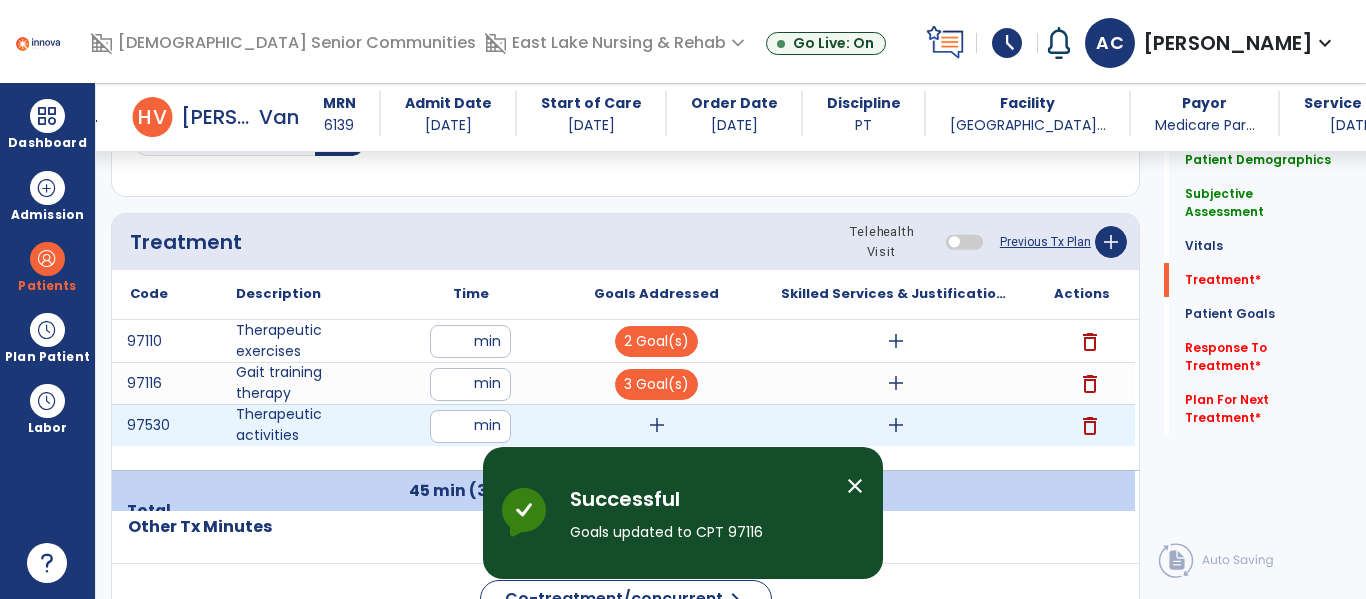 click on "add" at bounding box center [657, 425] 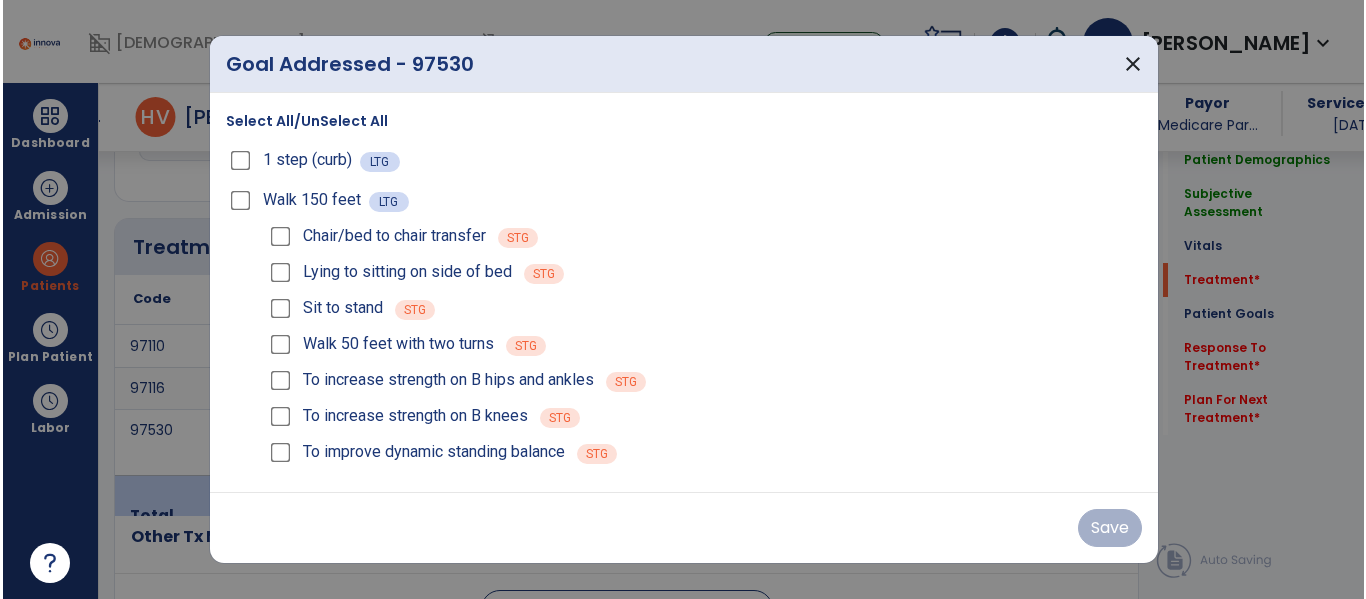scroll, scrollTop: 1146, scrollLeft: 0, axis: vertical 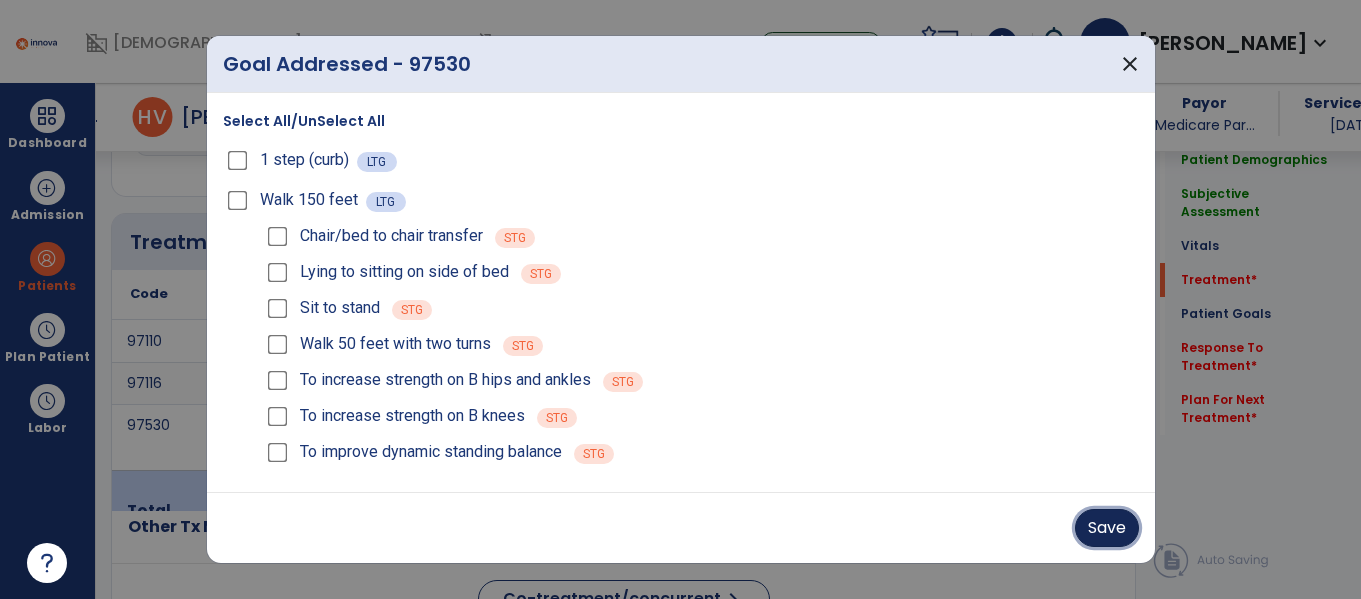click on "Save" at bounding box center [1107, 528] 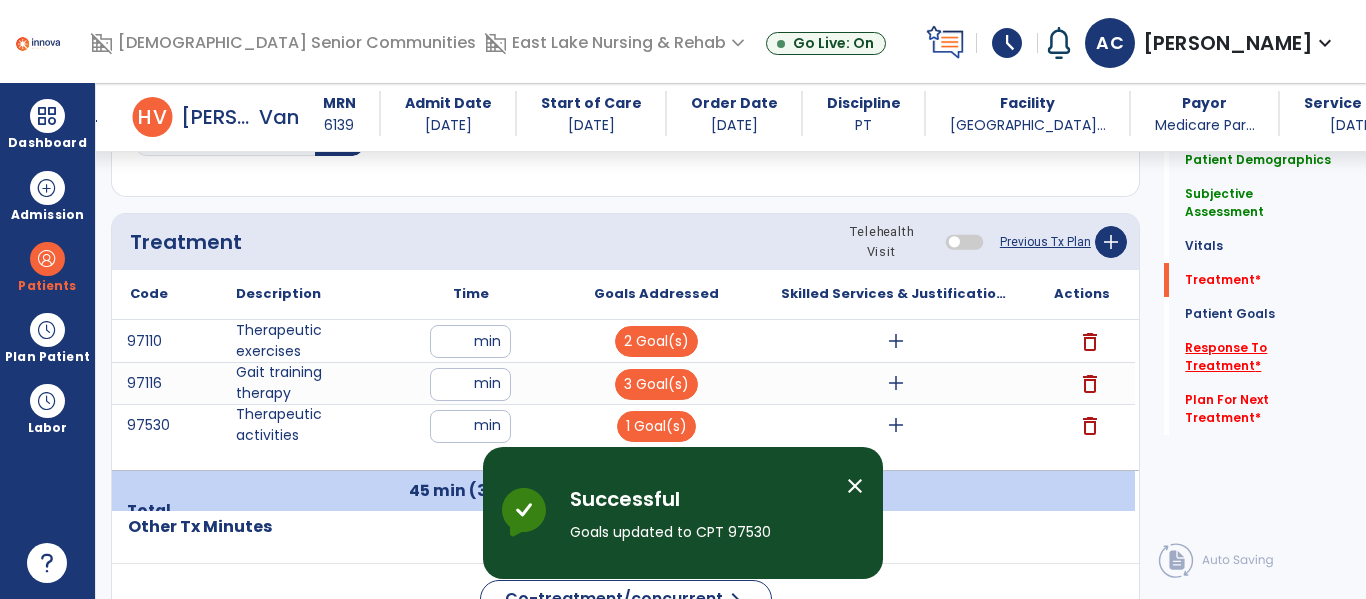 click on "Response To Treatment   *" 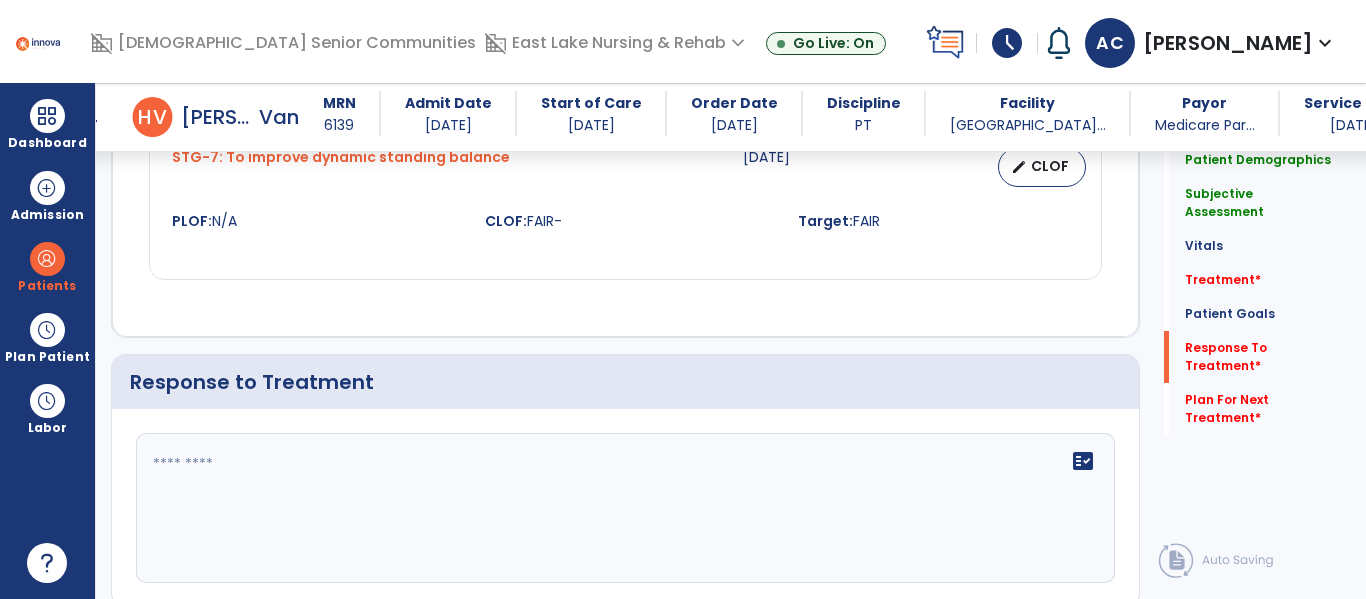 scroll, scrollTop: 3014, scrollLeft: 0, axis: vertical 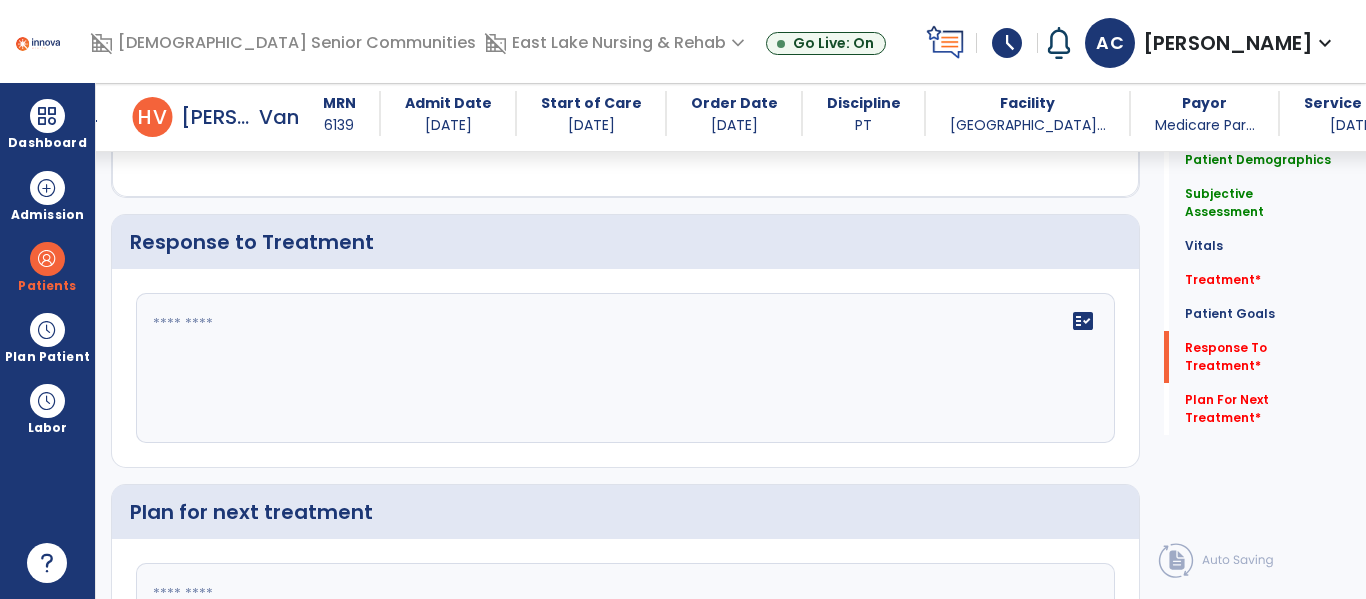 click 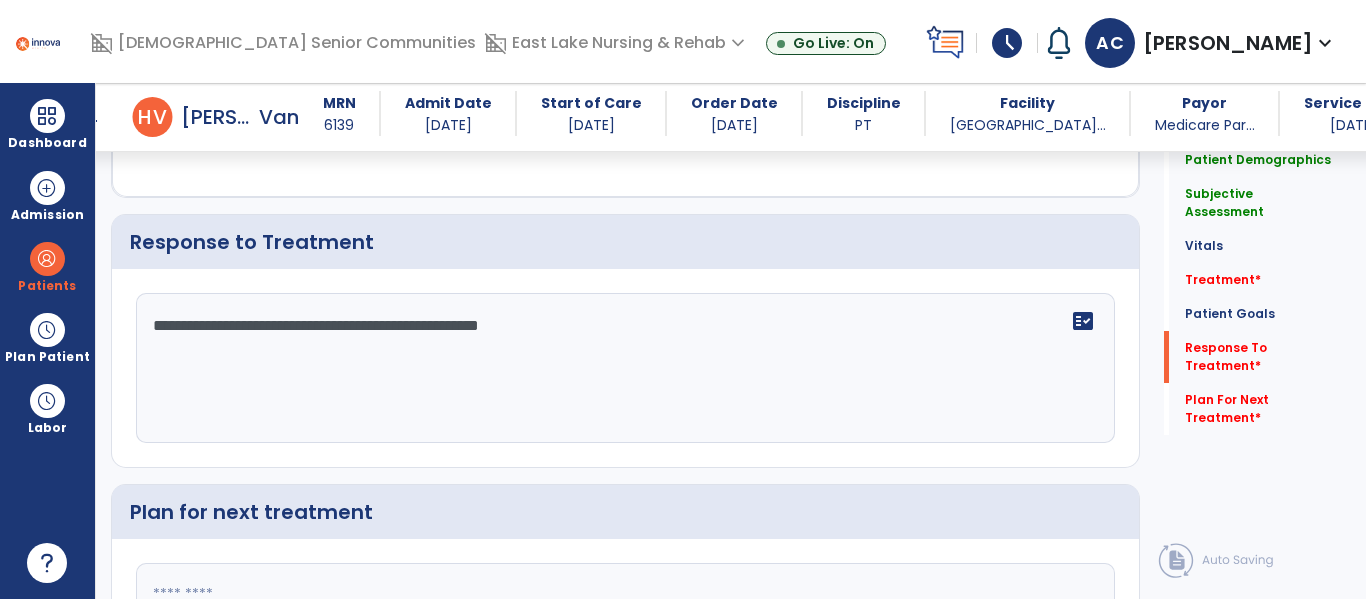 type on "**********" 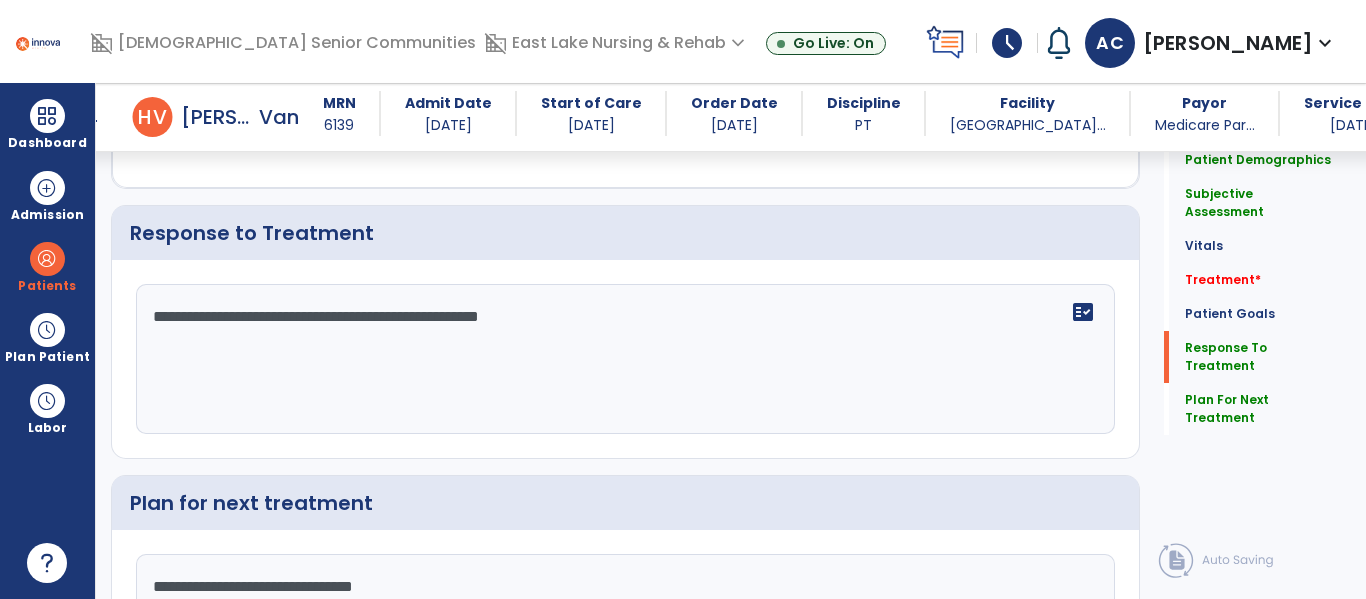 type on "**********" 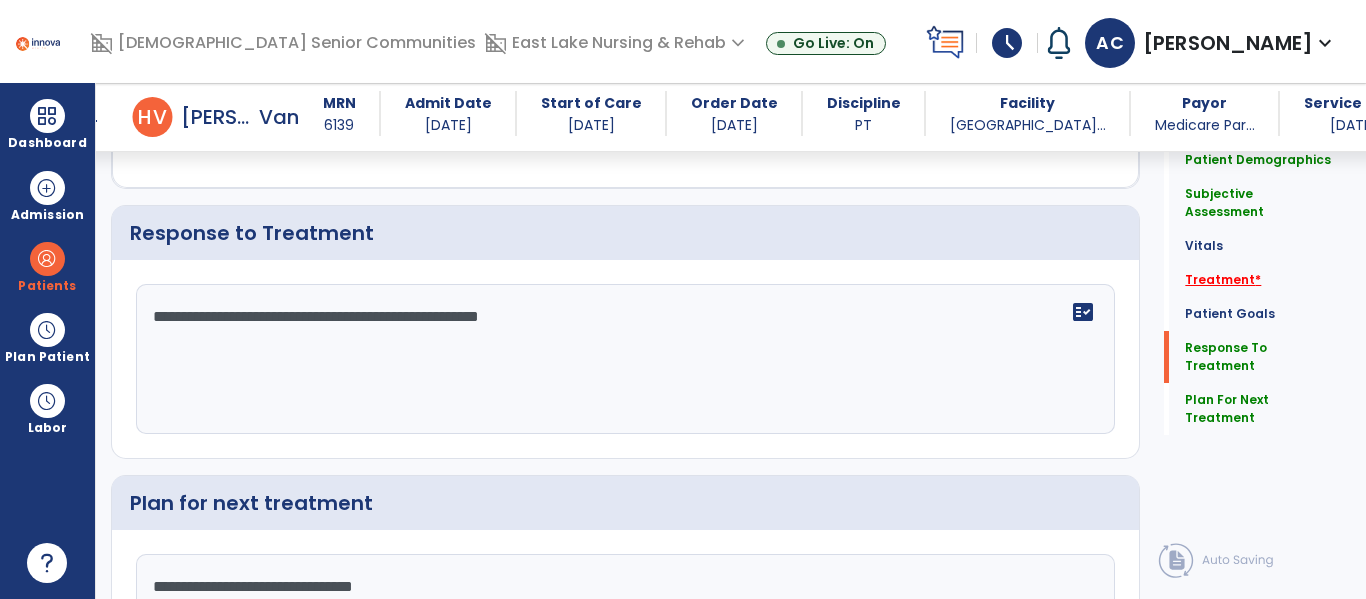 click on "Treatment   *" 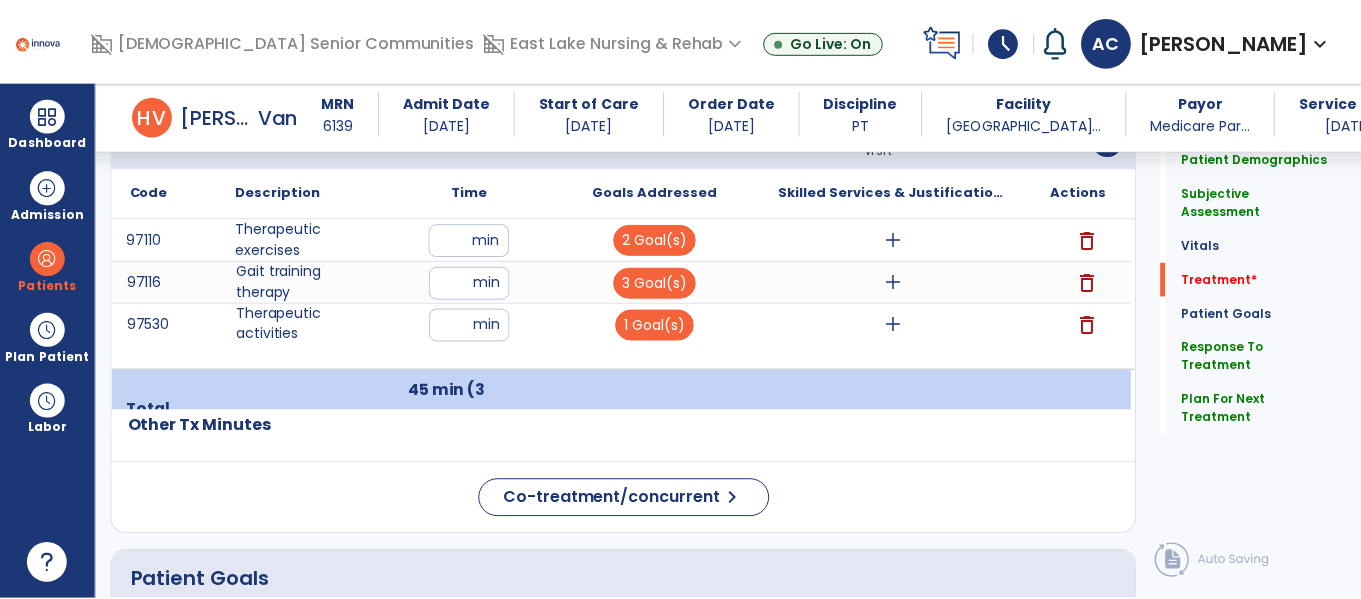 scroll, scrollTop: 1229, scrollLeft: 0, axis: vertical 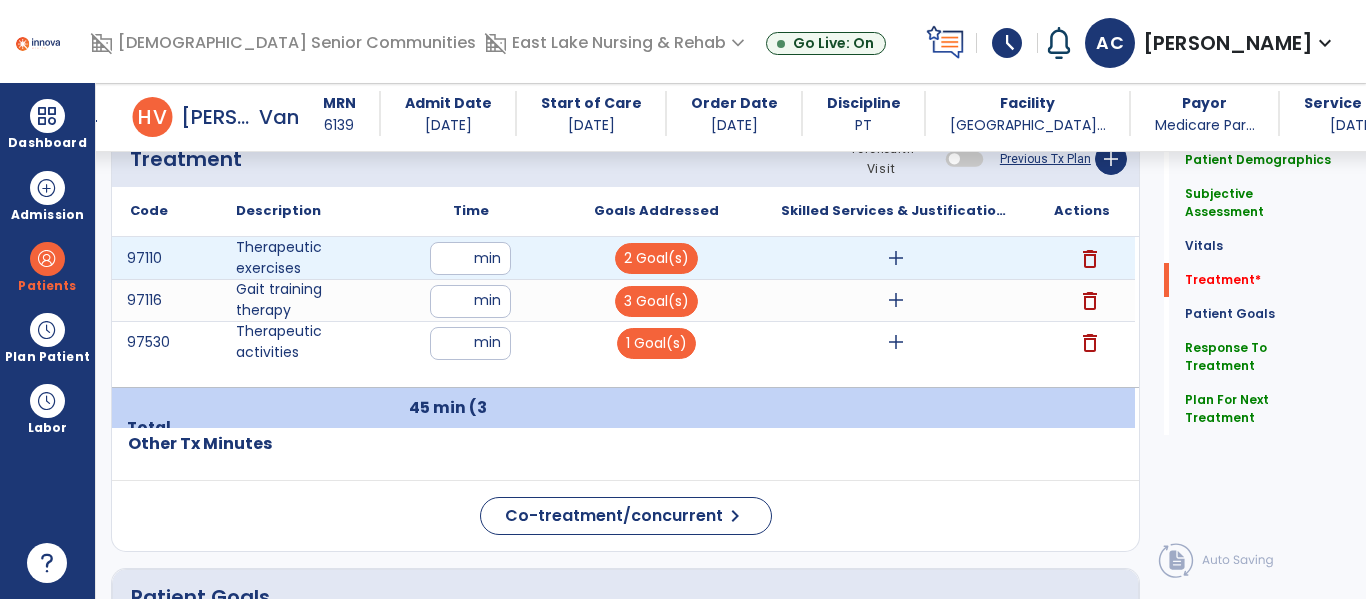 click on "add" at bounding box center [896, 258] 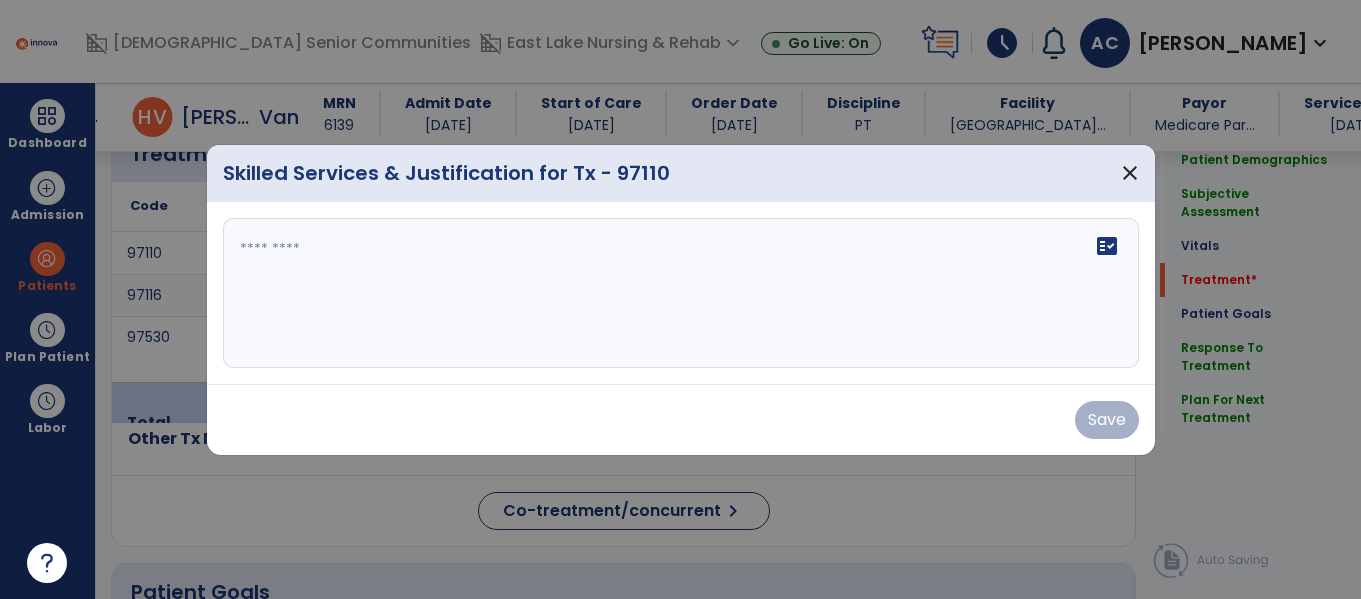 scroll, scrollTop: 1229, scrollLeft: 0, axis: vertical 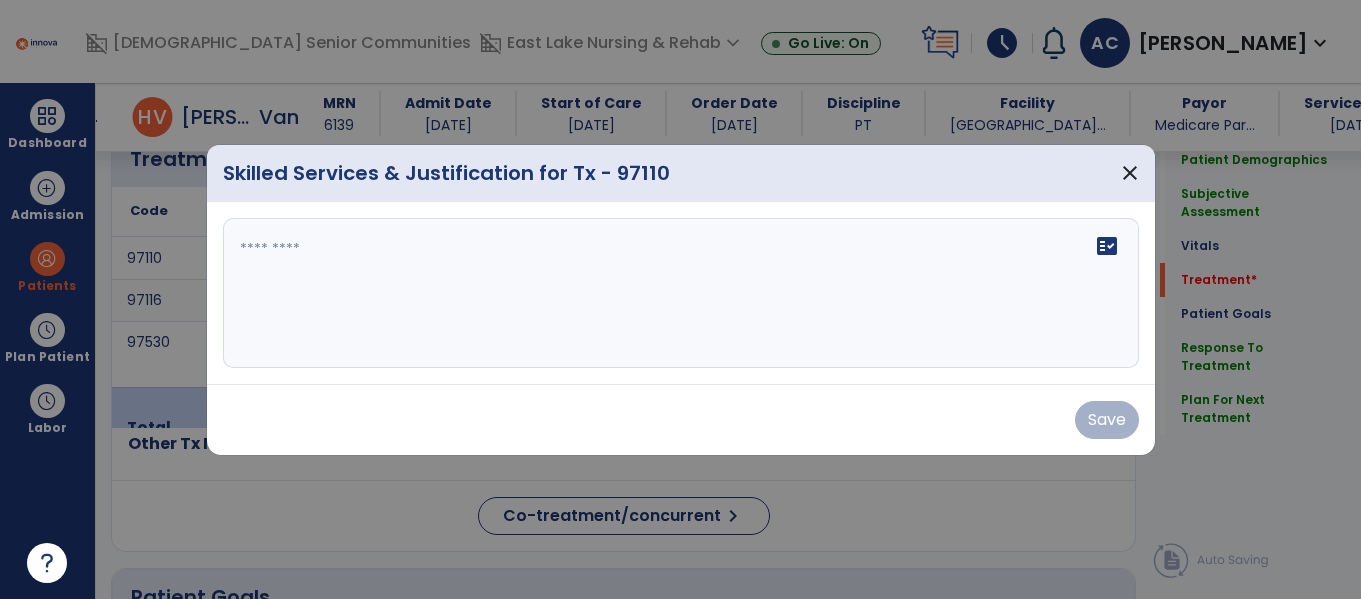 click on "fact_check" at bounding box center (681, 293) 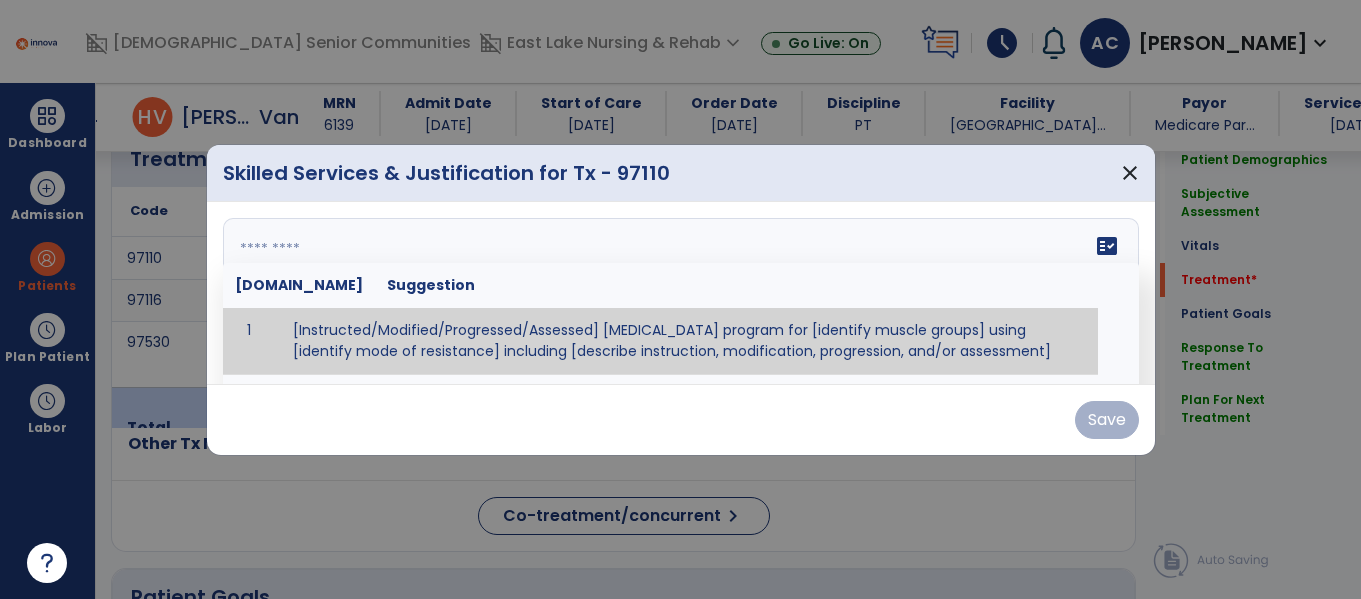 paste on "**********" 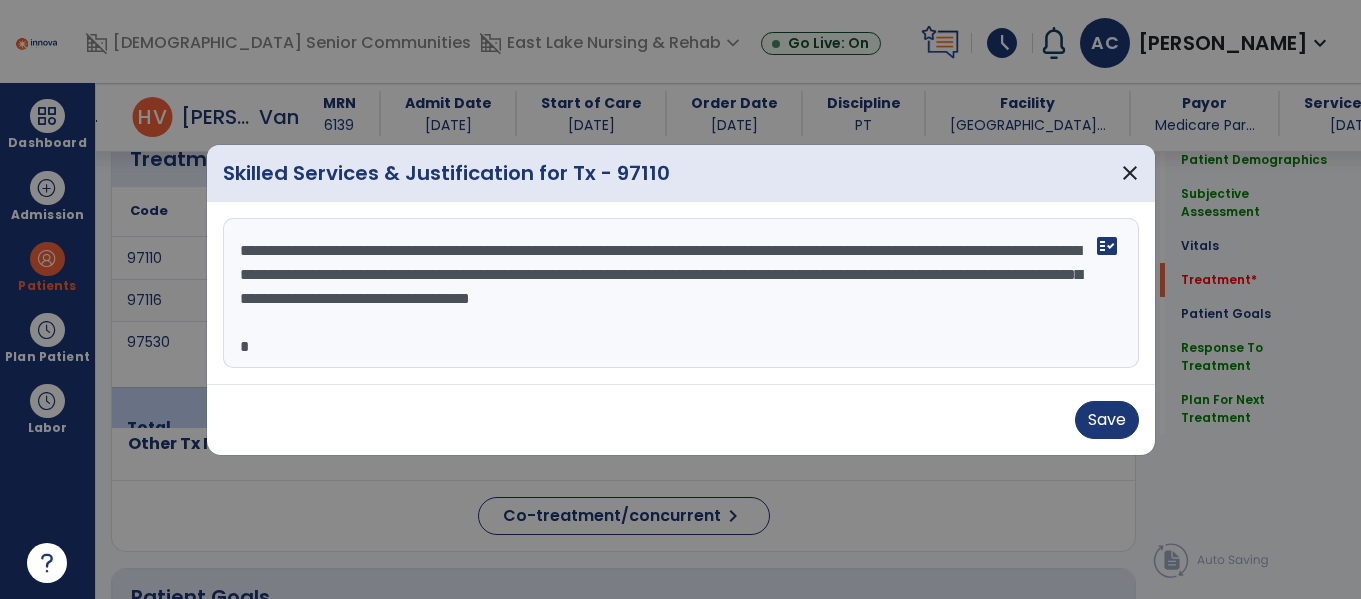 scroll, scrollTop: 120, scrollLeft: 0, axis: vertical 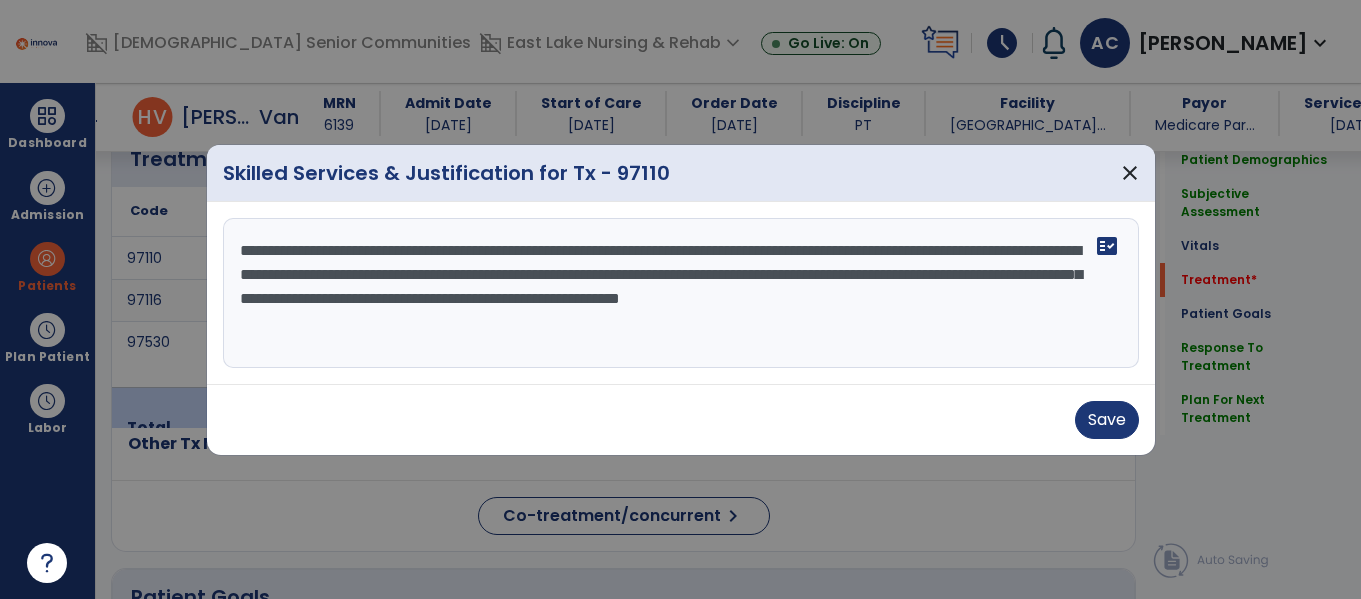 click on "**********" at bounding box center [681, 293] 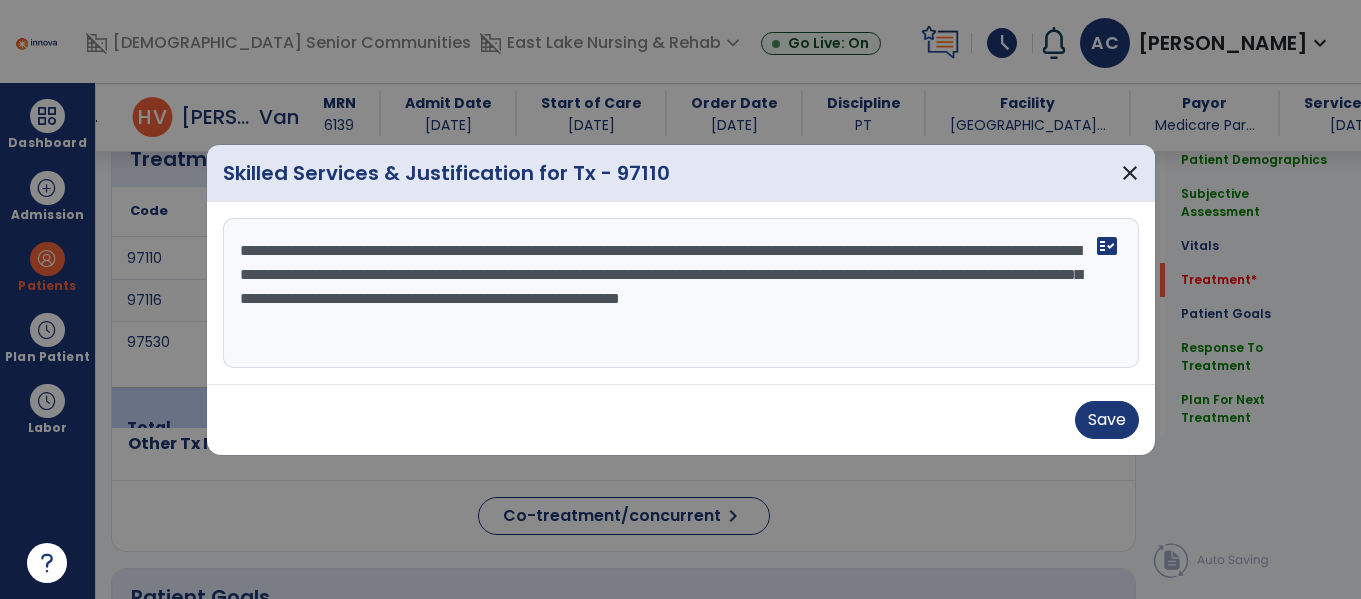 click on "**********" at bounding box center [681, 293] 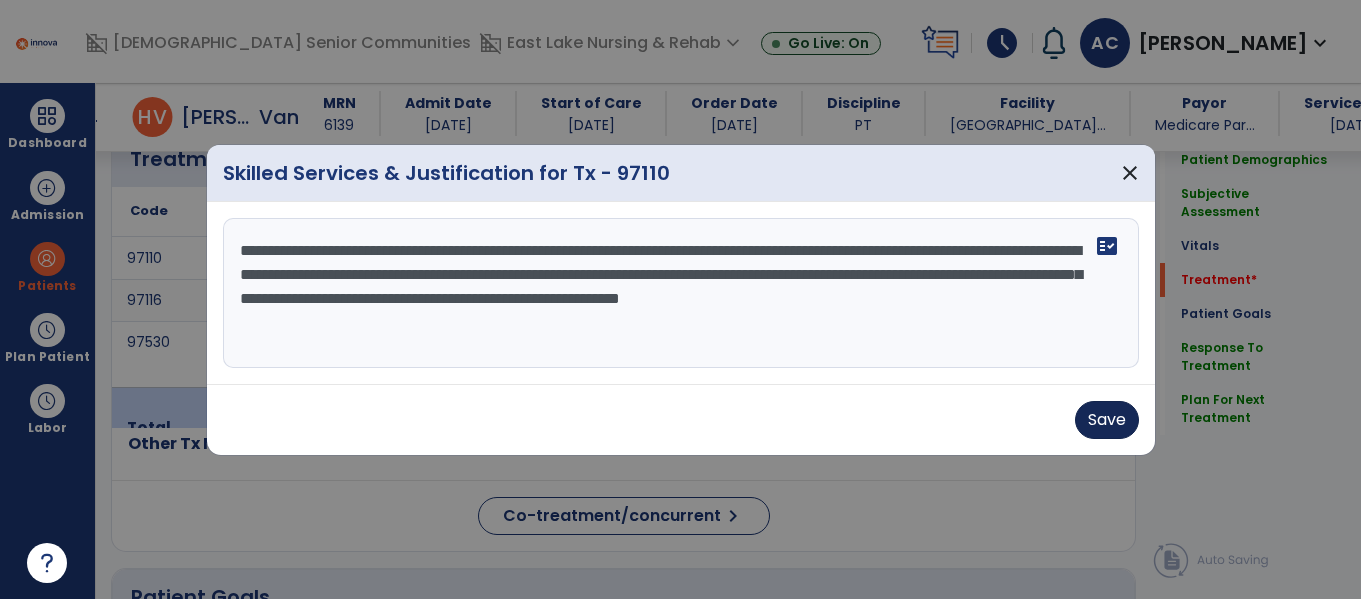 type on "**********" 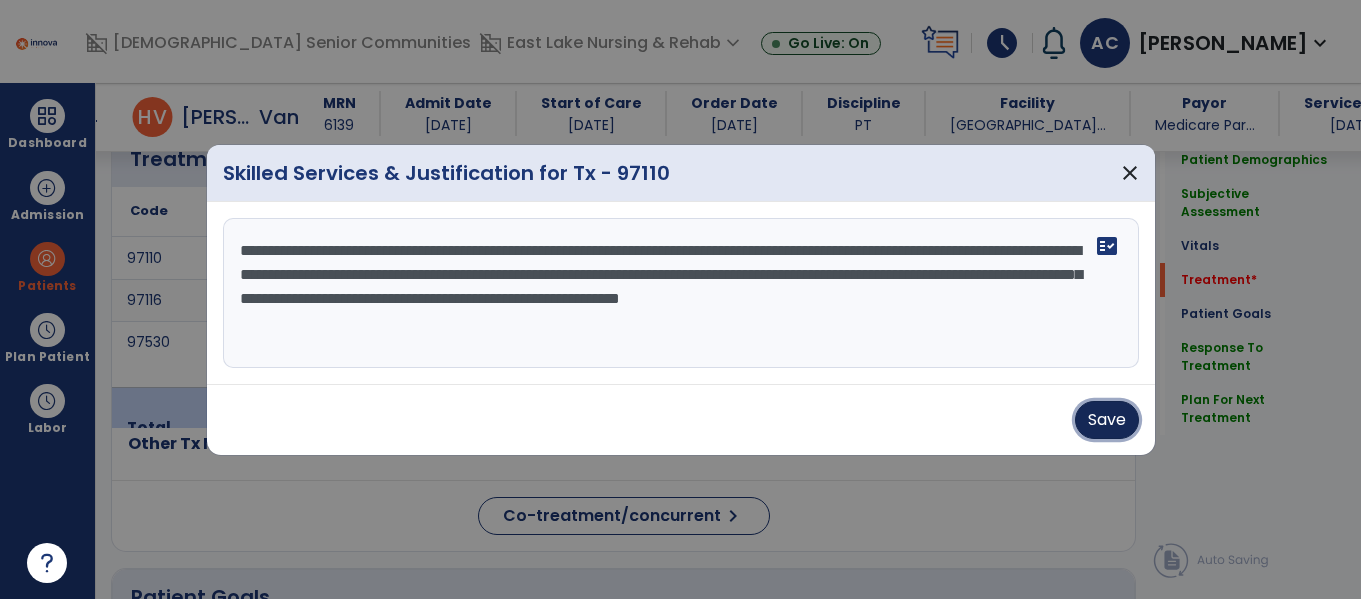 click on "Save" at bounding box center [1107, 420] 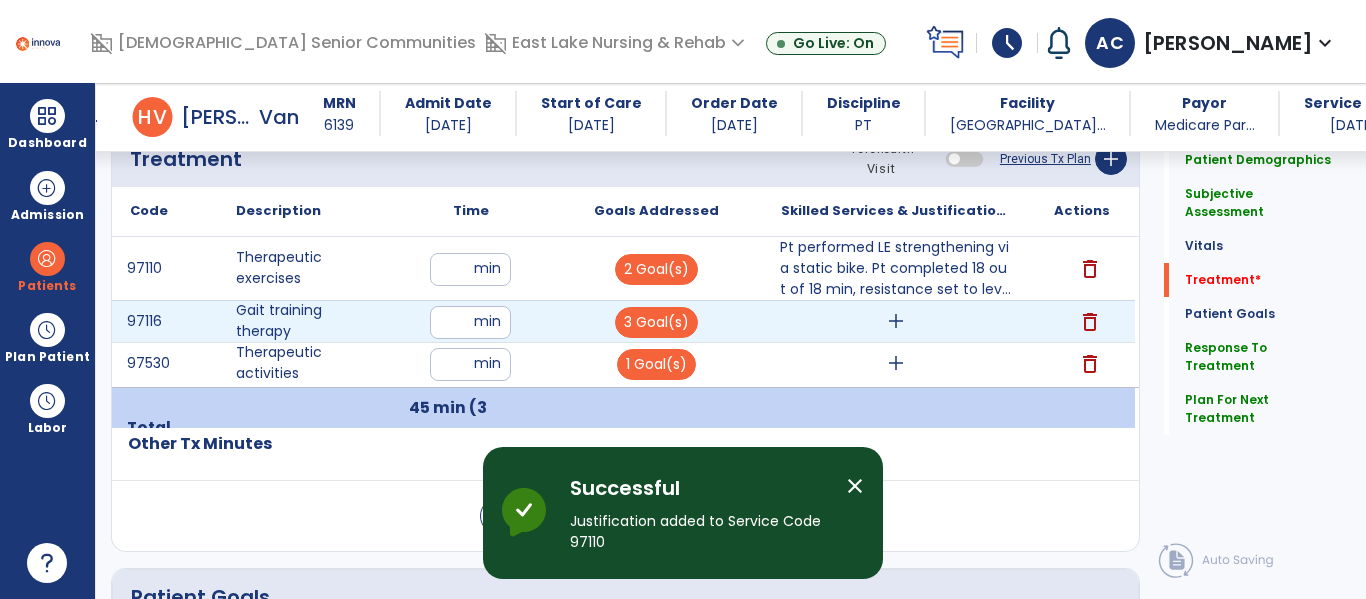 click on "add" at bounding box center (896, 321) 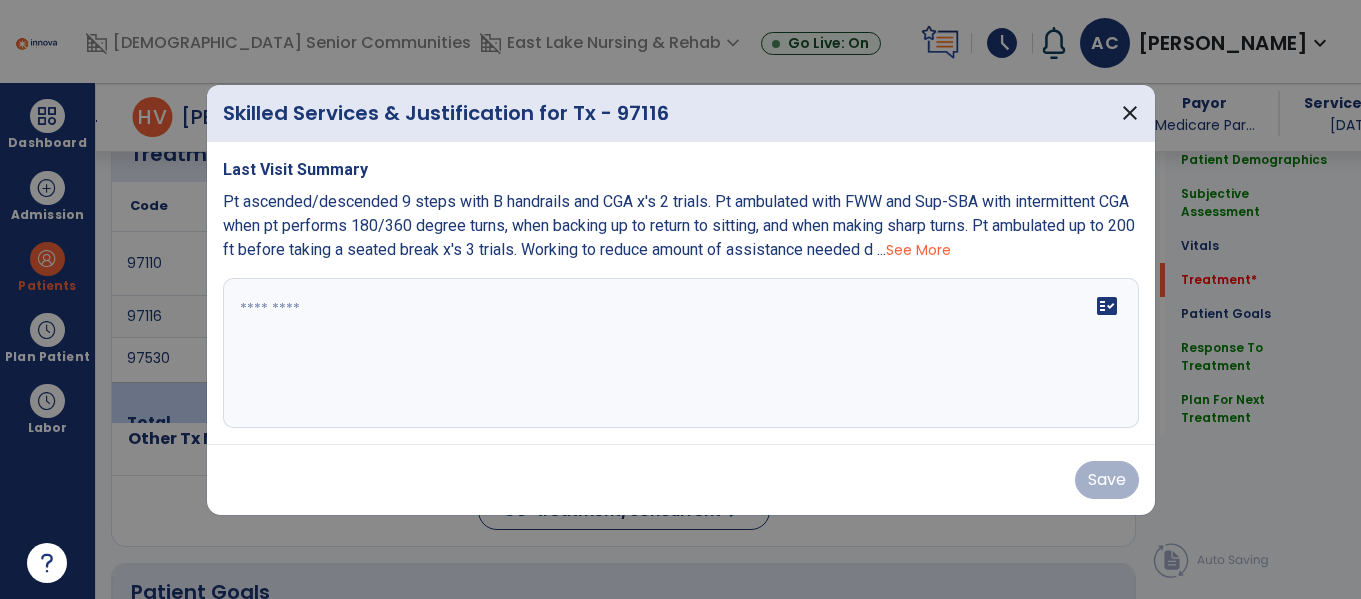 scroll, scrollTop: 1229, scrollLeft: 0, axis: vertical 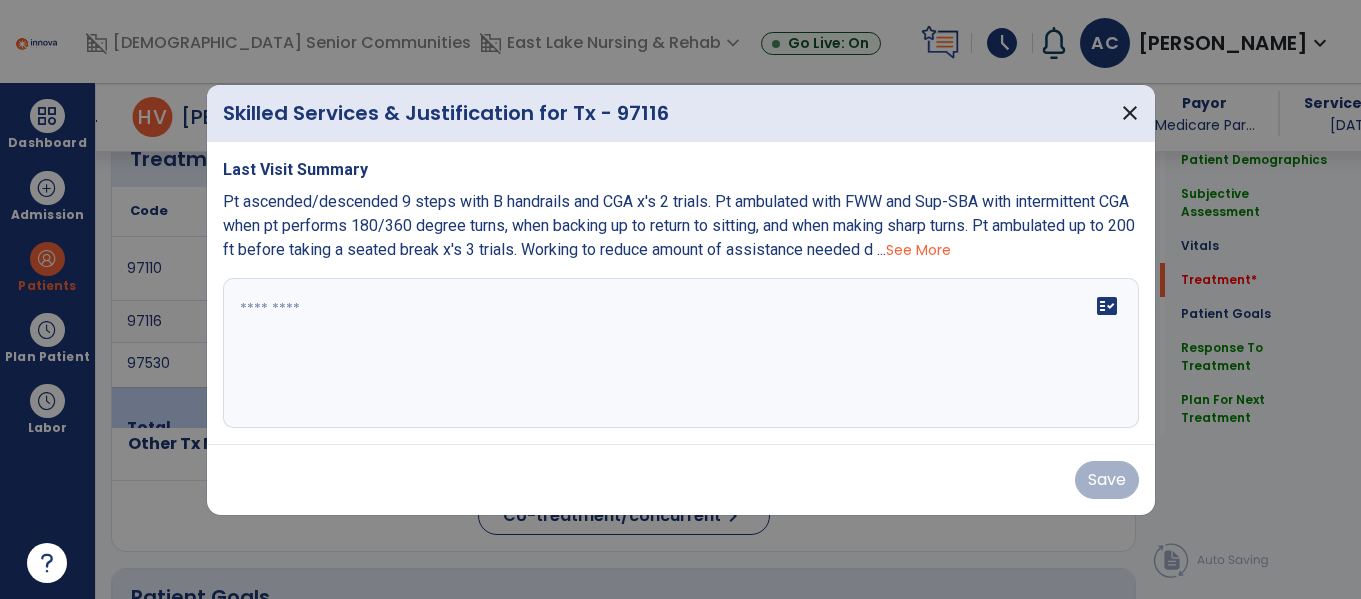 click on "fact_check" at bounding box center [681, 353] 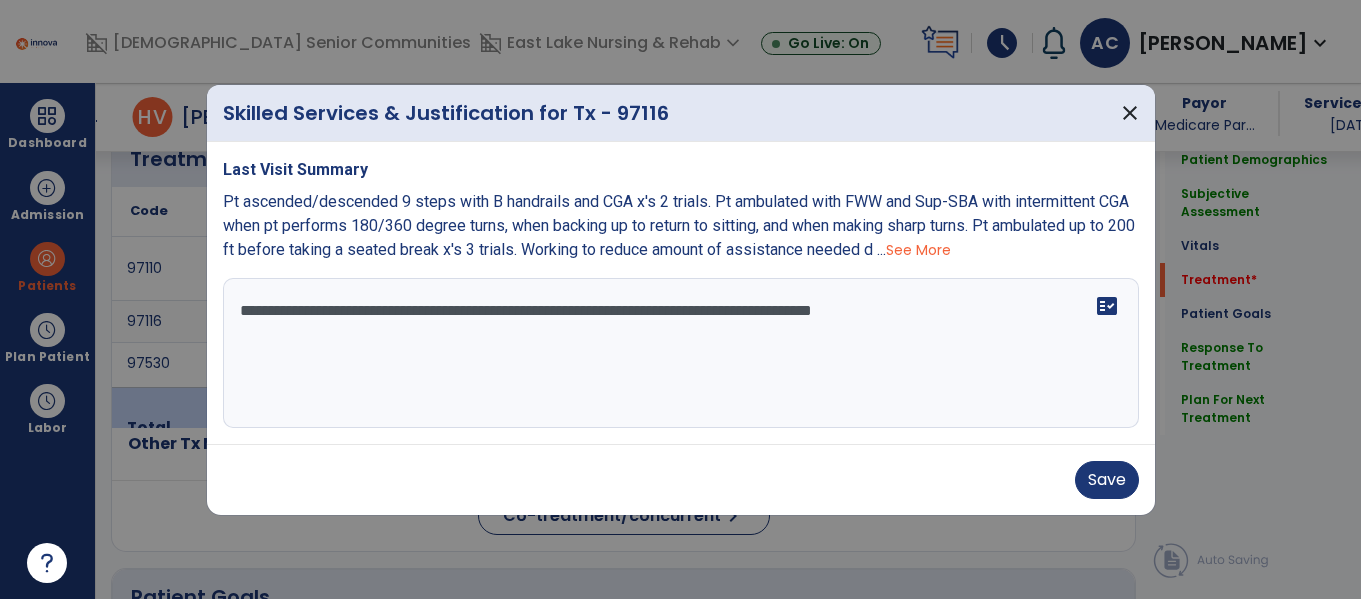 click on "**********" at bounding box center (681, 353) 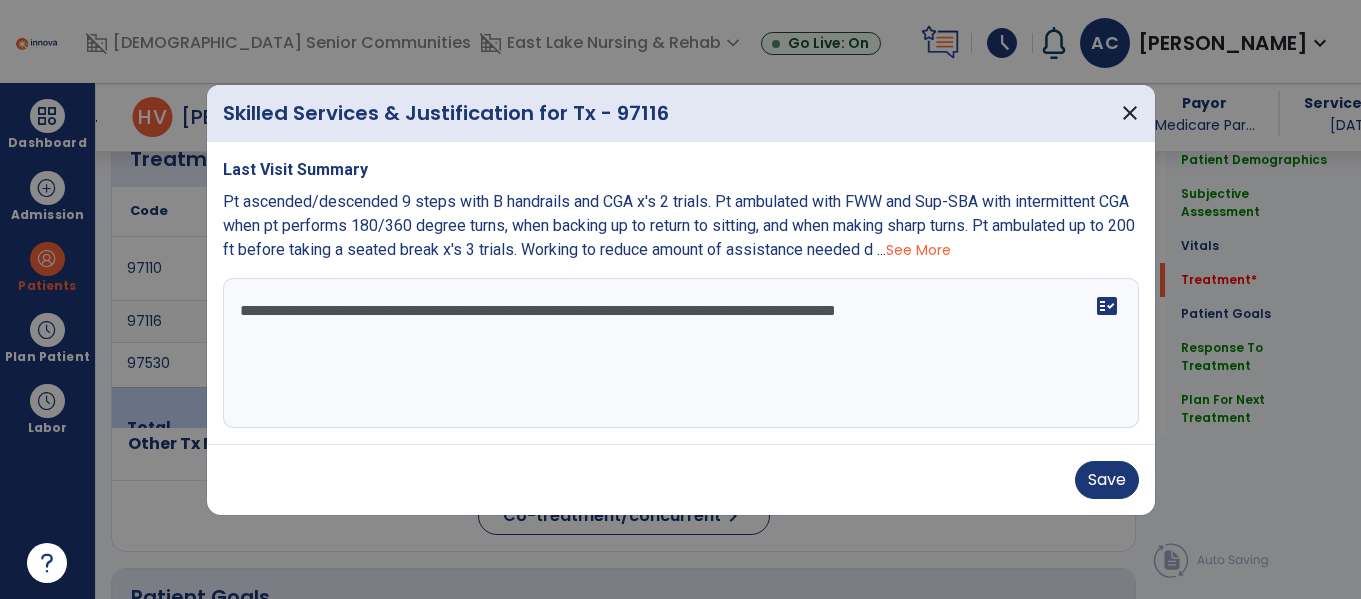 click on "**********" at bounding box center (681, 353) 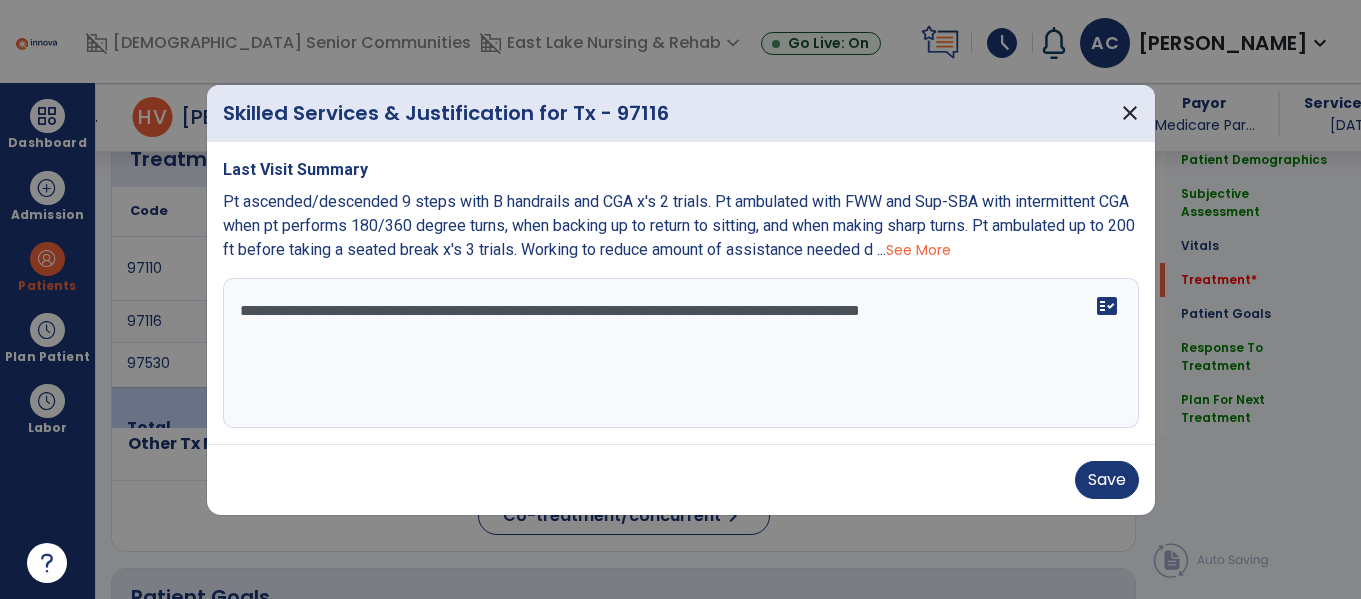 click on "**********" at bounding box center [681, 353] 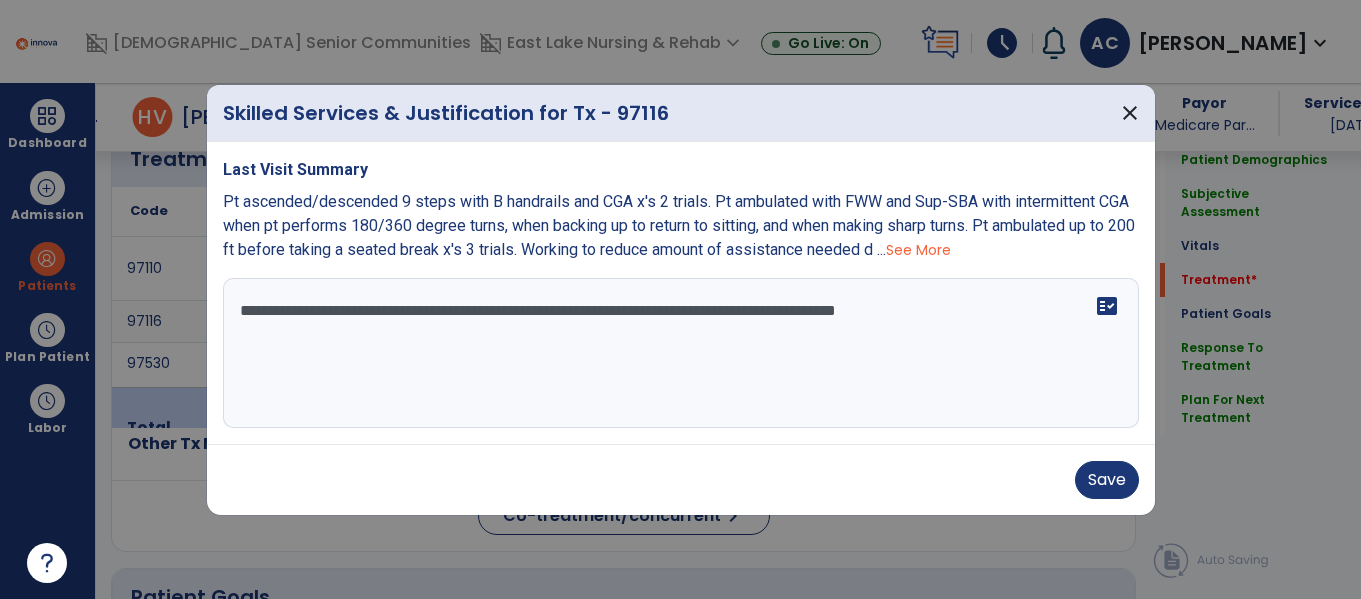 click on "**********" at bounding box center [681, 353] 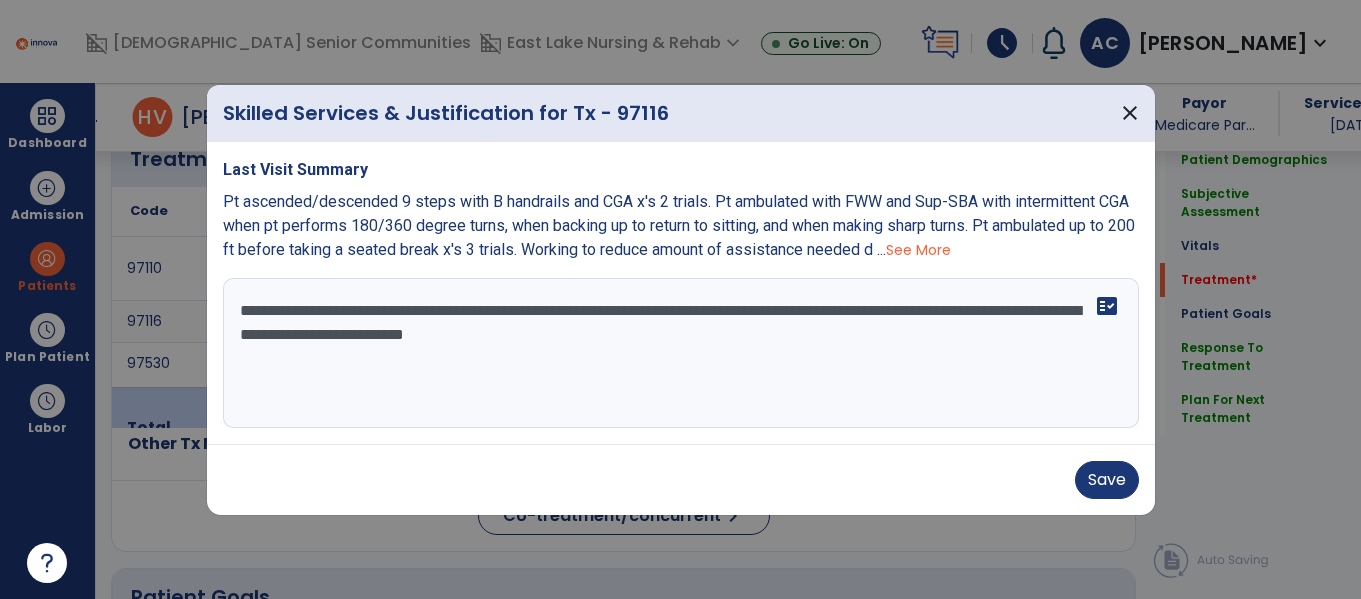 click on "**********" at bounding box center (681, 353) 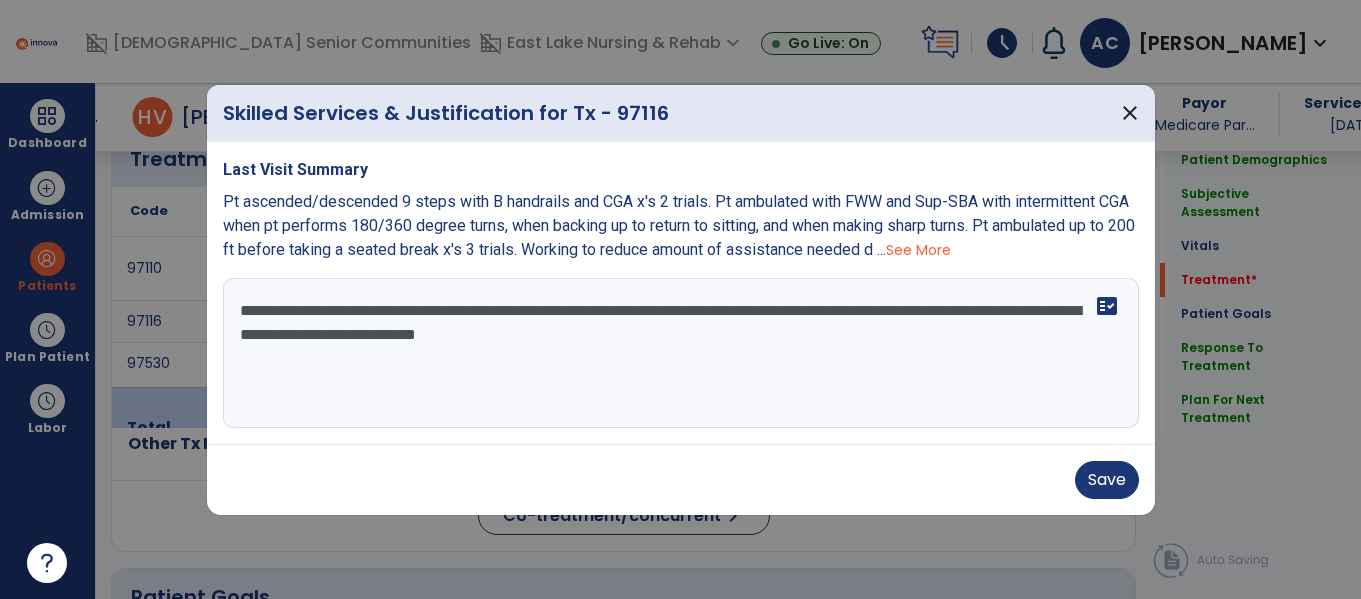 click on "**********" at bounding box center [681, 353] 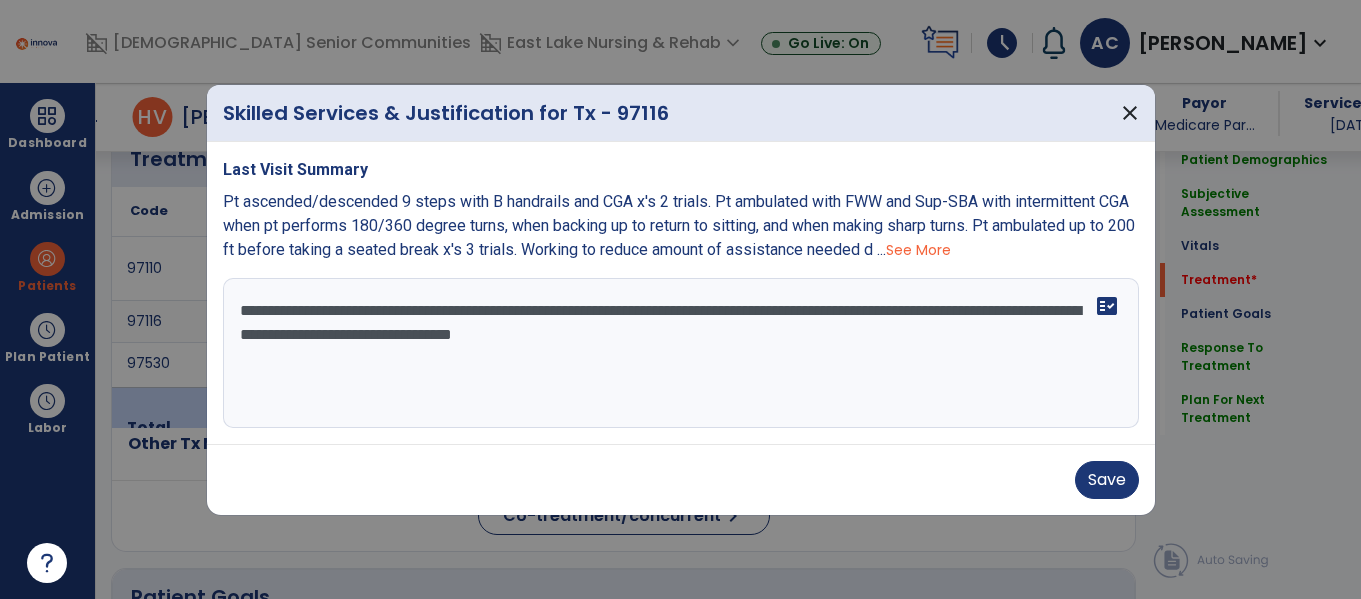 click on "**********" at bounding box center (681, 353) 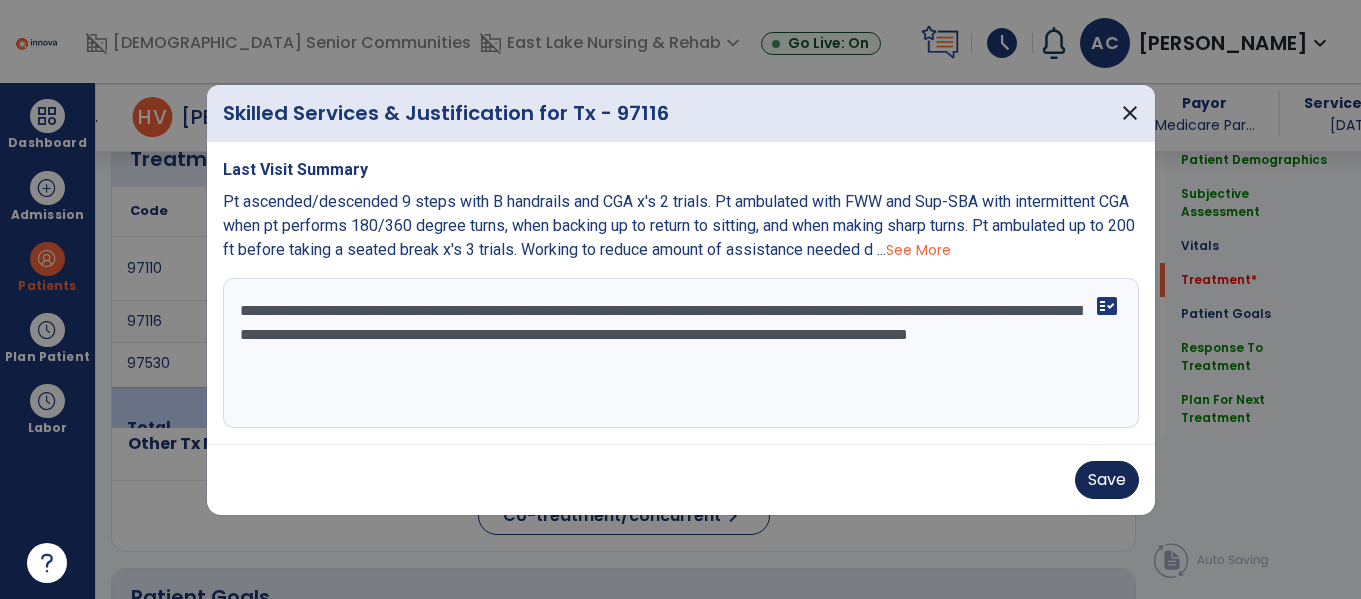 type on "**********" 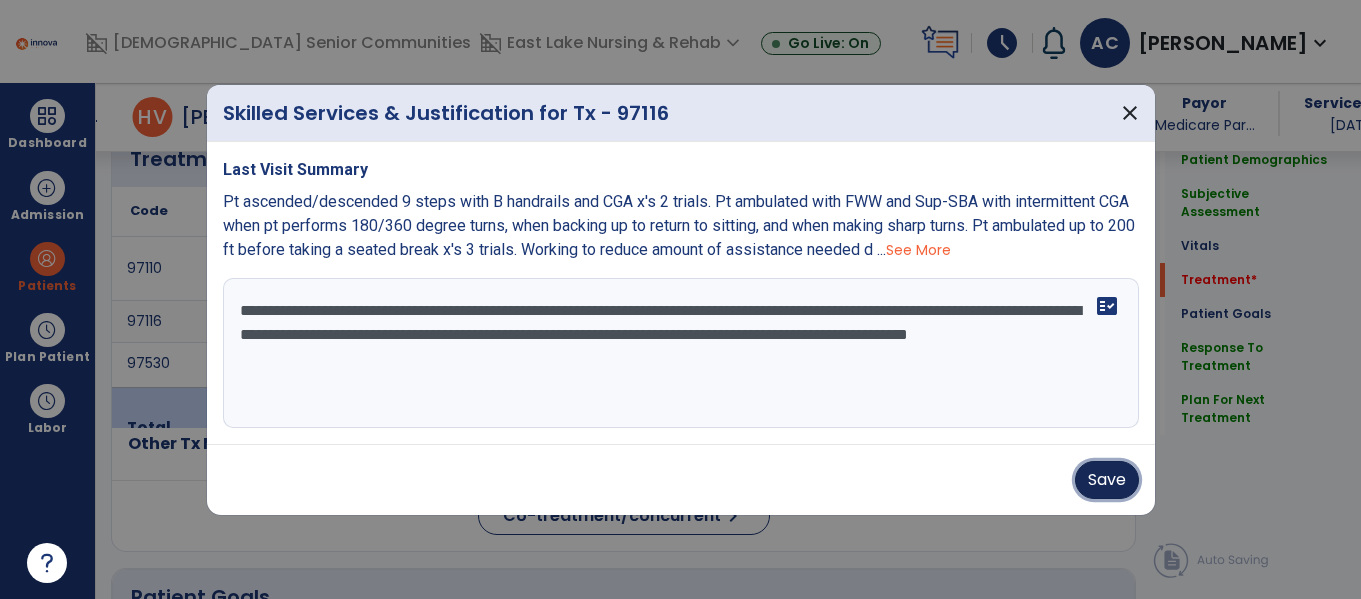 click on "Save" at bounding box center (1107, 480) 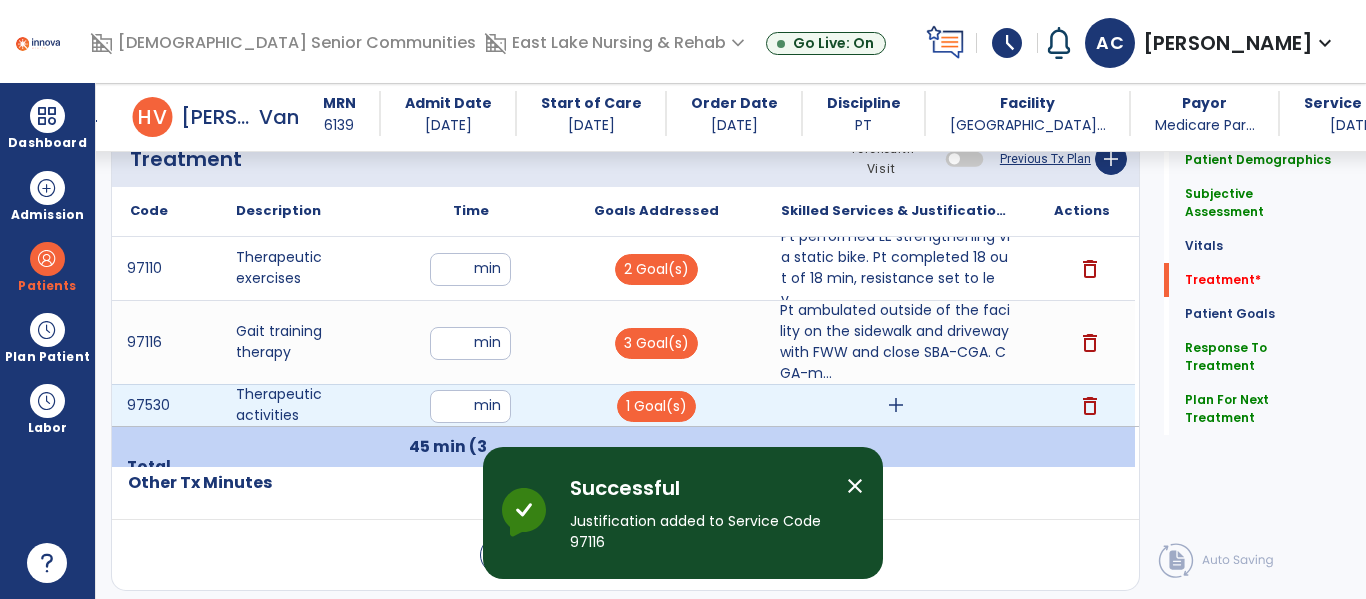 click on "add" at bounding box center (896, 405) 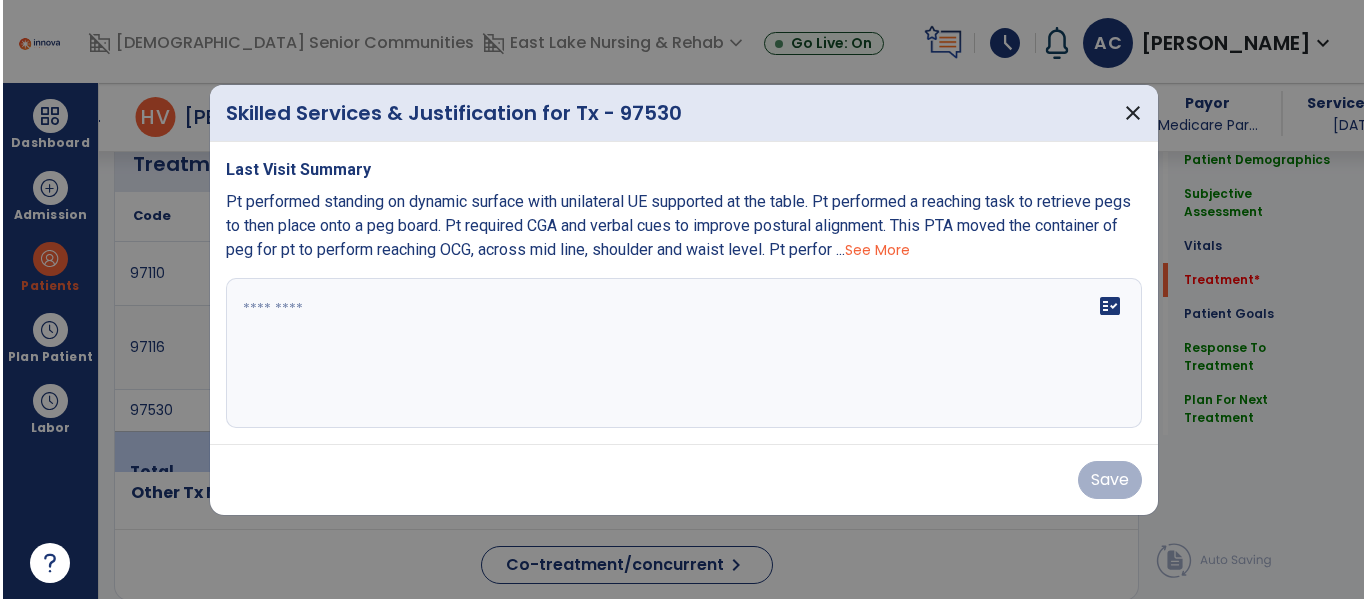 scroll, scrollTop: 1229, scrollLeft: 0, axis: vertical 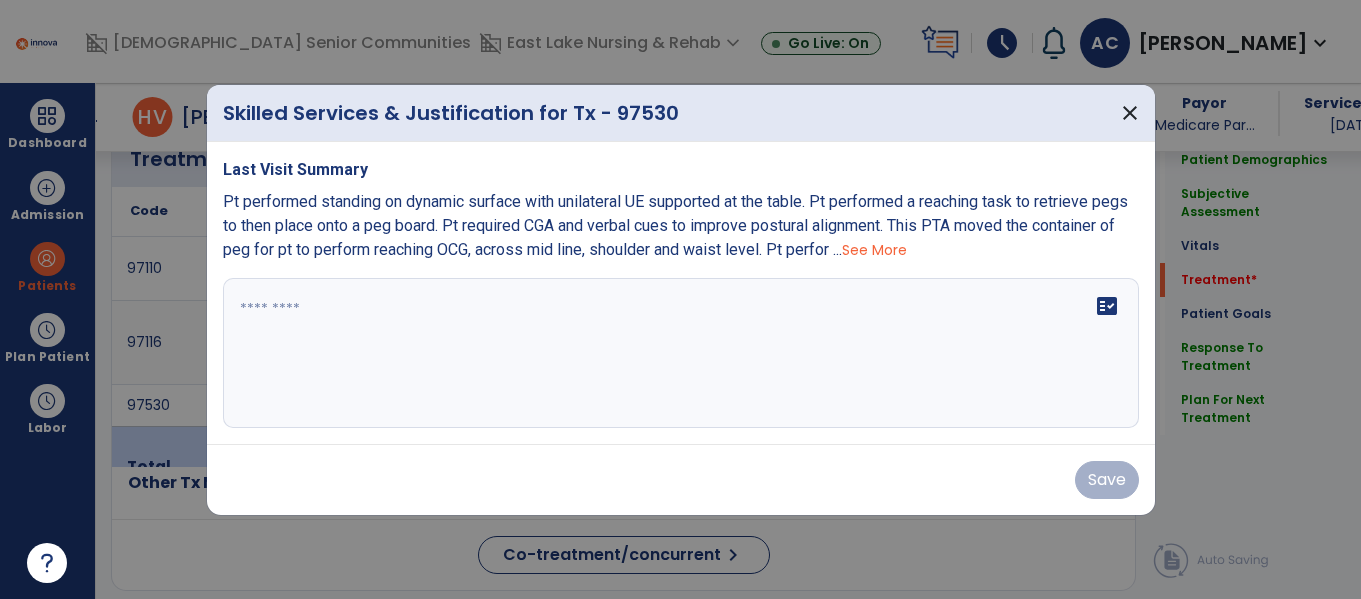 click on "fact_check" at bounding box center (681, 353) 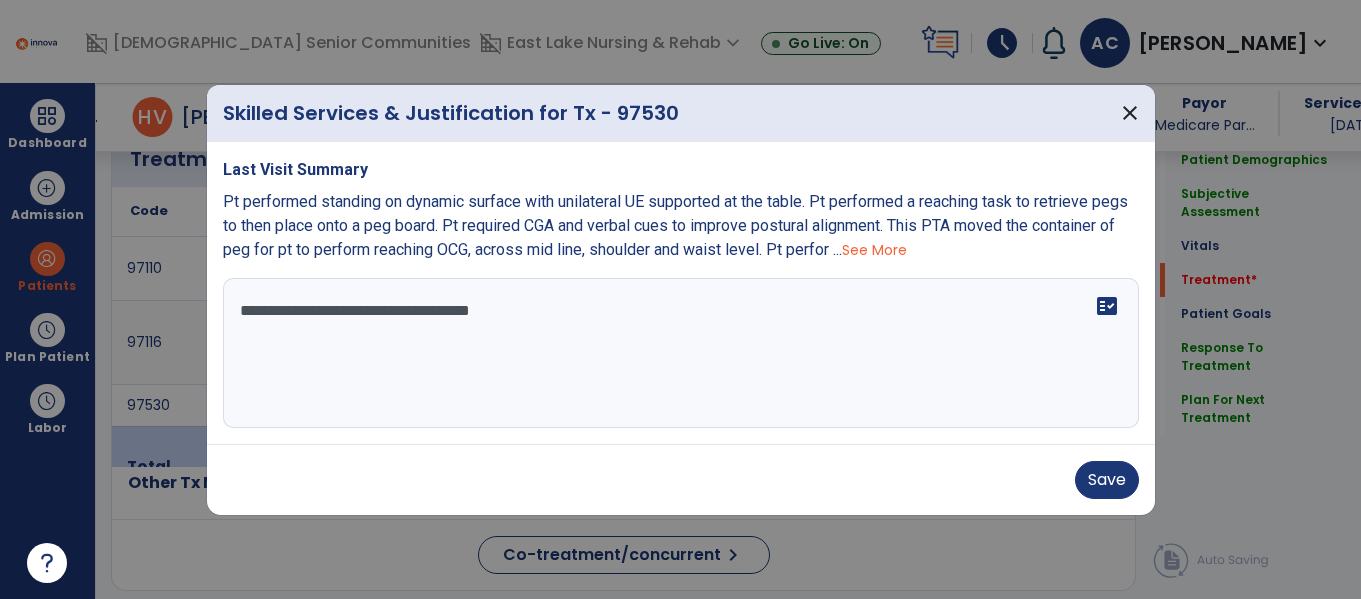 click on "**********" at bounding box center [681, 353] 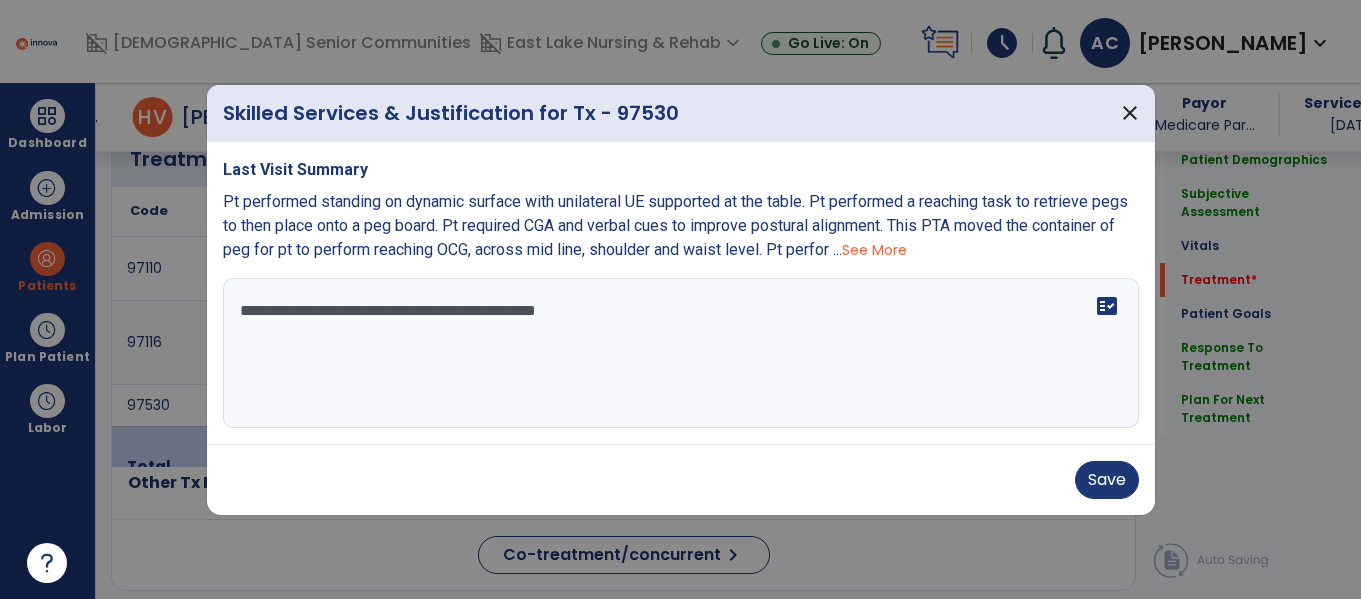 click on "**********" at bounding box center [681, 353] 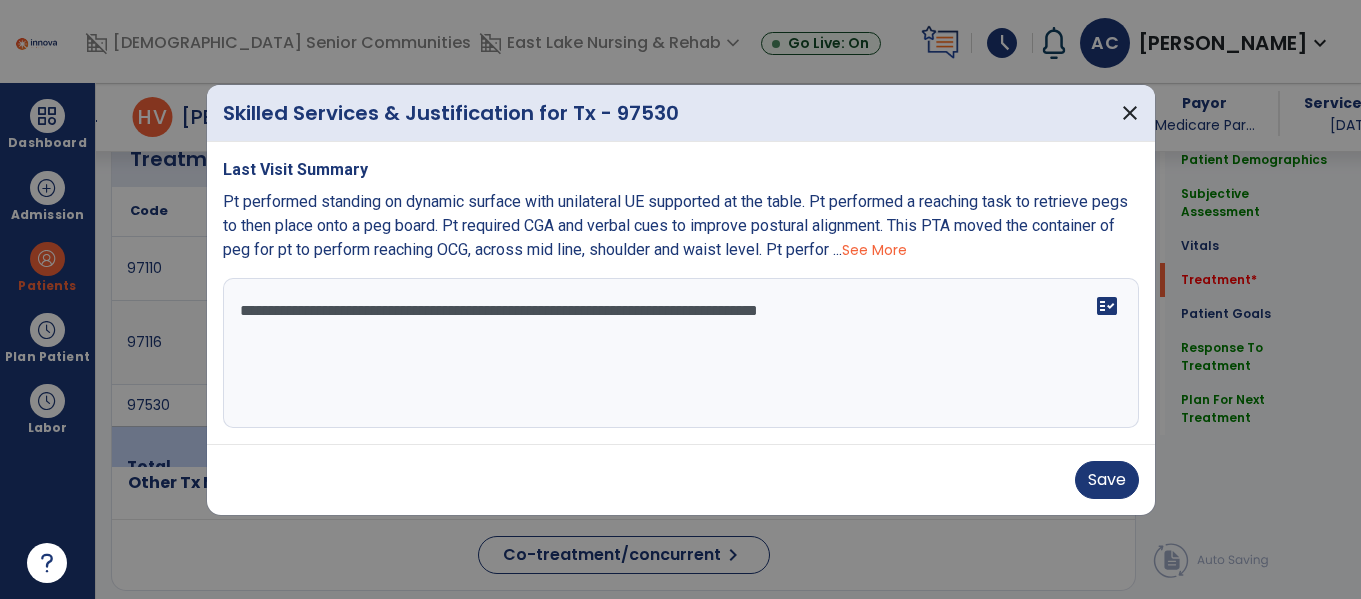 type on "**********" 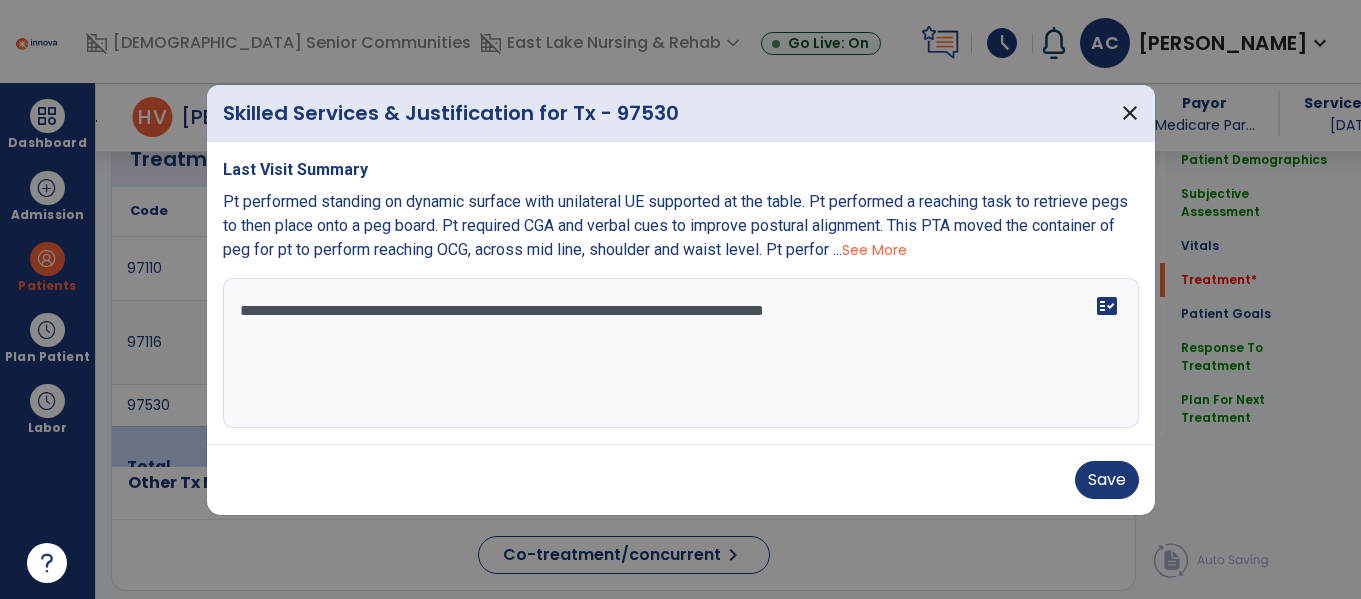 click on "**********" at bounding box center (681, 353) 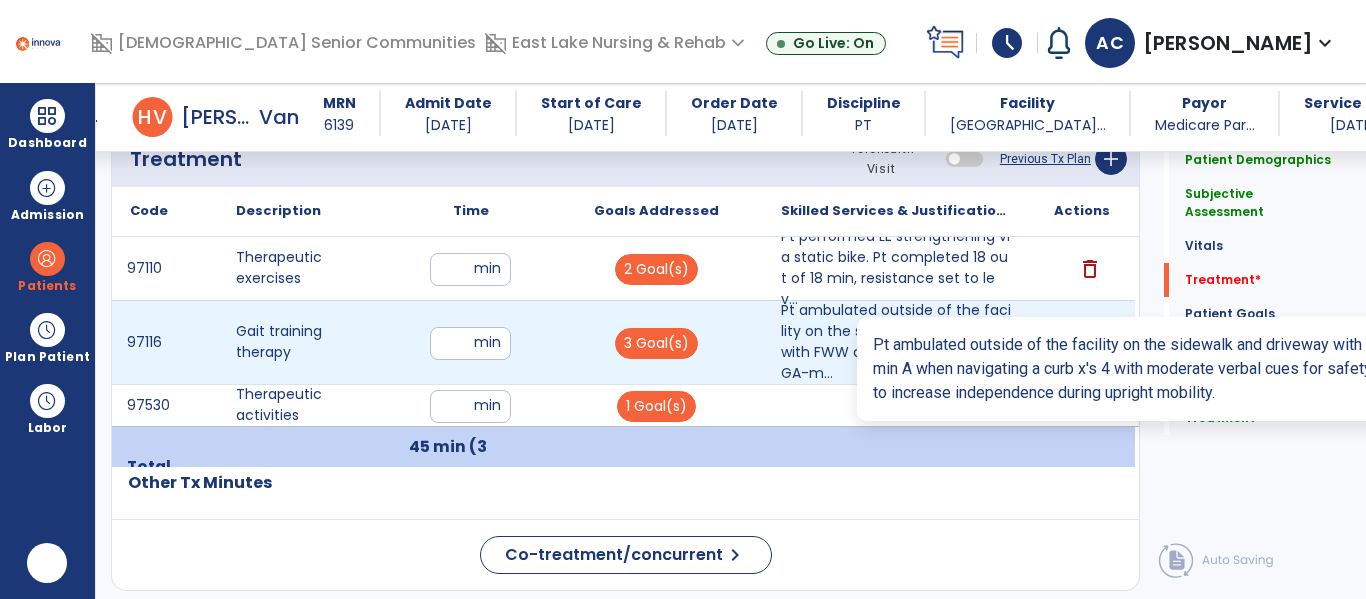 scroll, scrollTop: 0, scrollLeft: 0, axis: both 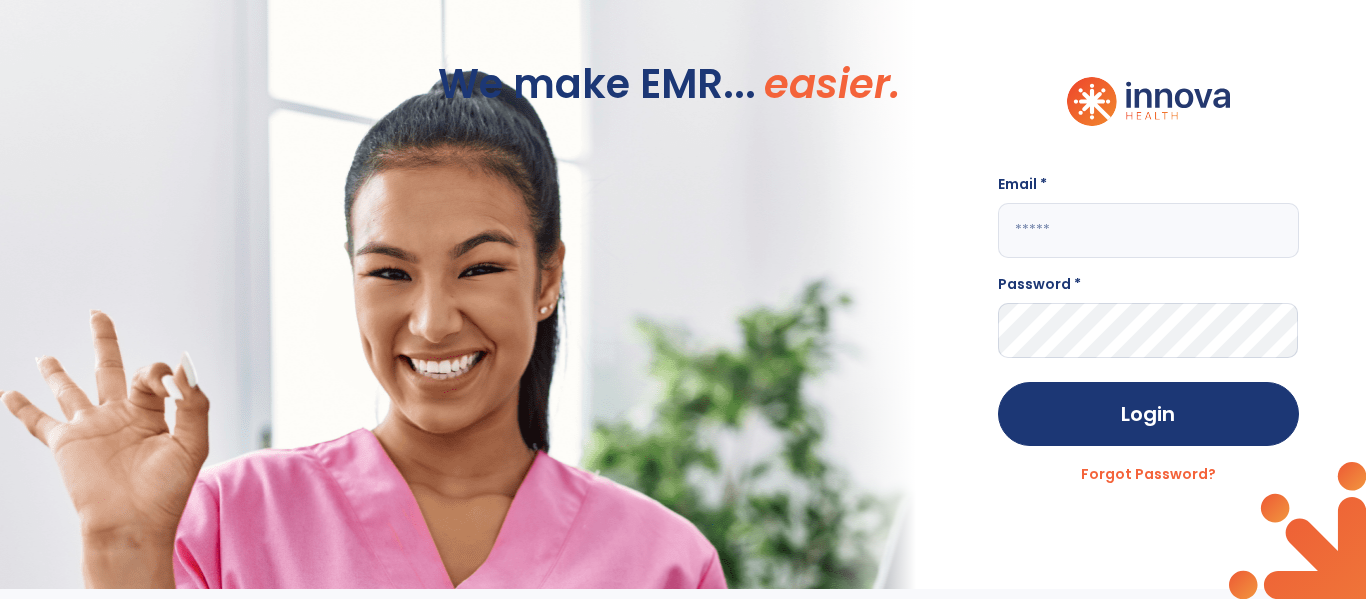 click on "Email * Password * Login Forgot Password?" 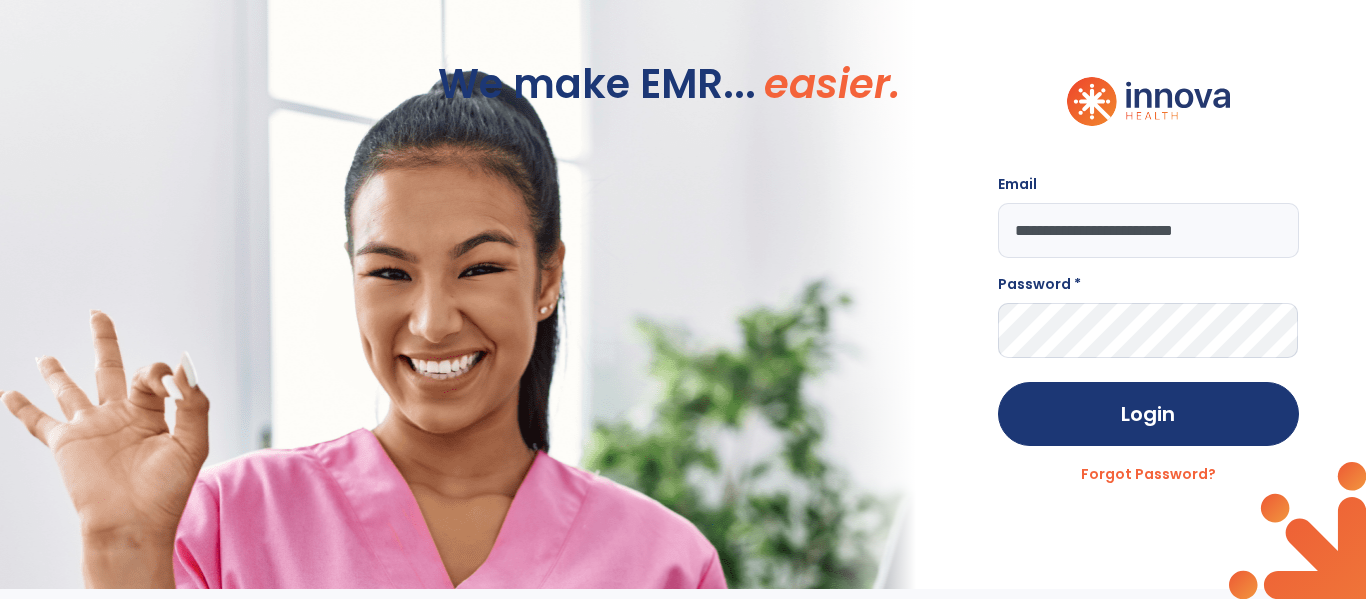 type on "**********" 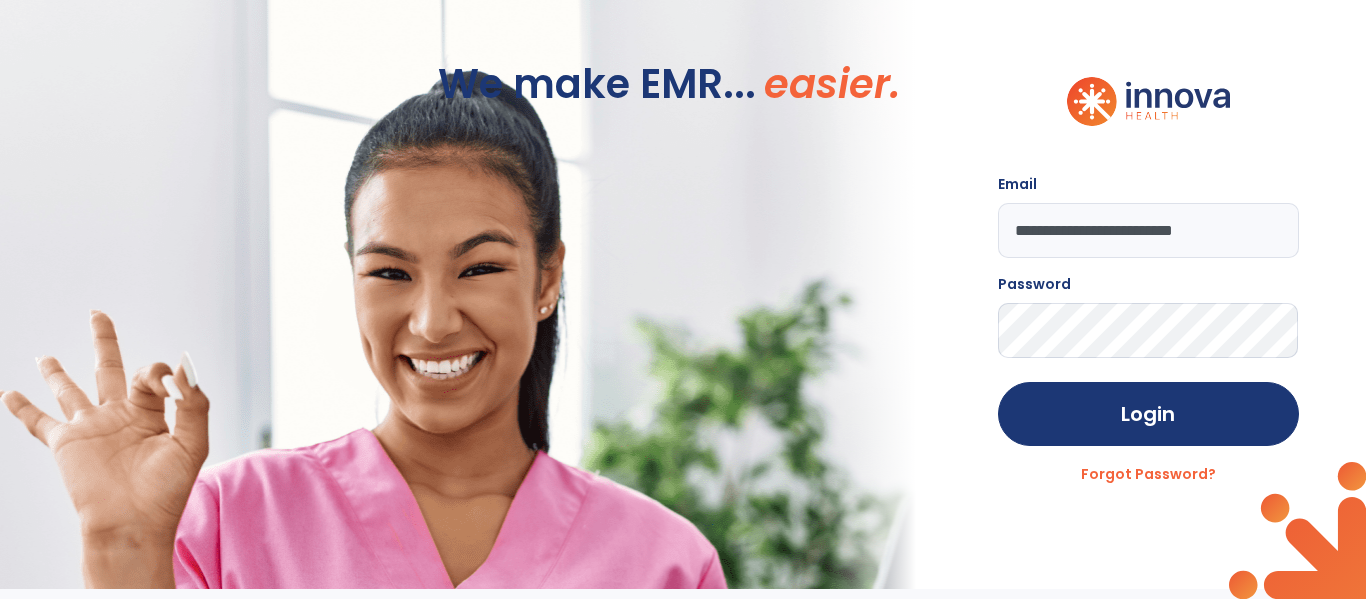 click on "Login" 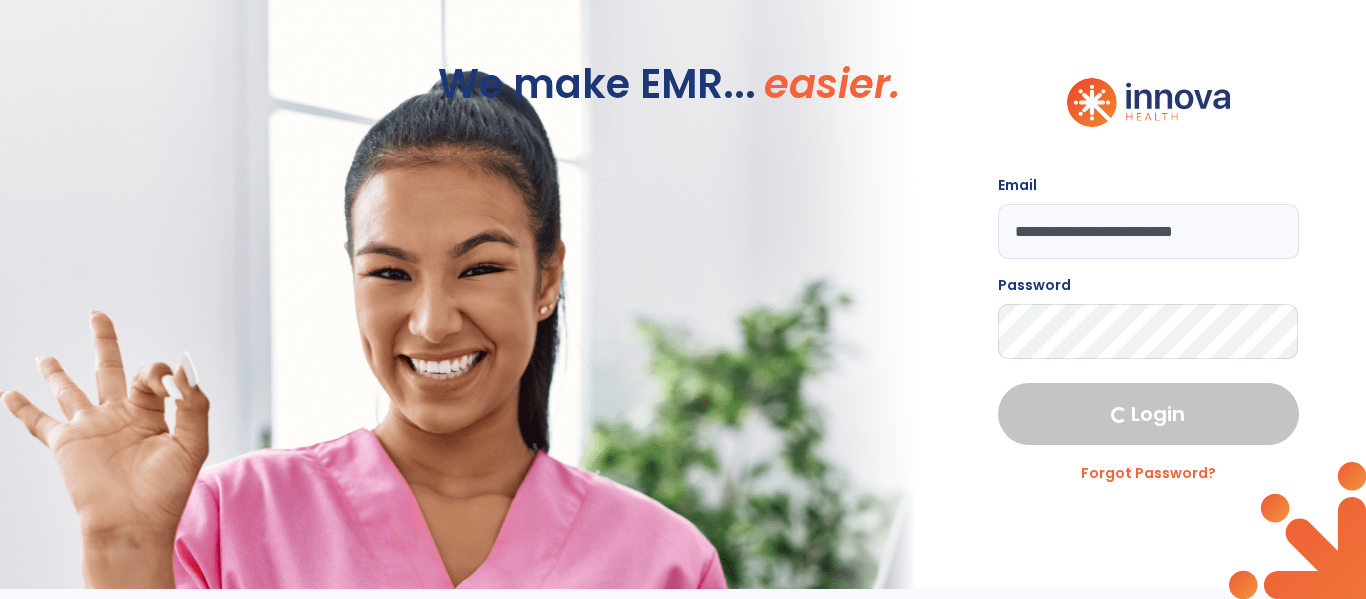 select on "****" 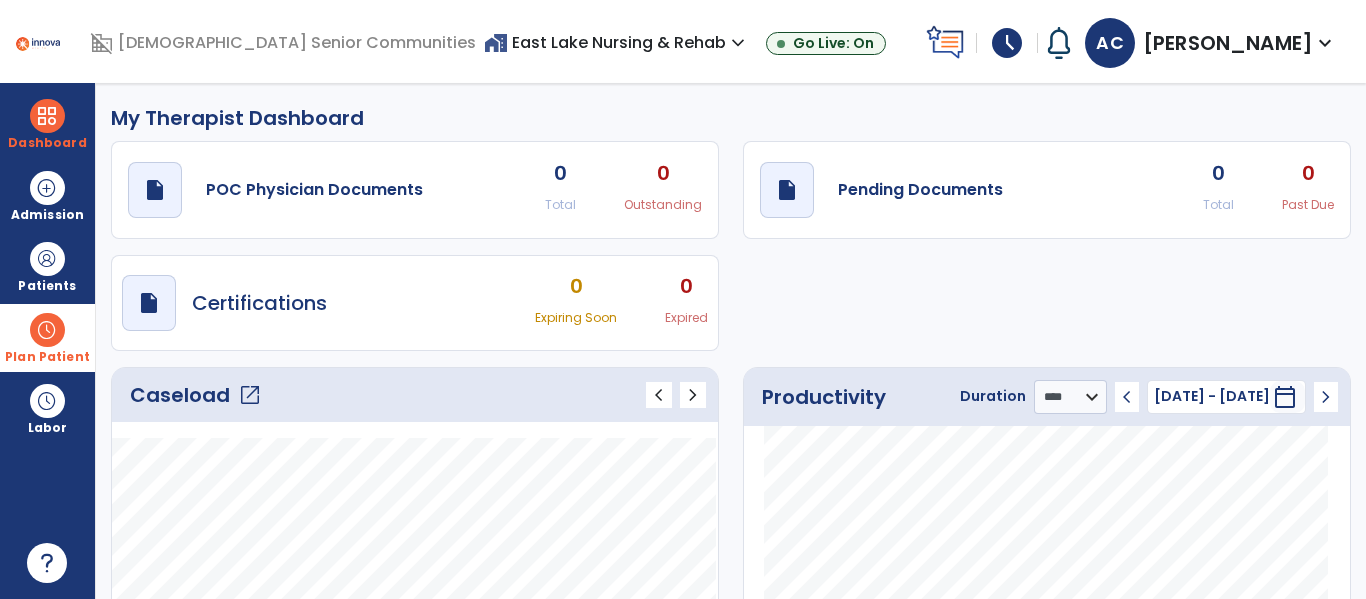 click on "Plan Patient" at bounding box center [47, 266] 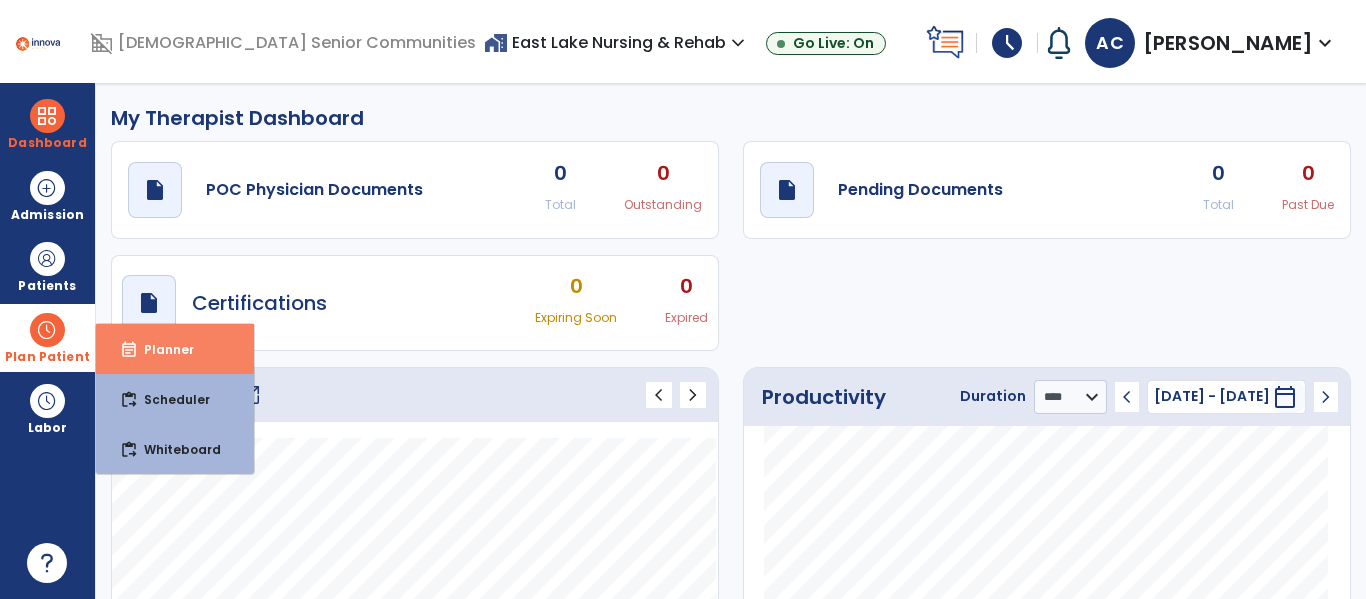 click on "Planner" at bounding box center [161, 349] 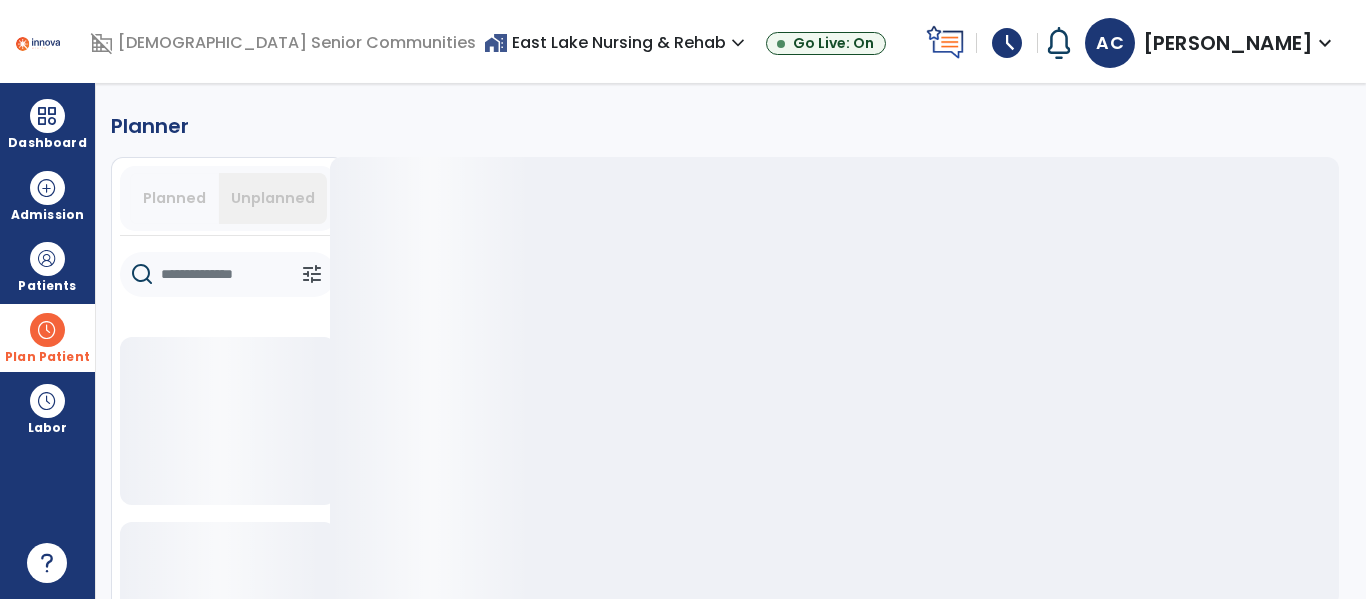 click on "Planned" at bounding box center [174, 198] 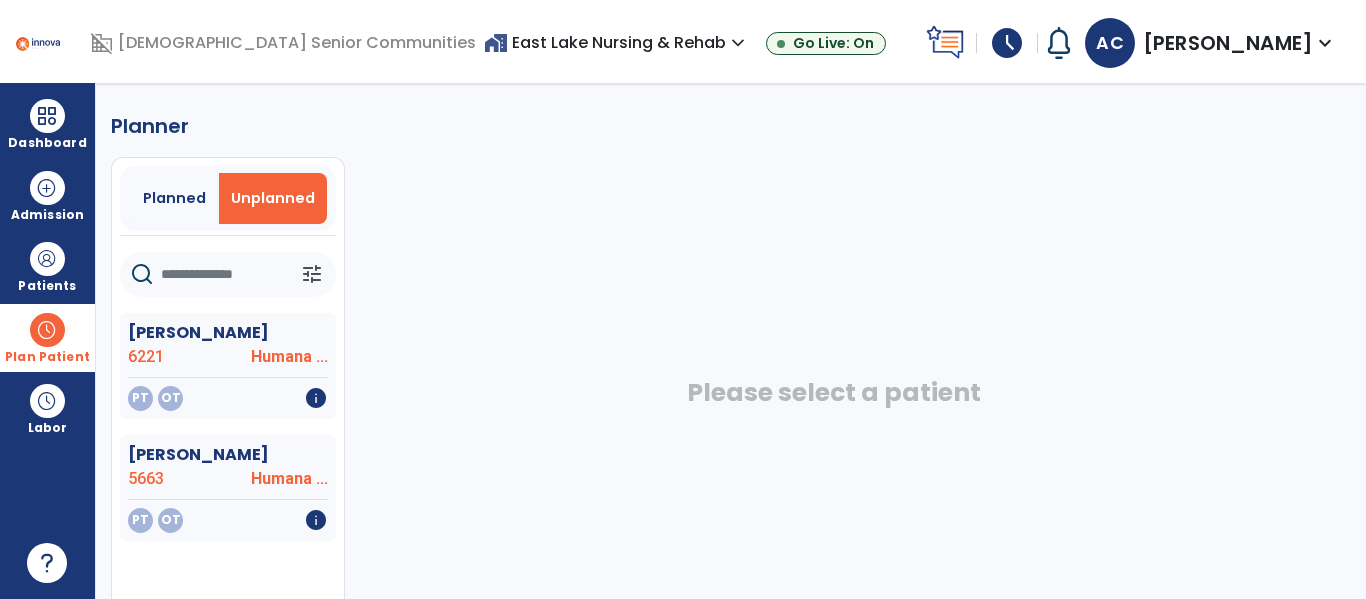 click 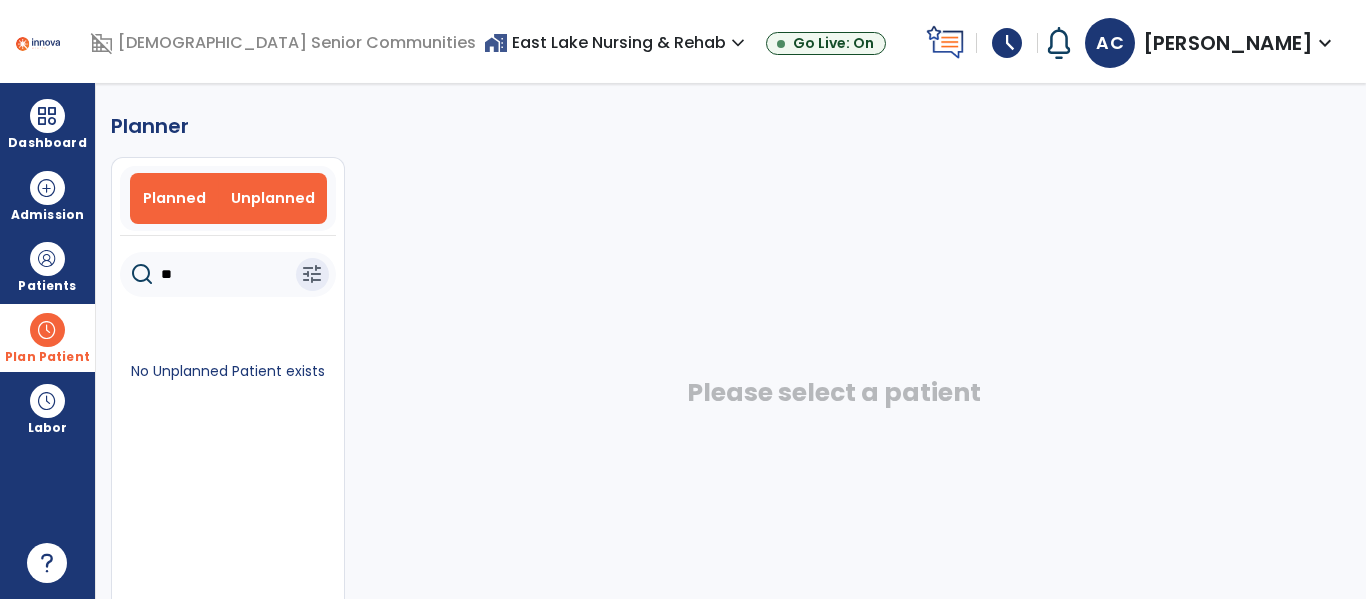 type on "**" 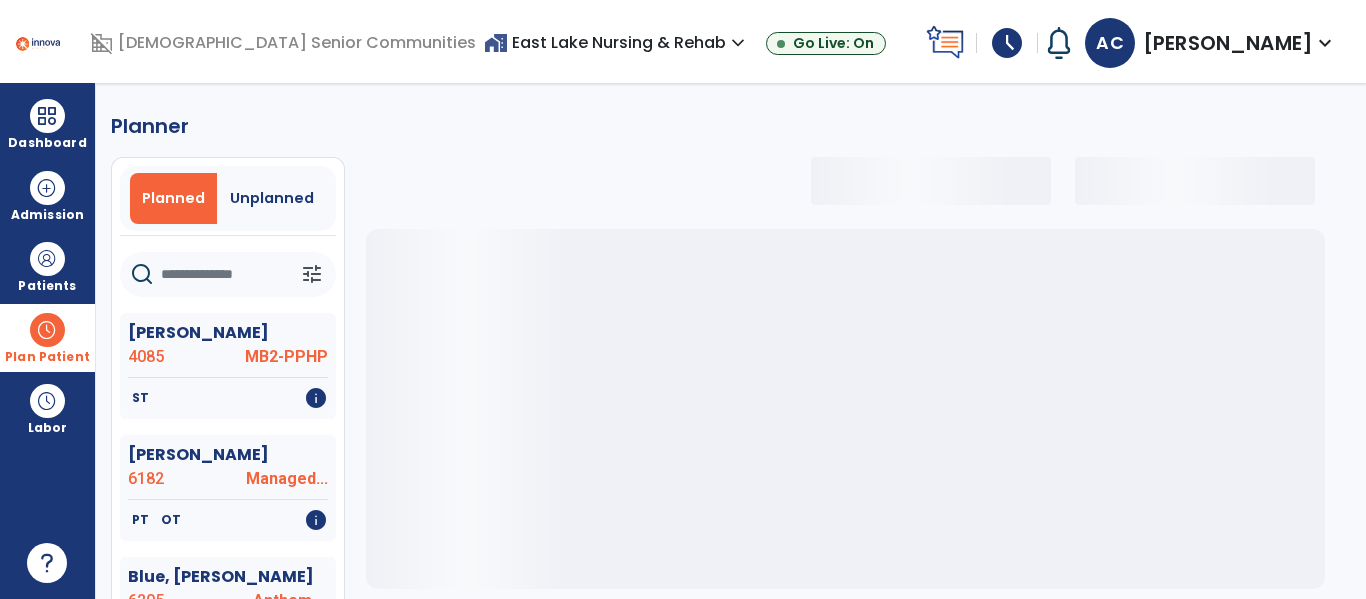 click 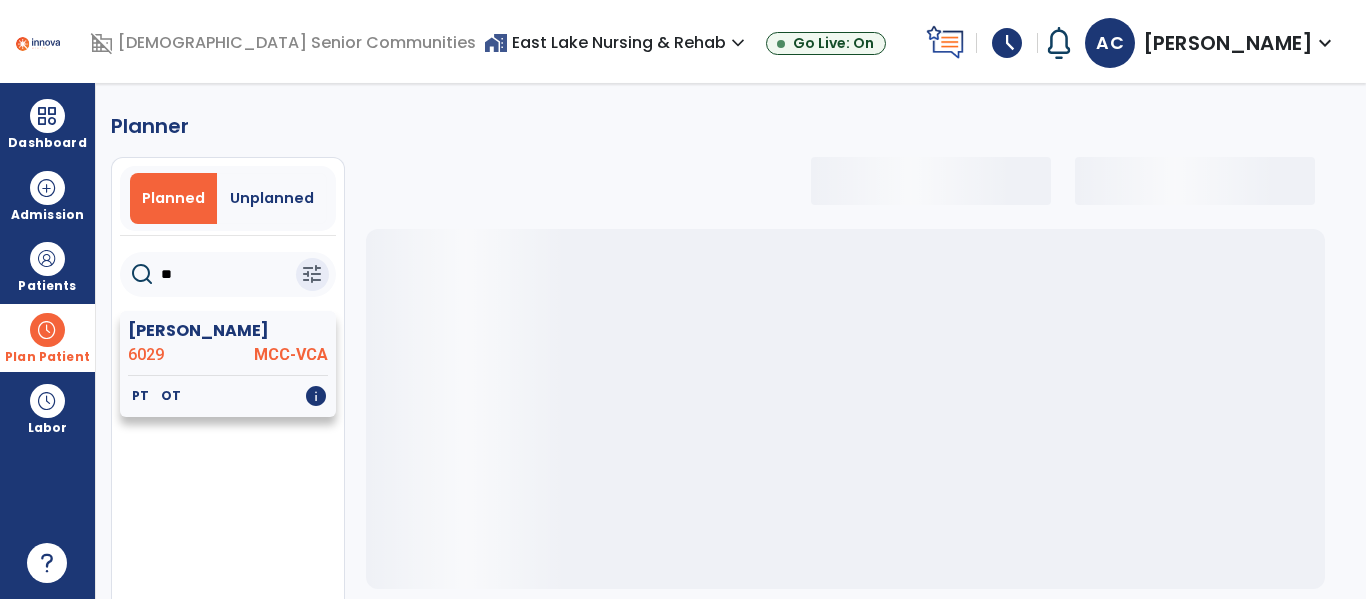 type on "**" 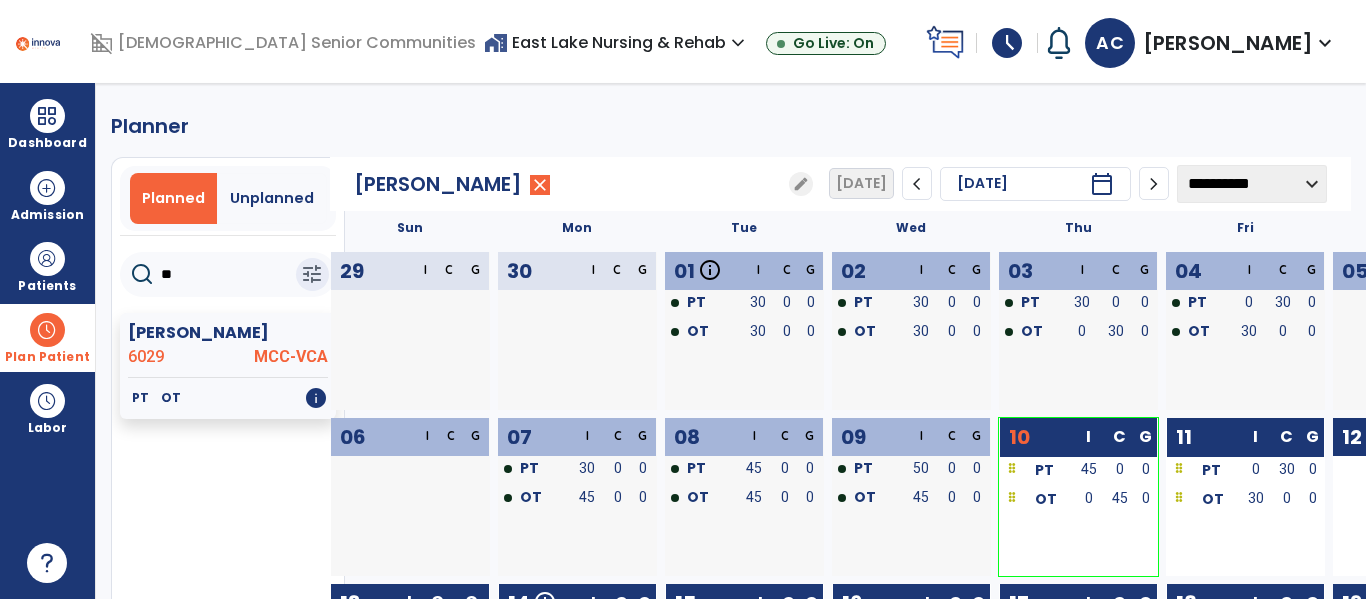 click on "**********" 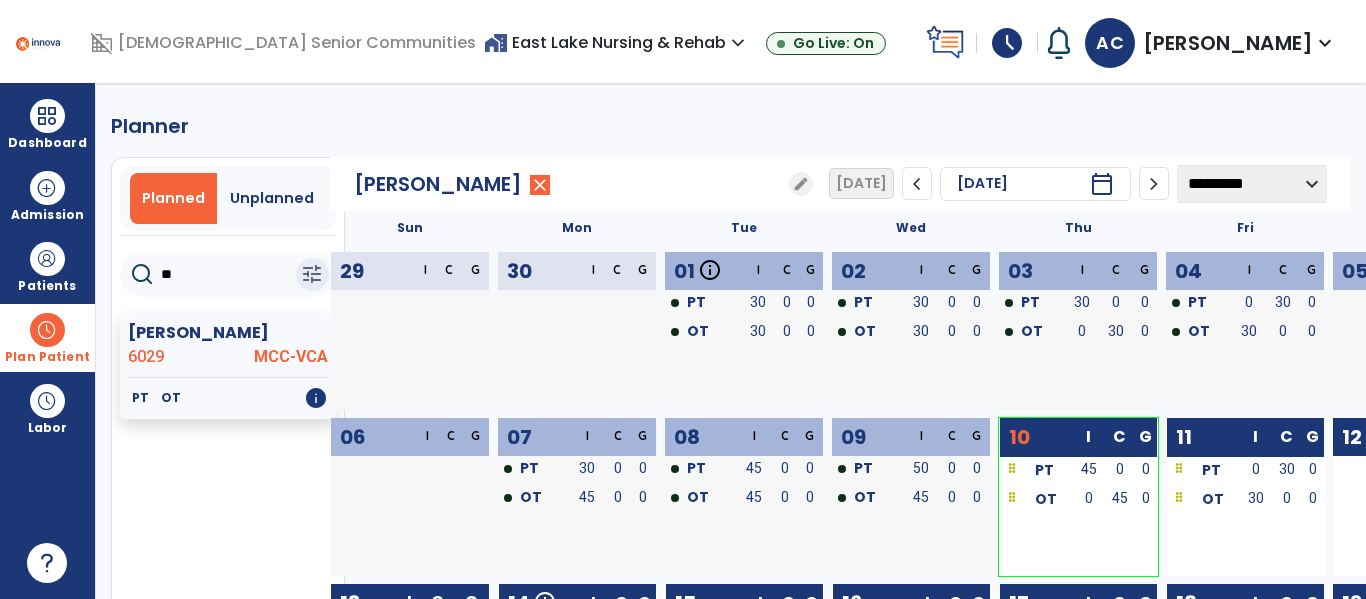 click on "**********" 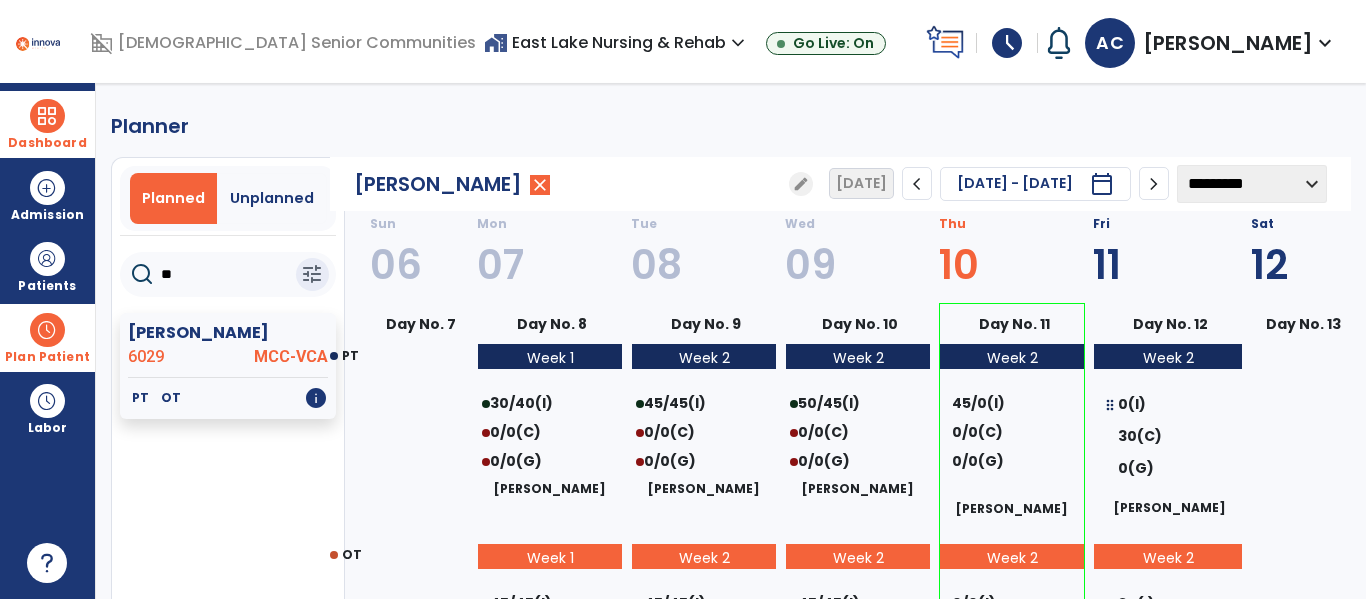 click at bounding box center (47, 116) 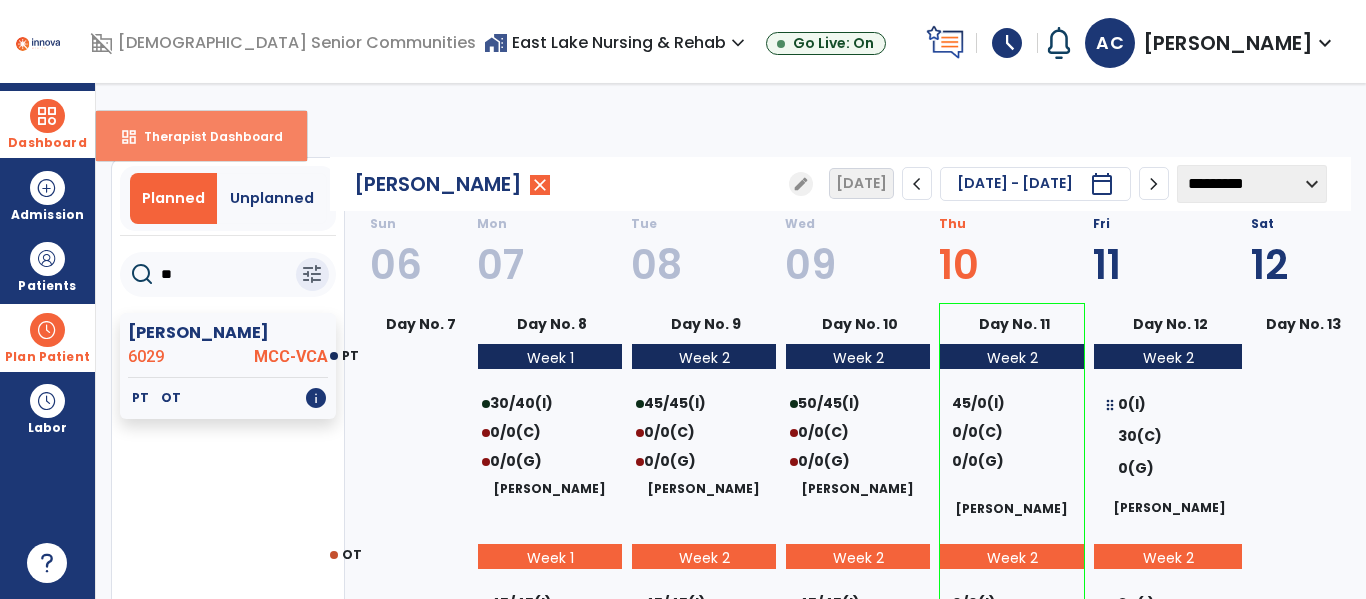 click on "Therapist Dashboard" at bounding box center (205, 136) 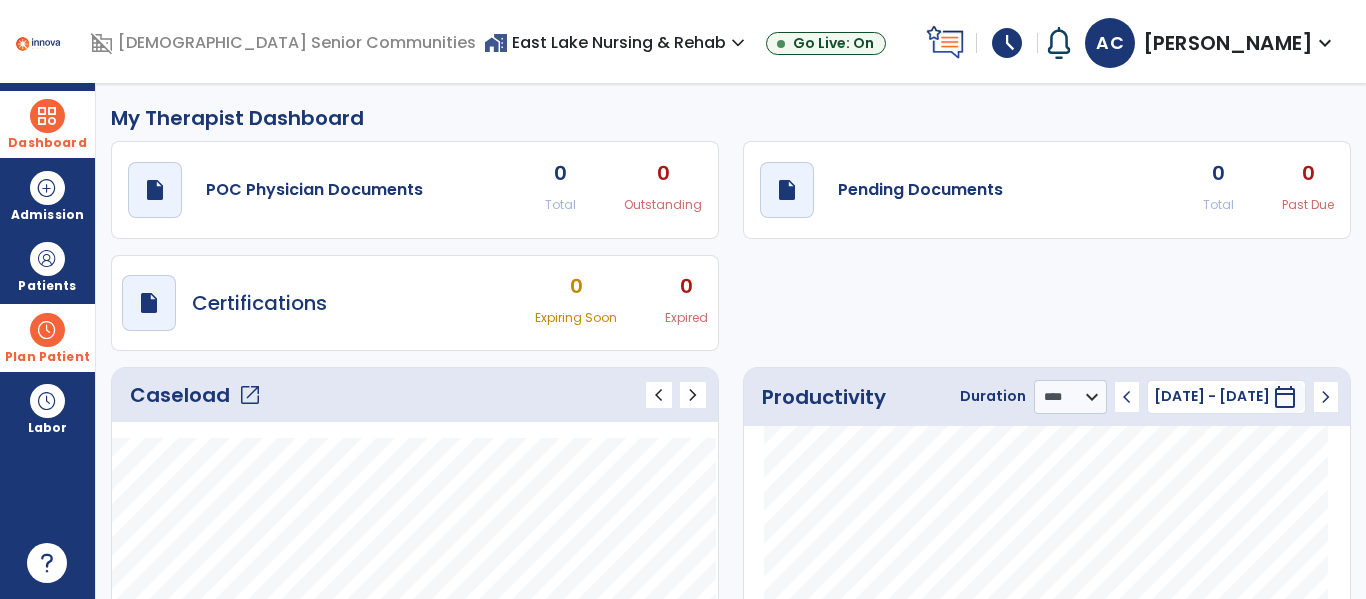 click on "Caseload   open_in_new" 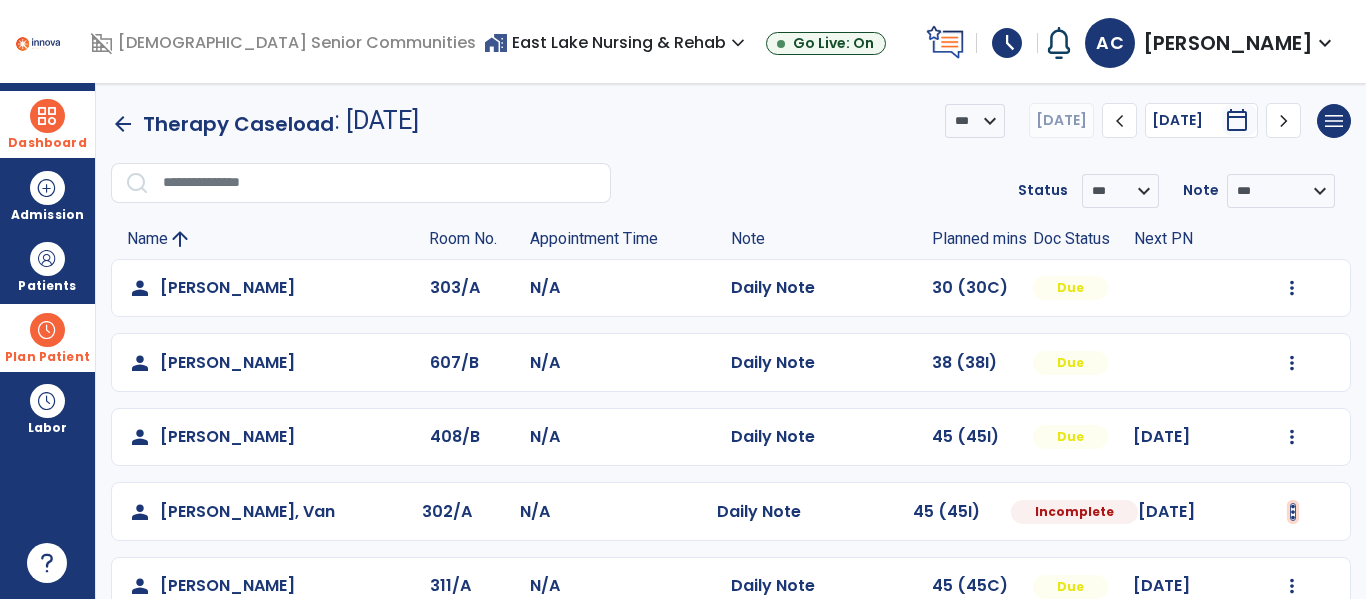click at bounding box center [1292, 288] 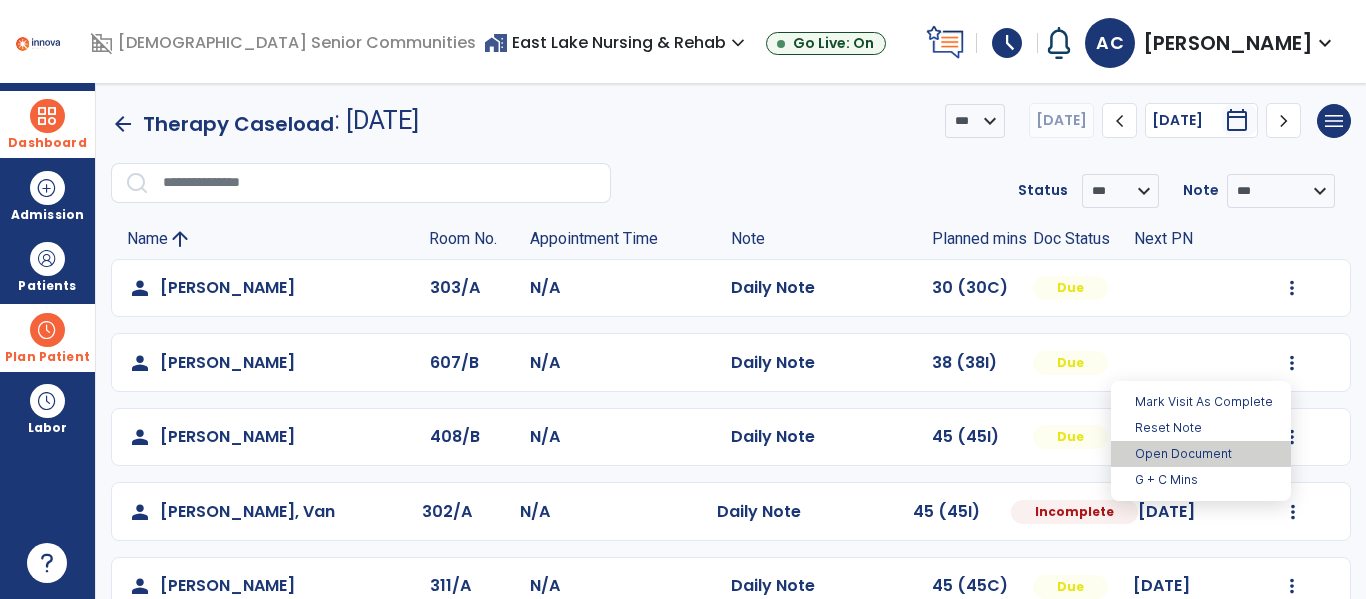 click on "Open Document" at bounding box center (1201, 454) 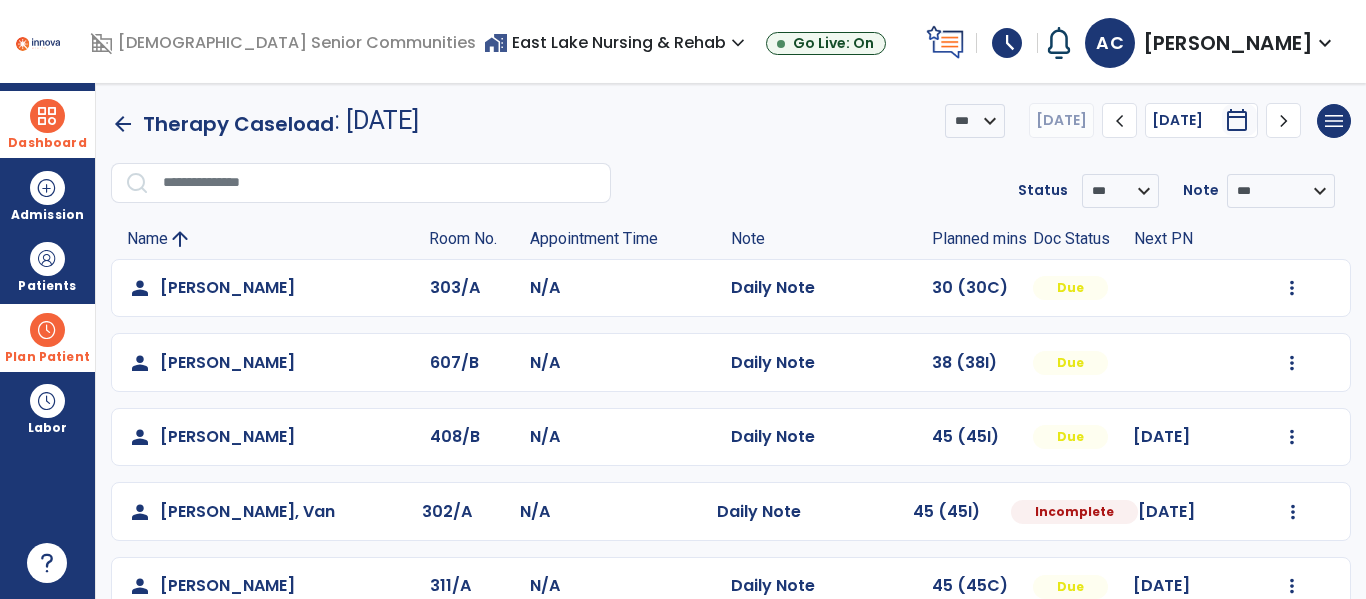 select on "*" 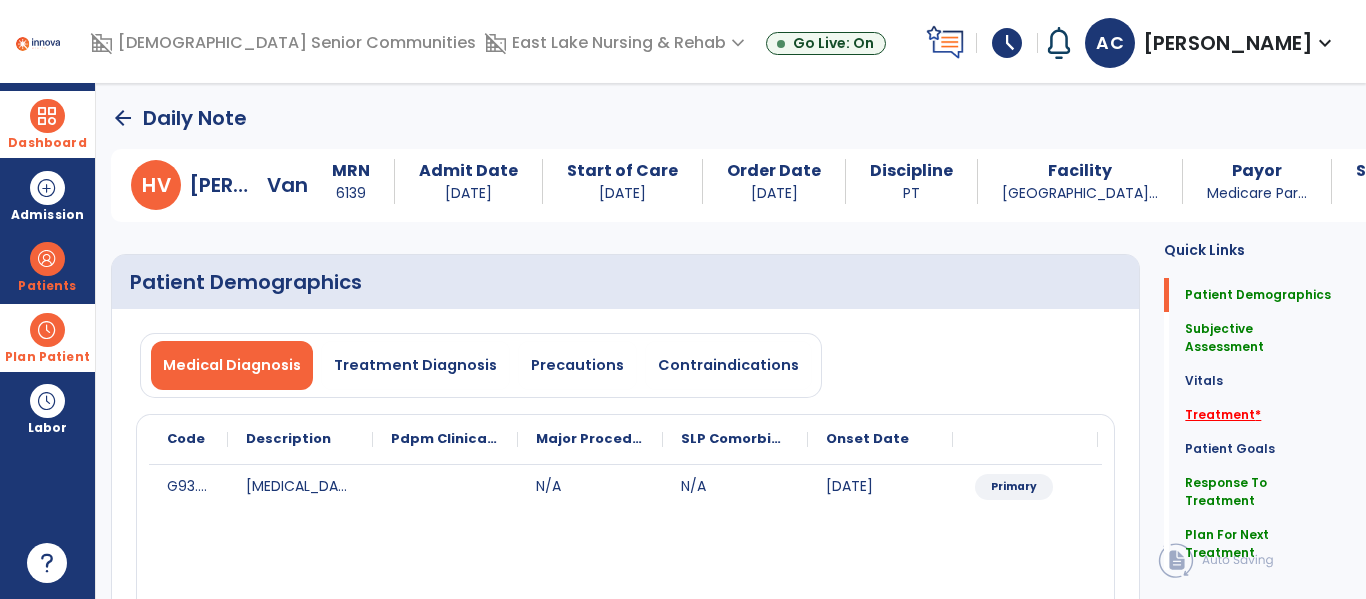 click on "Treatment   *" 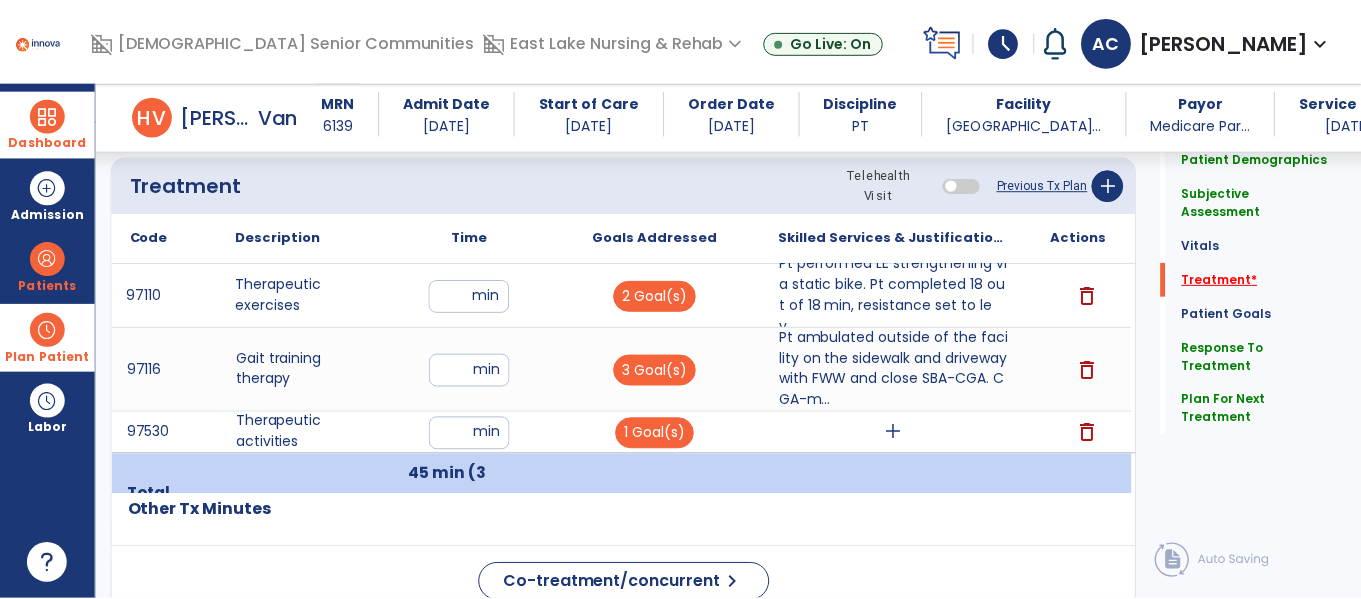 scroll, scrollTop: 1267, scrollLeft: 0, axis: vertical 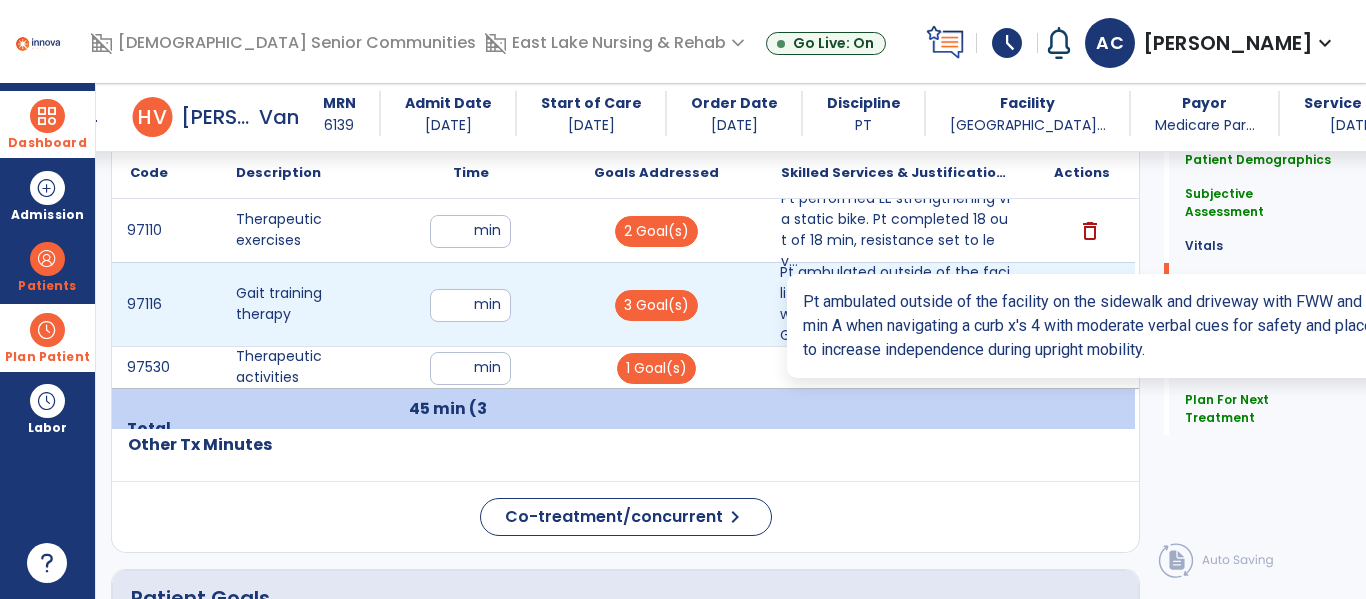 click on "Pt ambulated outside of the facility on the sidewalk and driveway with FWW and close SBA-CGA.  CGA-m..." at bounding box center (896, 304) 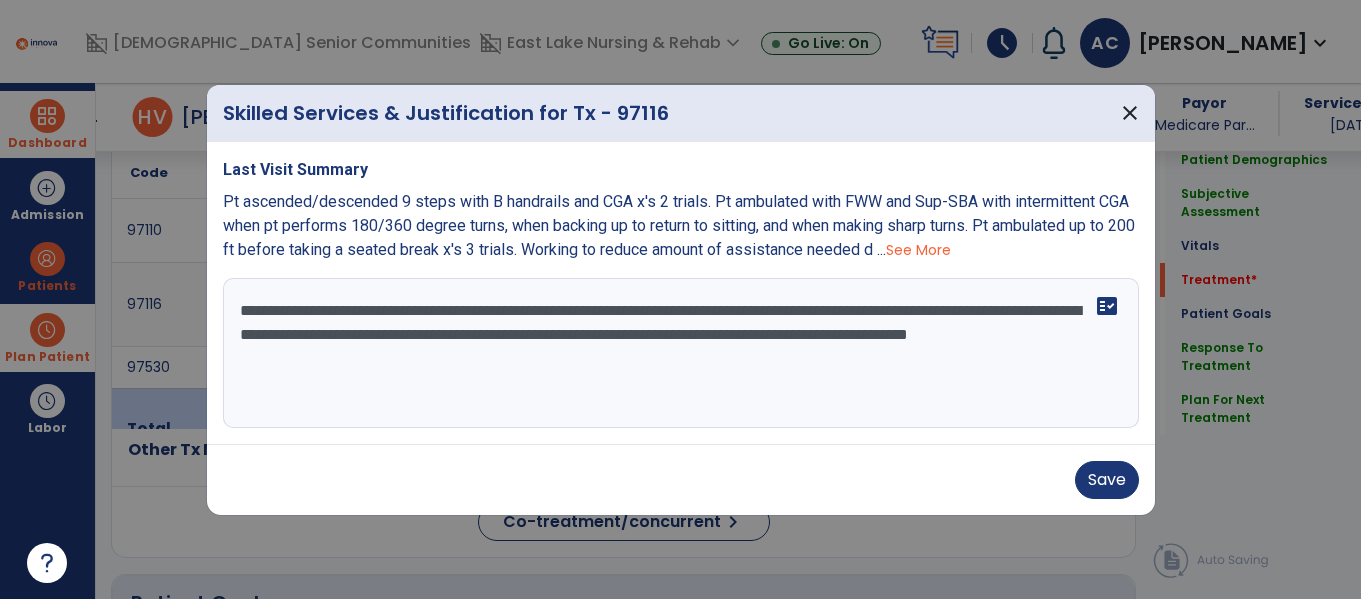 scroll, scrollTop: 1267, scrollLeft: 0, axis: vertical 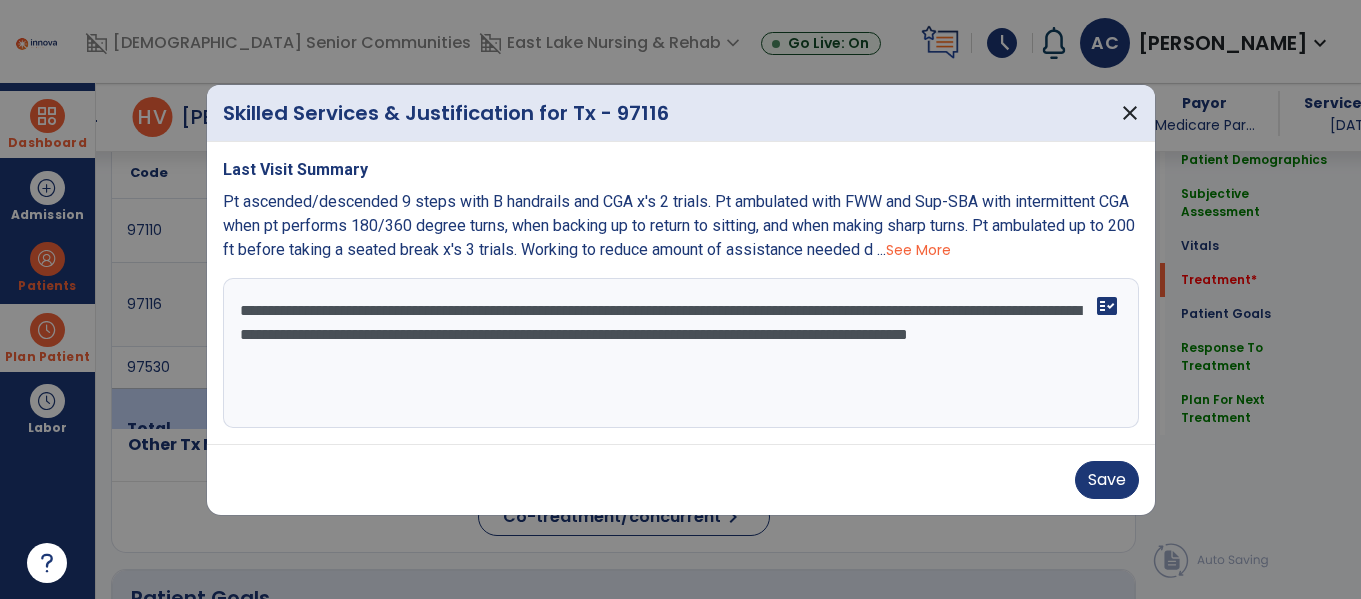 click on "**********" at bounding box center (681, 353) 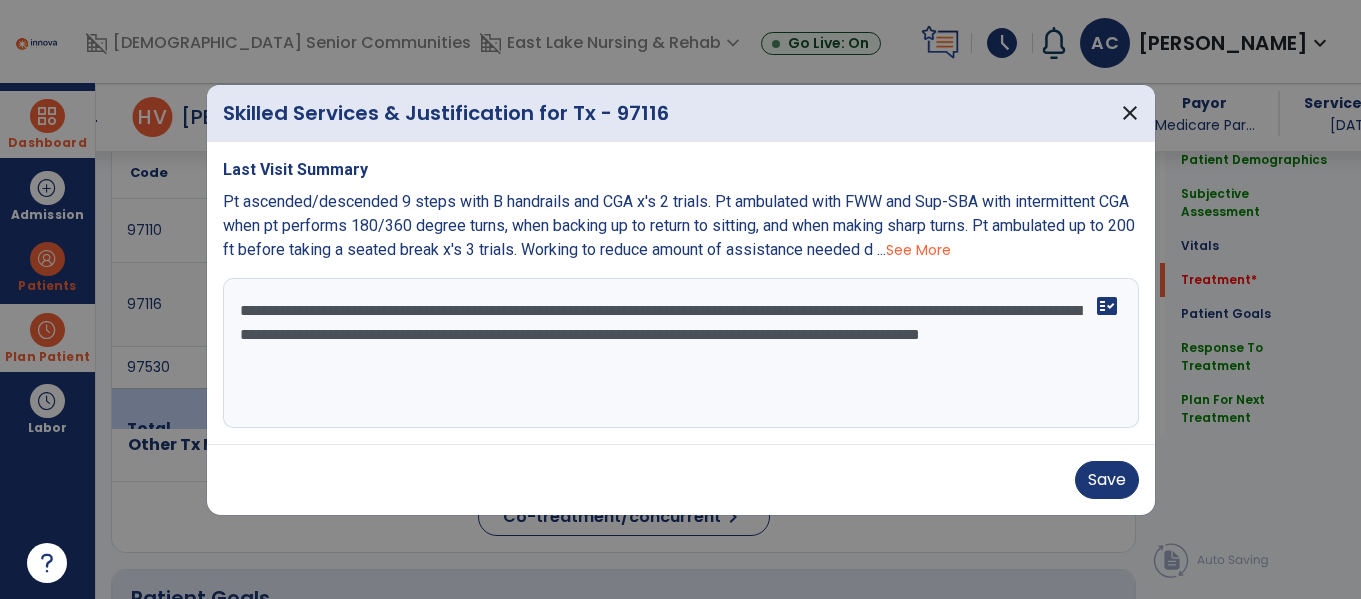 click on "**********" at bounding box center (681, 353) 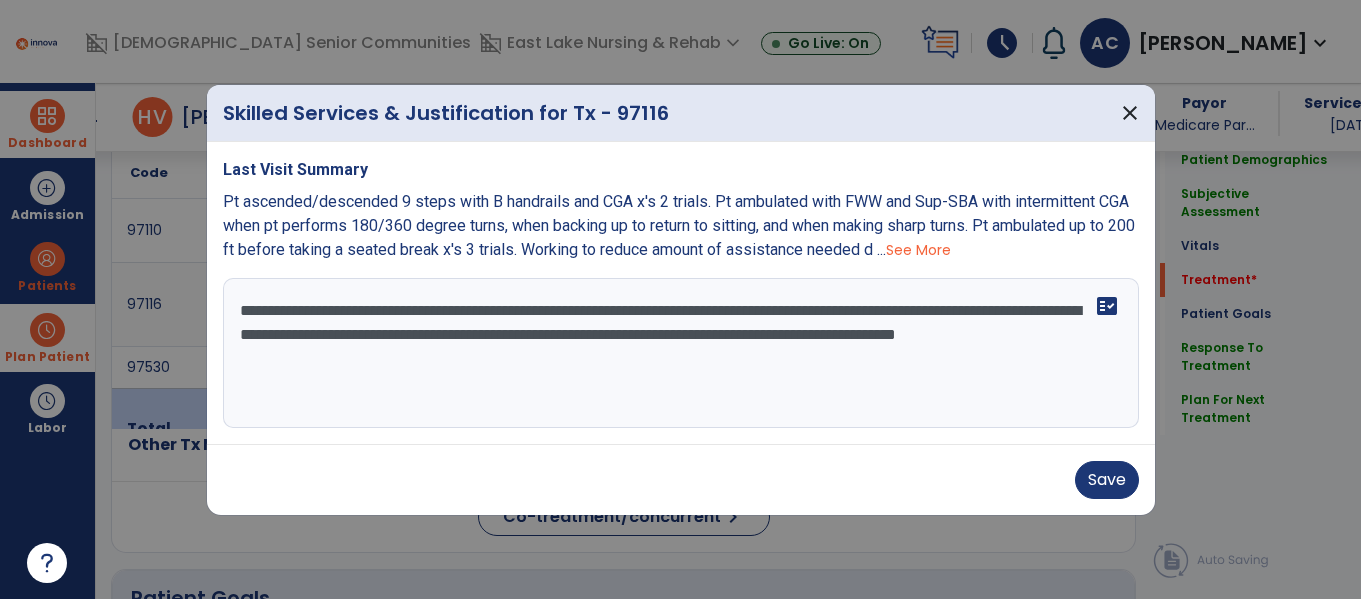 click on "**********" at bounding box center (681, 353) 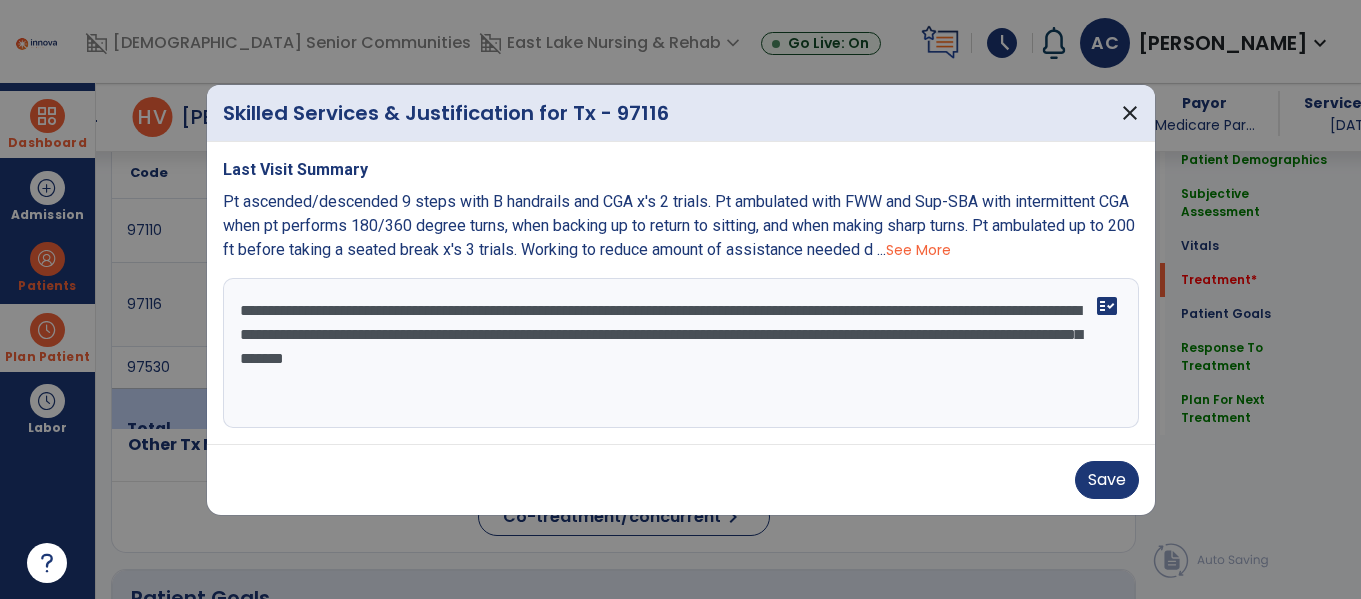 click on "**********" at bounding box center (681, 353) 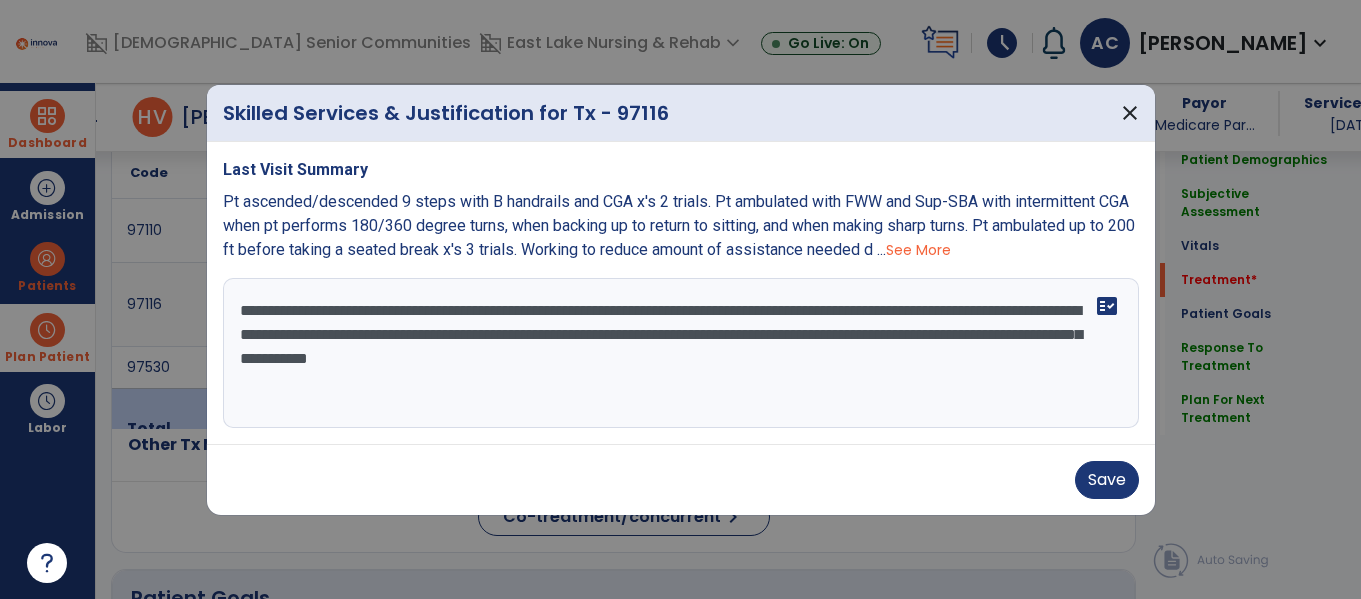 click on "**********" at bounding box center (681, 353) 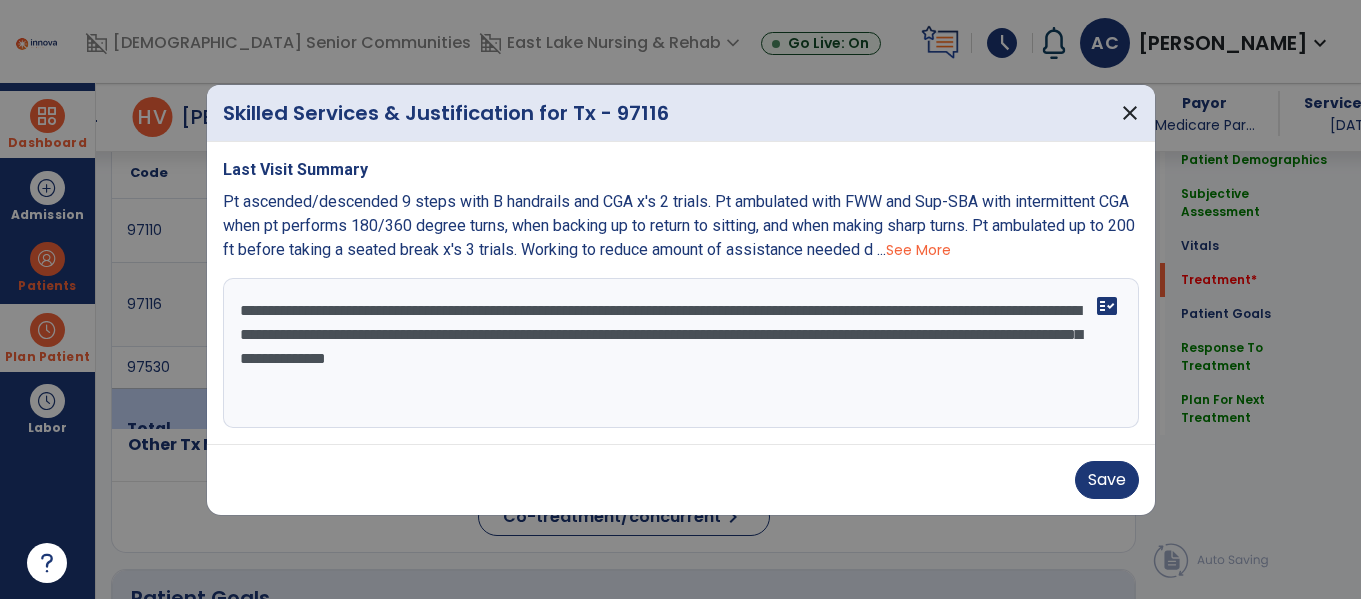 click on "**********" at bounding box center (681, 353) 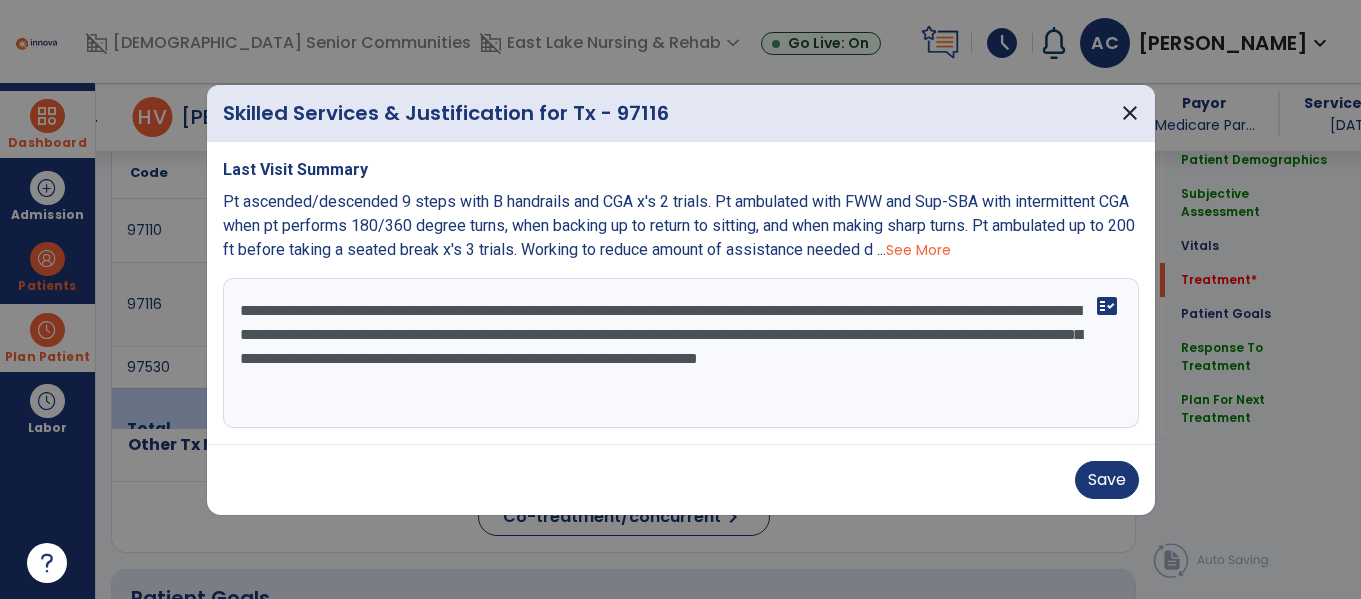 click on "**********" at bounding box center [681, 353] 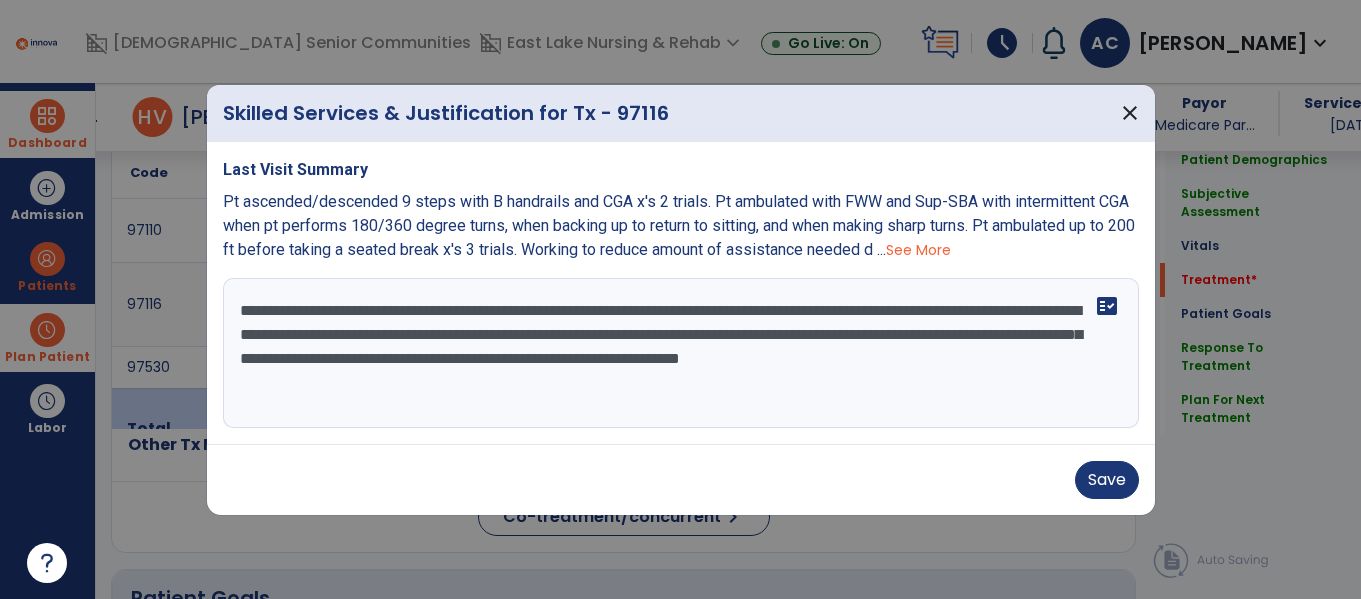 click on "**********" at bounding box center [681, 353] 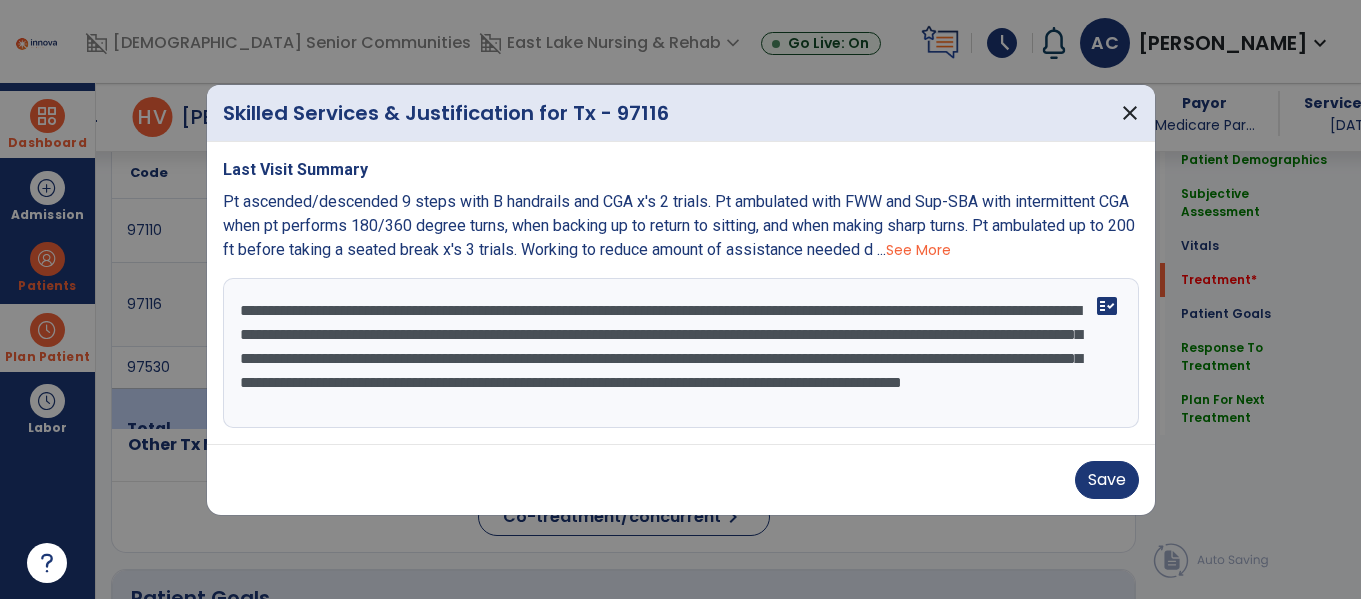 scroll, scrollTop: 16, scrollLeft: 0, axis: vertical 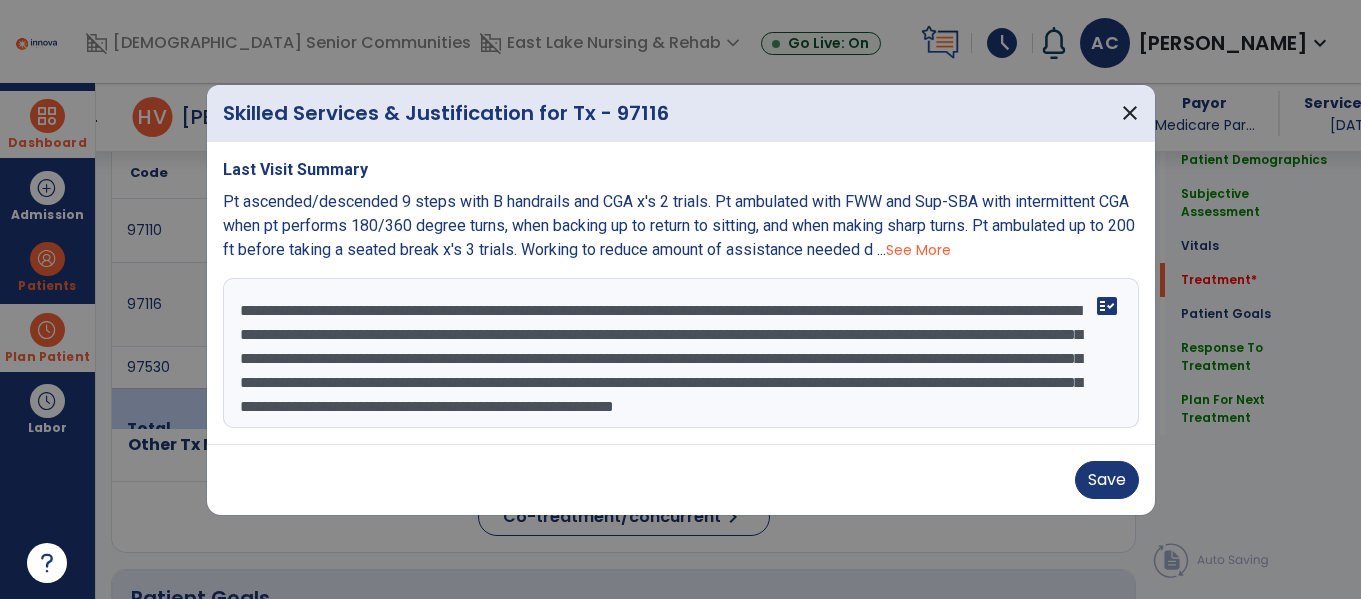 click on "**********" at bounding box center [681, 353] 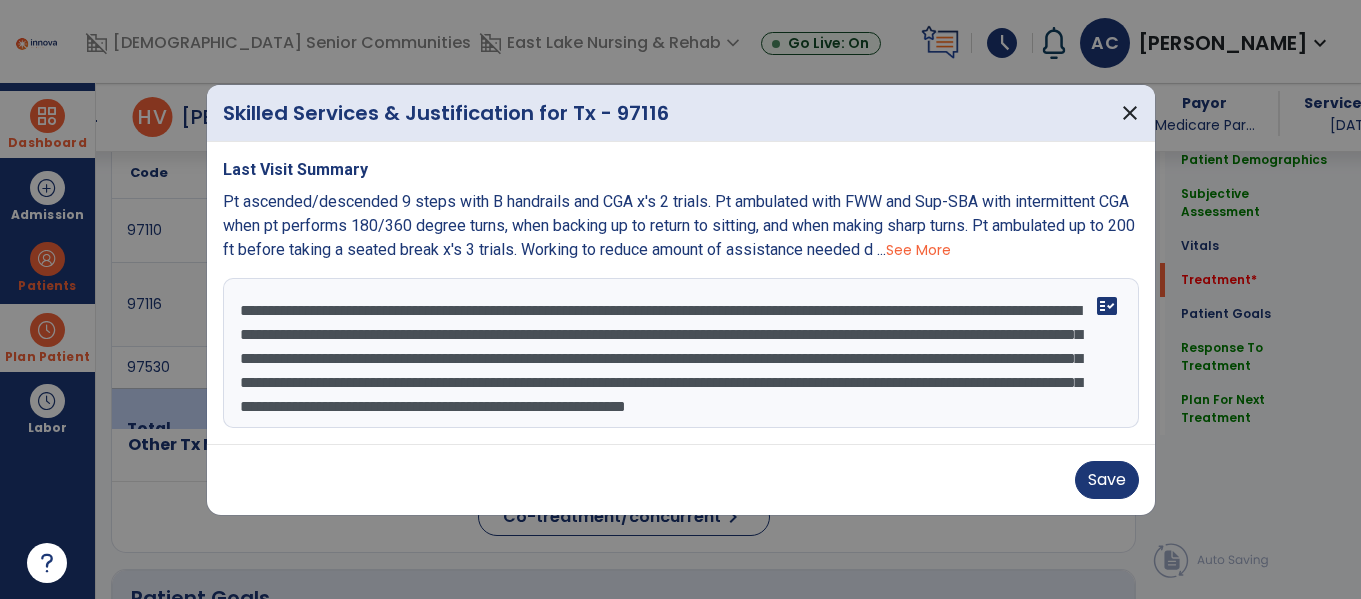 click on "**********" at bounding box center [681, 353] 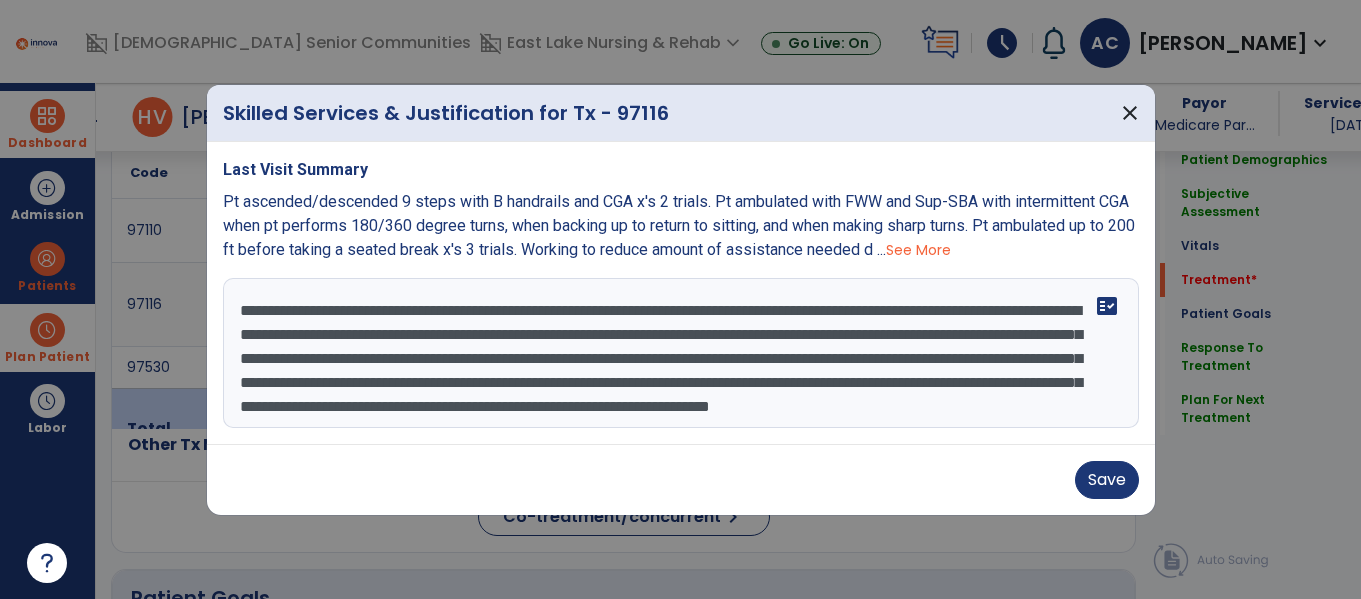scroll, scrollTop: 40, scrollLeft: 0, axis: vertical 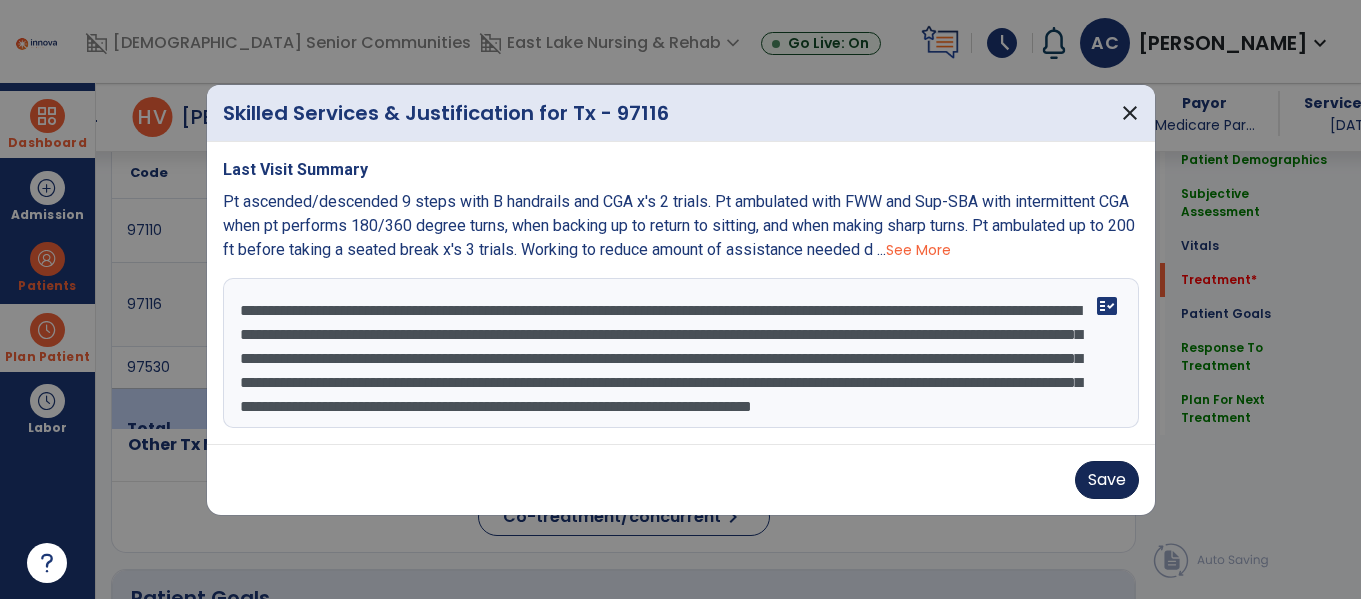 type on "**********" 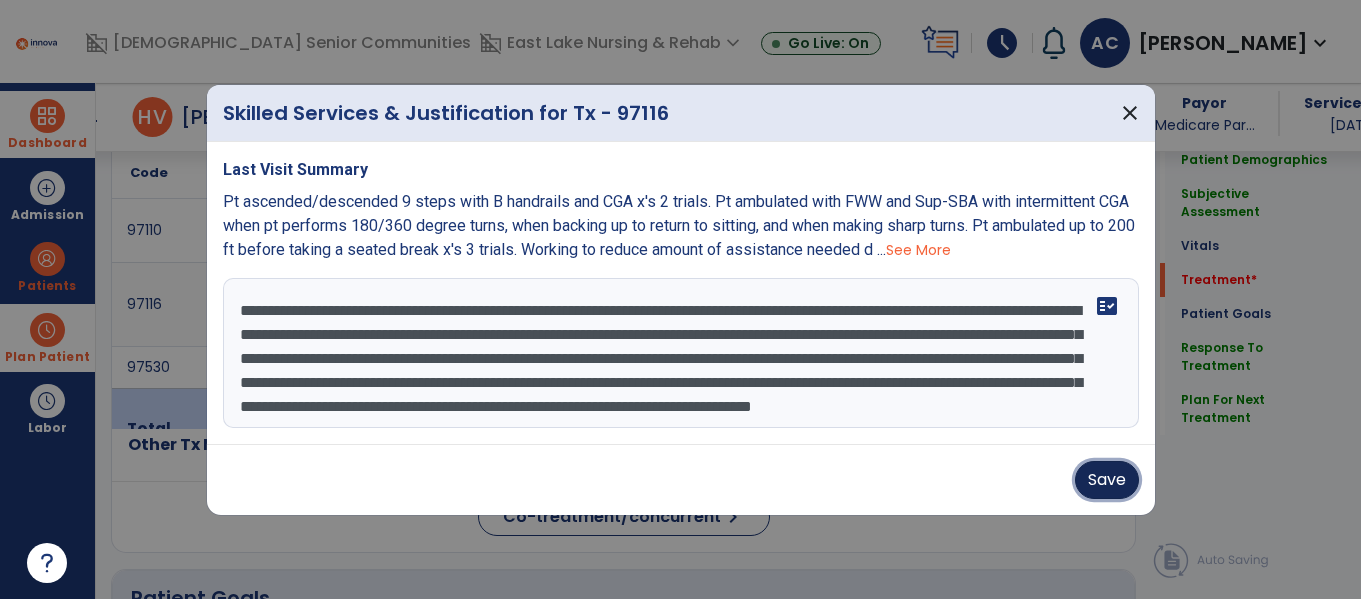 click on "Save" at bounding box center [1107, 480] 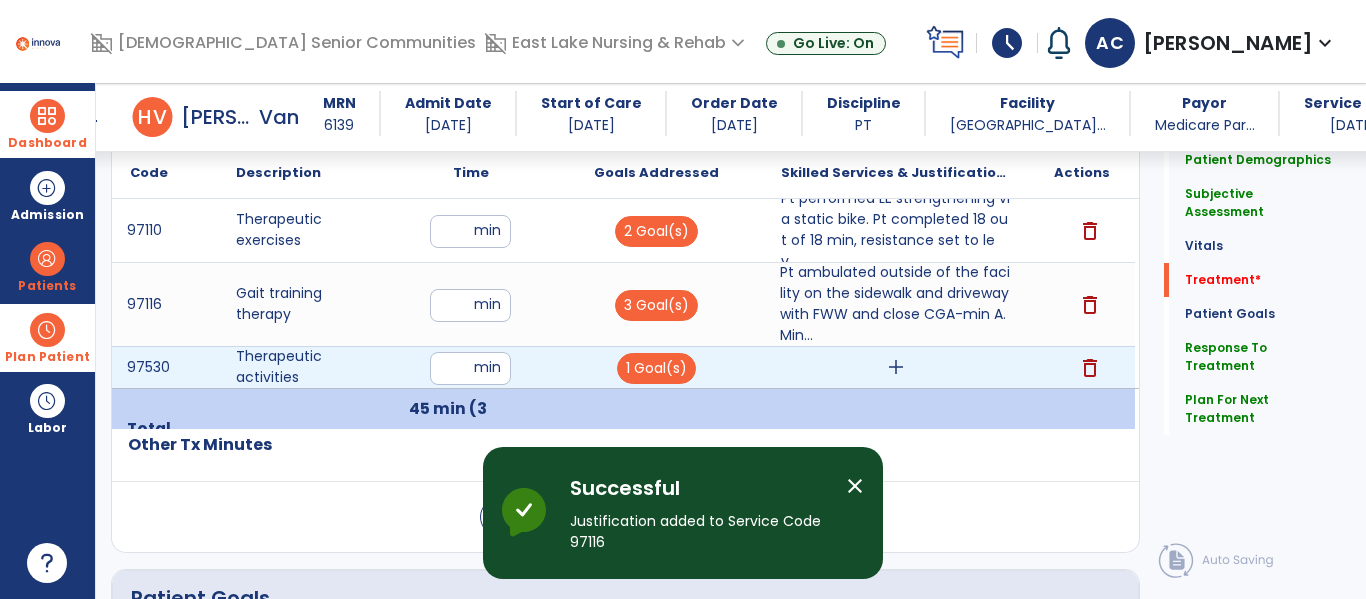 click on "add" at bounding box center (896, 367) 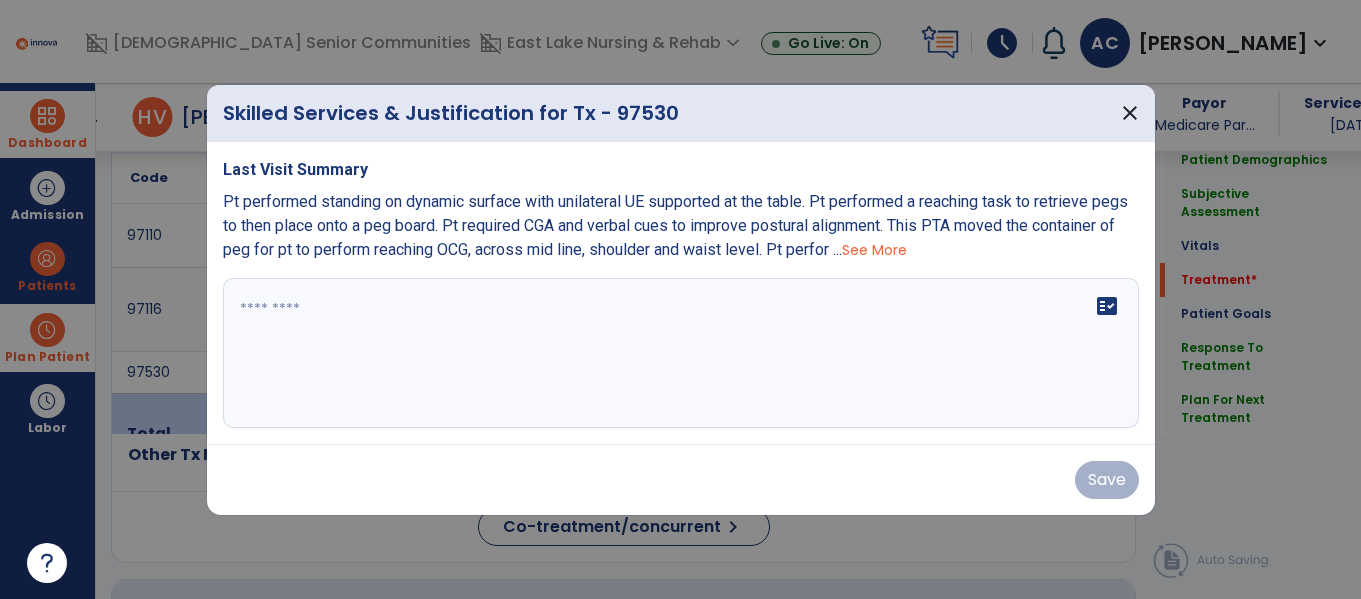 scroll, scrollTop: 1267, scrollLeft: 0, axis: vertical 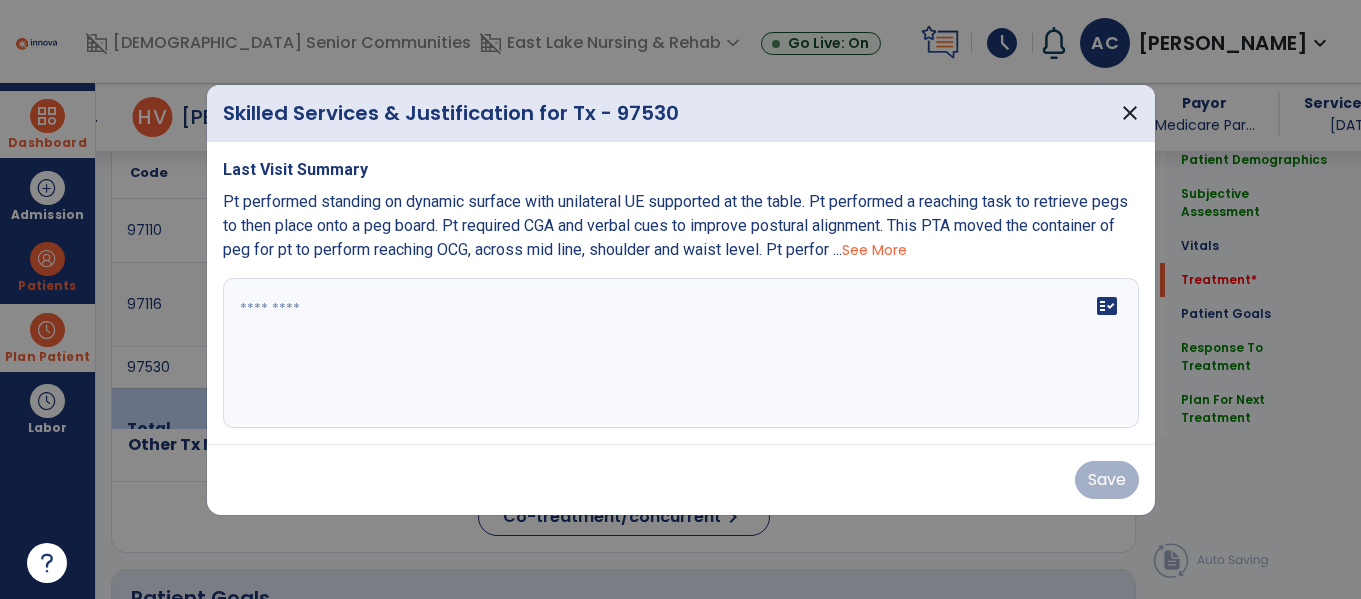 click on "fact_check" at bounding box center (681, 353) 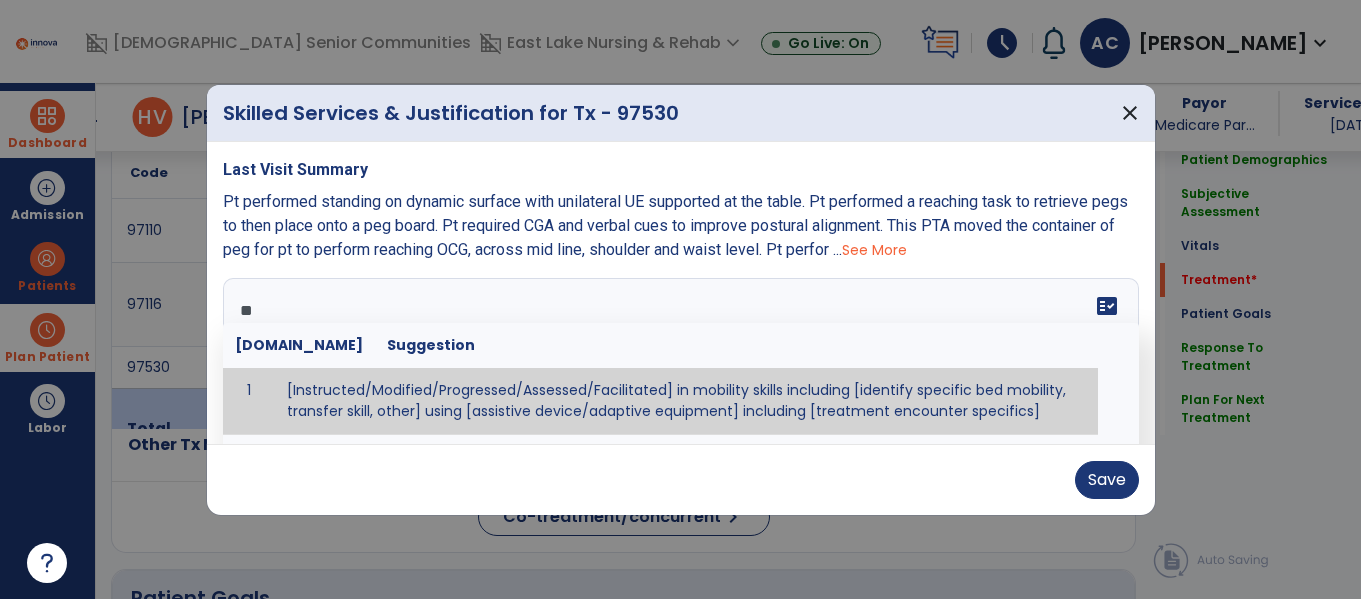type on "*" 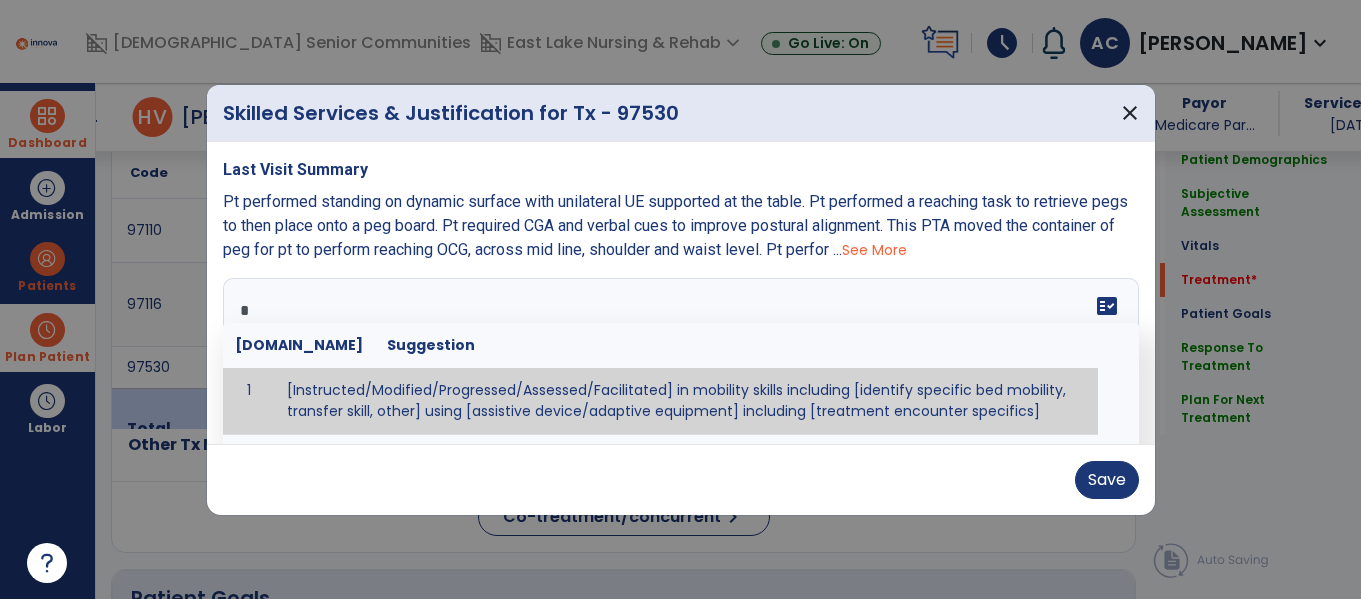 type 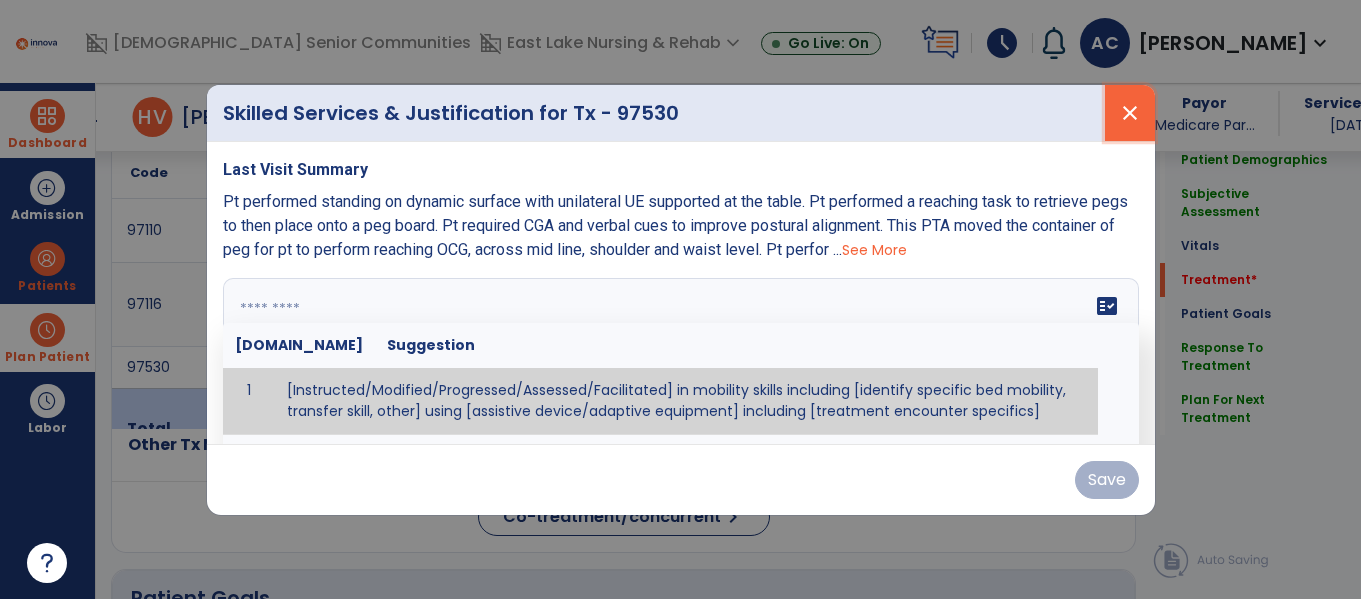 click on "close" at bounding box center (1130, 113) 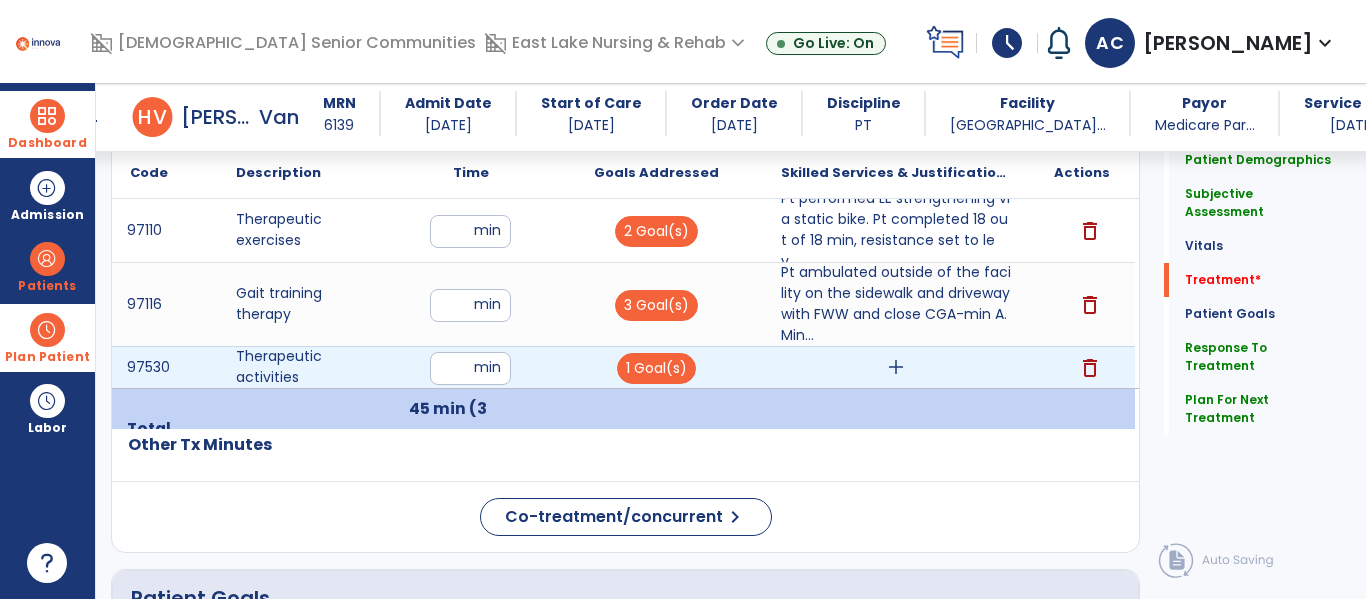 click on "add" at bounding box center (896, 367) 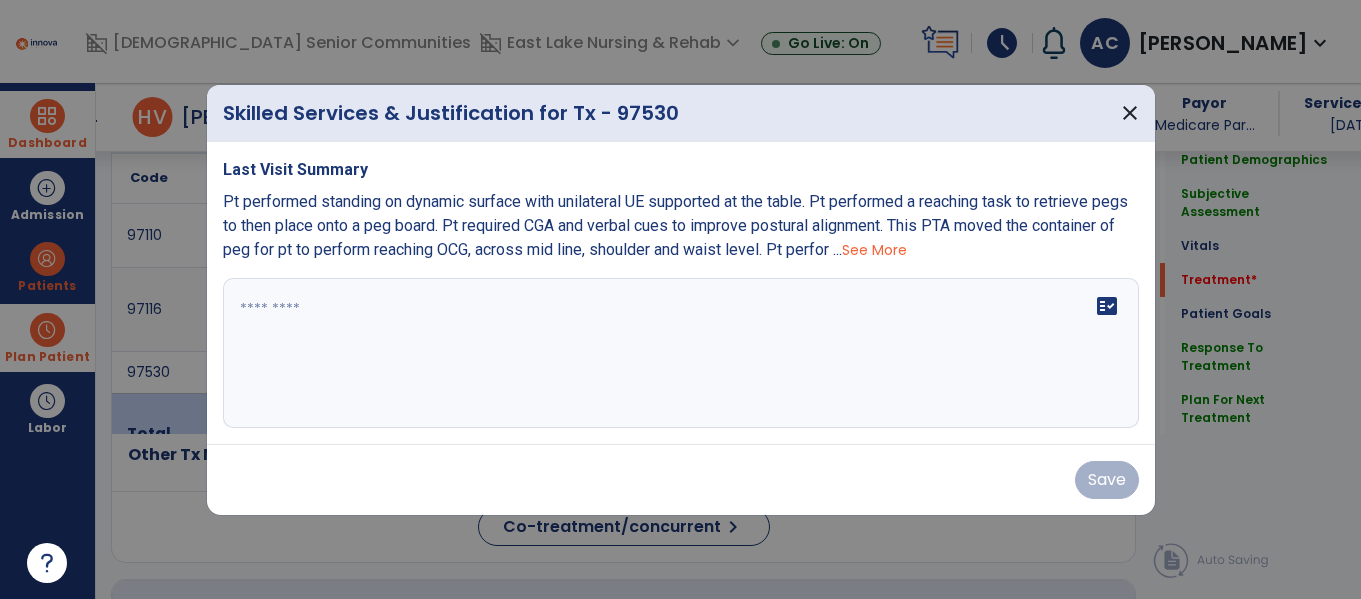 scroll, scrollTop: 1267, scrollLeft: 0, axis: vertical 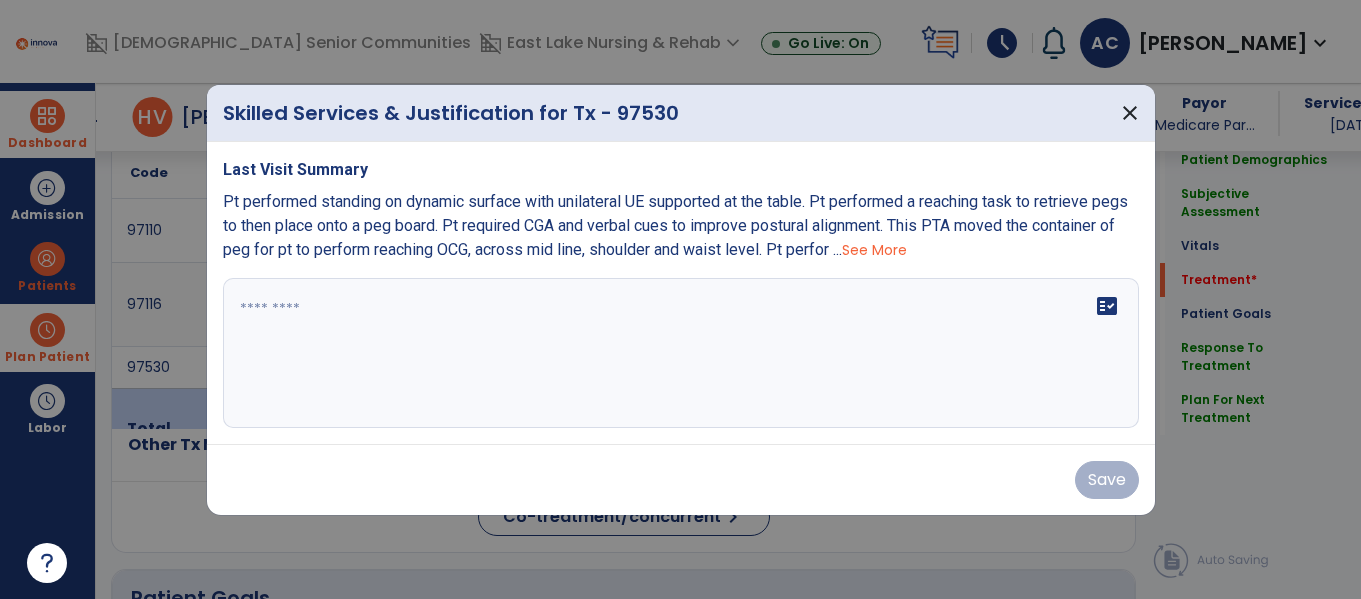 click on "fact_check" at bounding box center (681, 353) 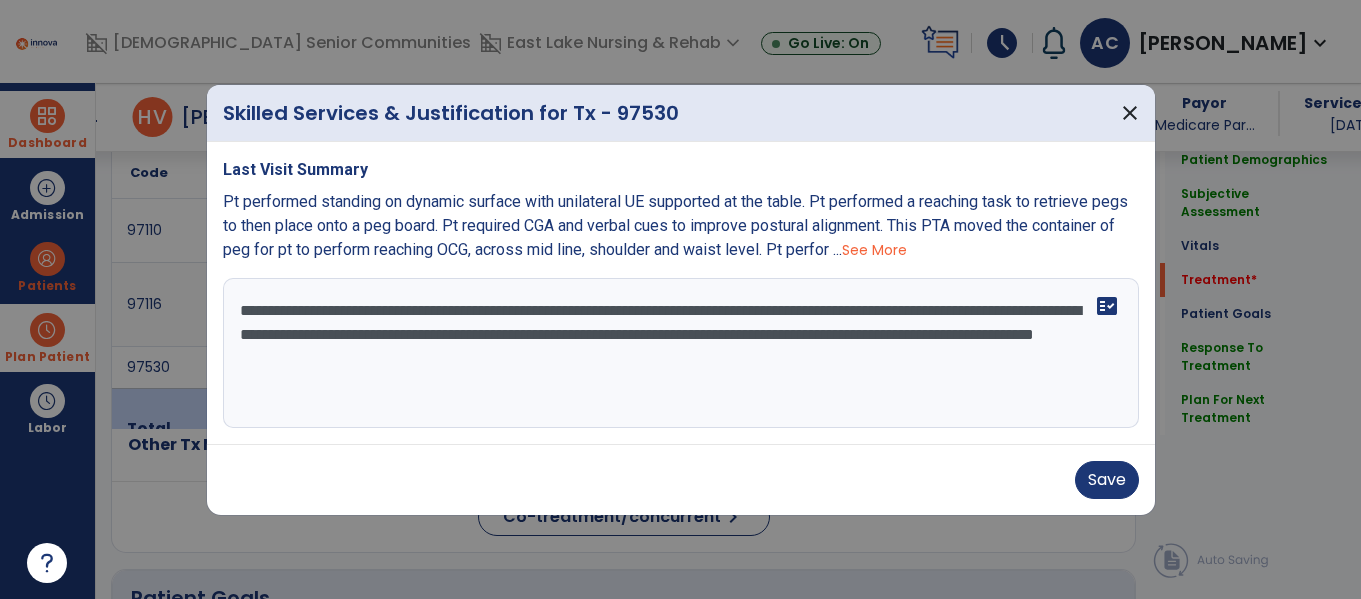 click on "**********" at bounding box center (681, 353) 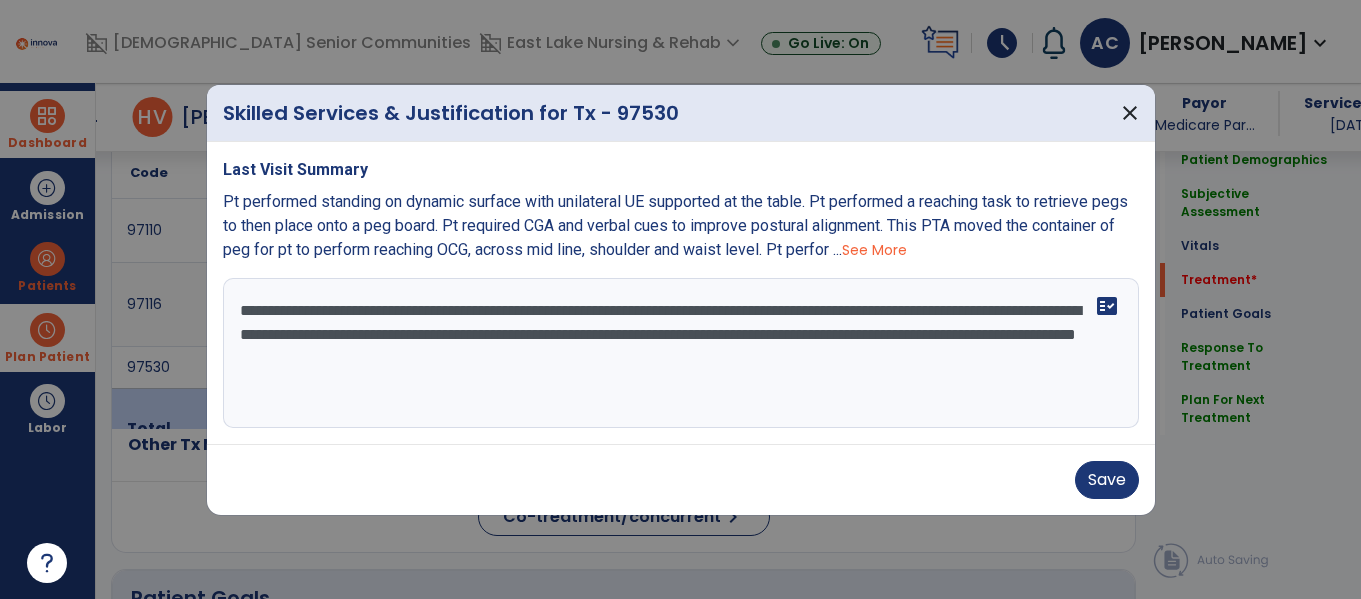 click on "**********" at bounding box center [681, 353] 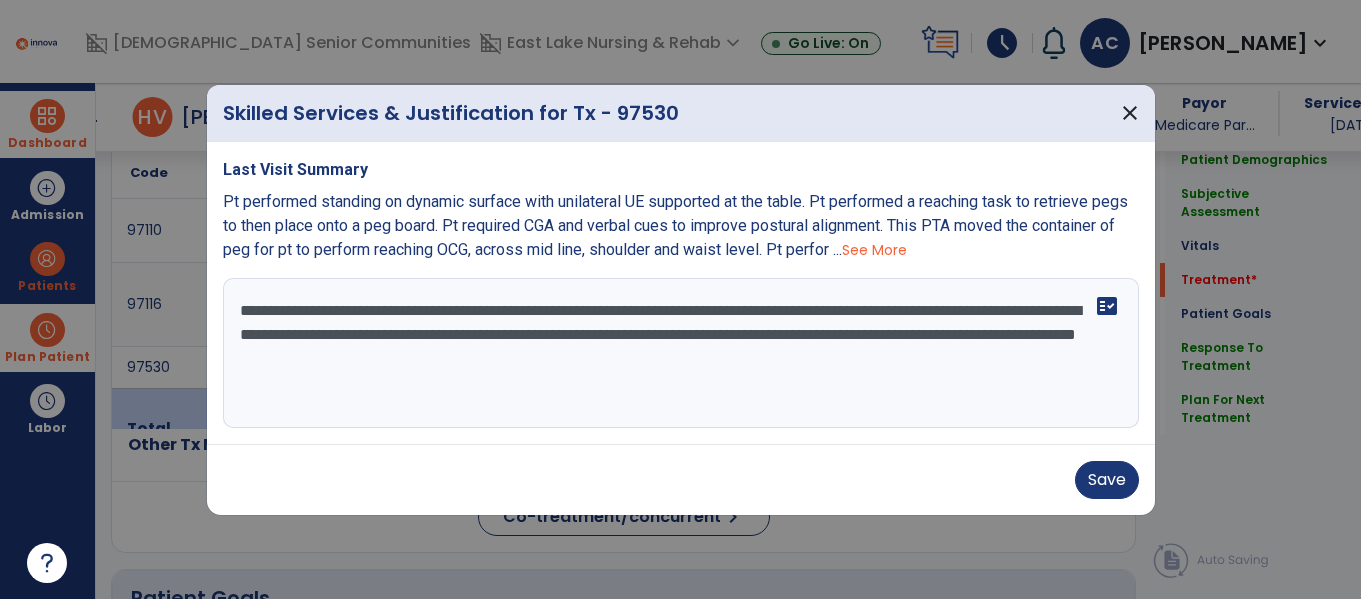 click on "**********" at bounding box center (681, 353) 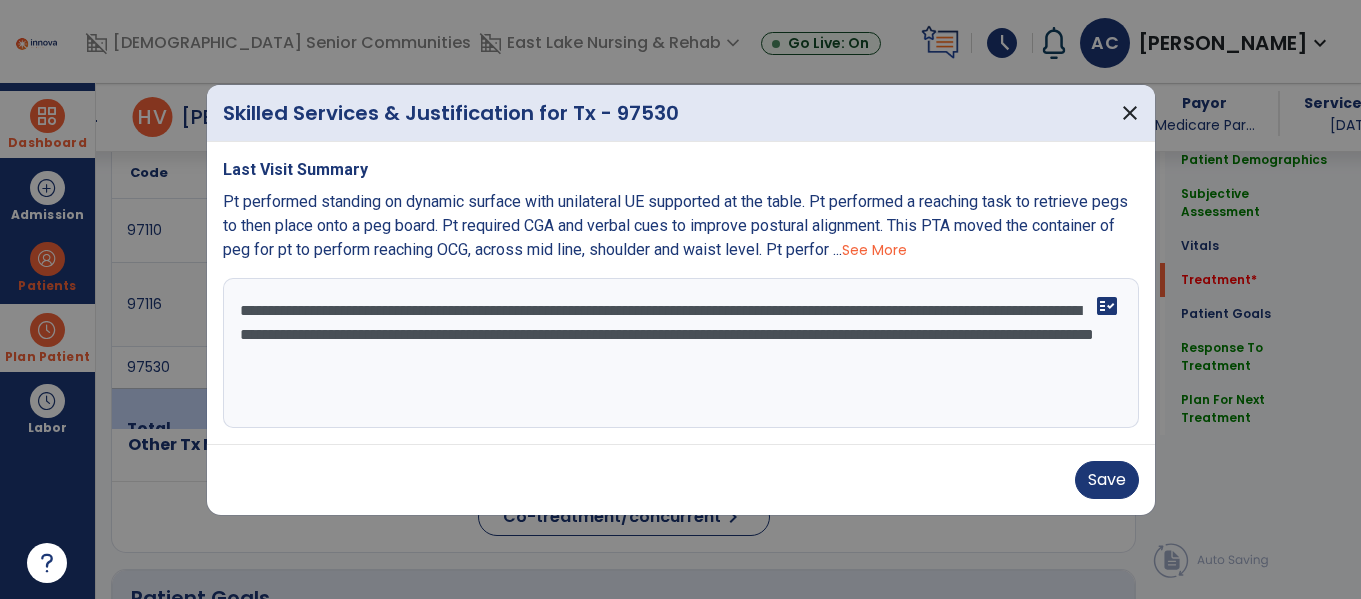 click on "**********" at bounding box center (681, 353) 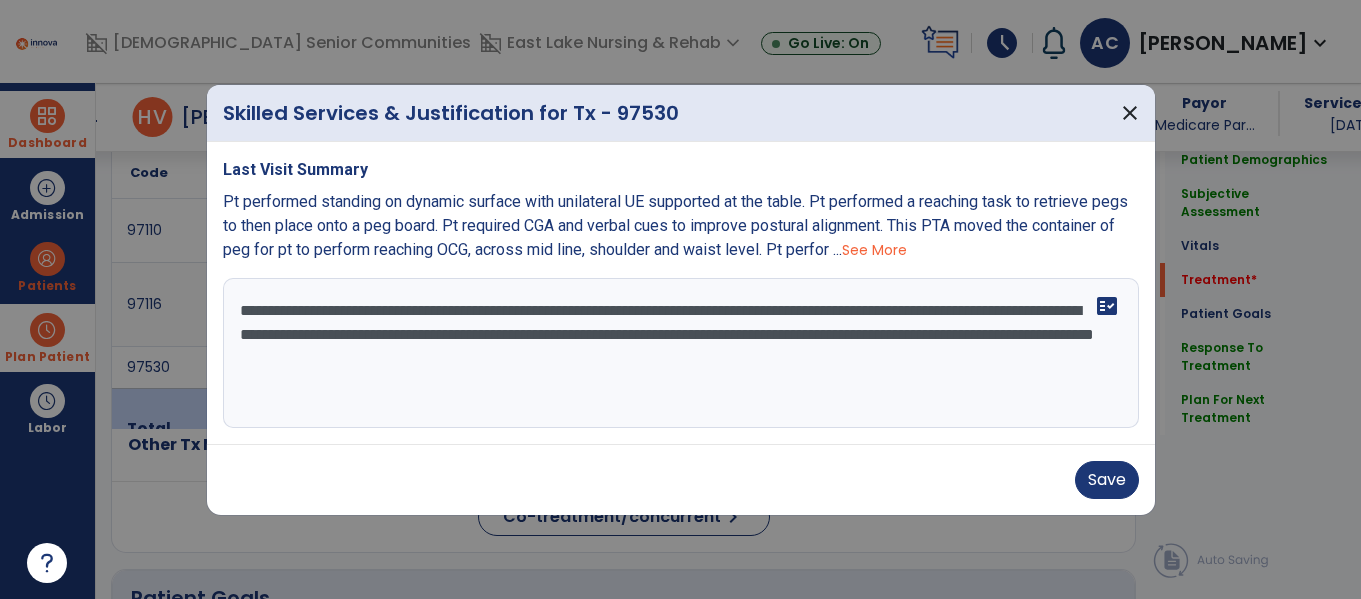 click on "**********" at bounding box center [681, 353] 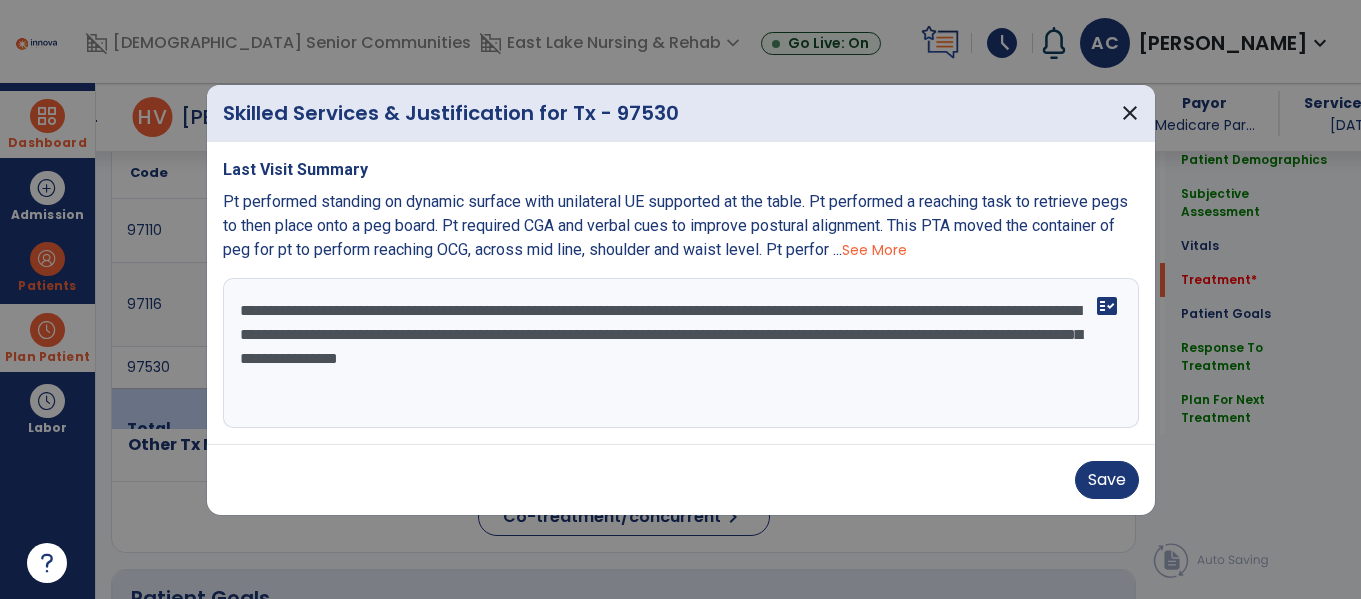 click on "**********" at bounding box center (681, 353) 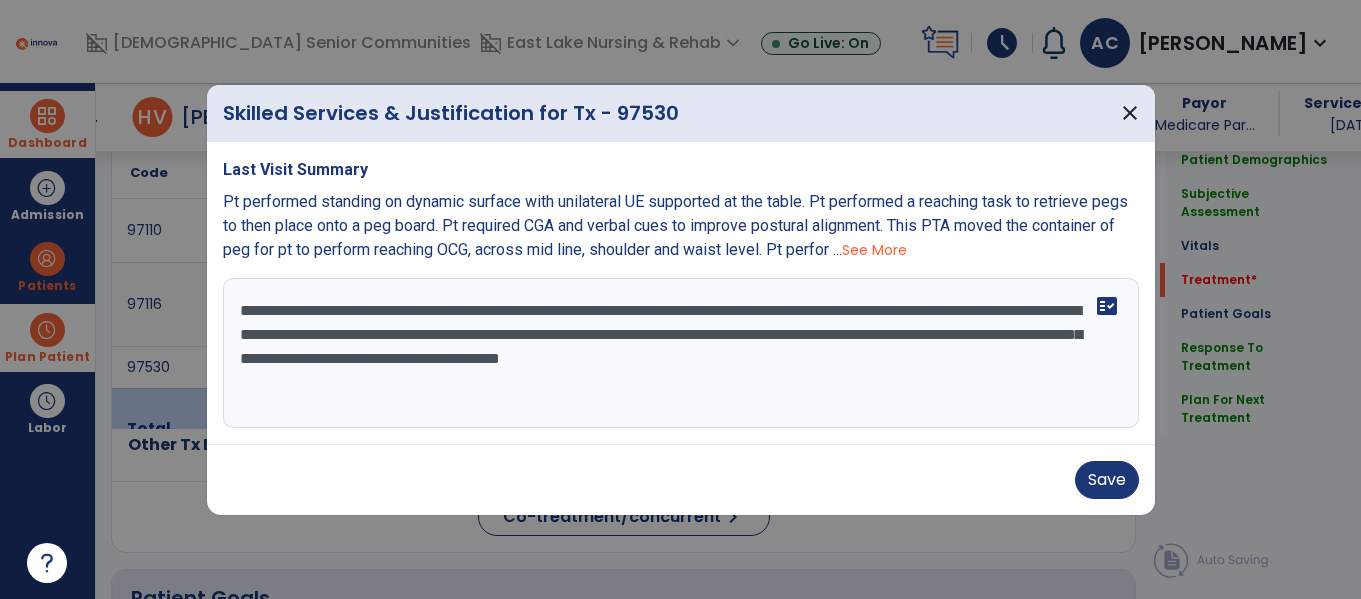 type on "**********" 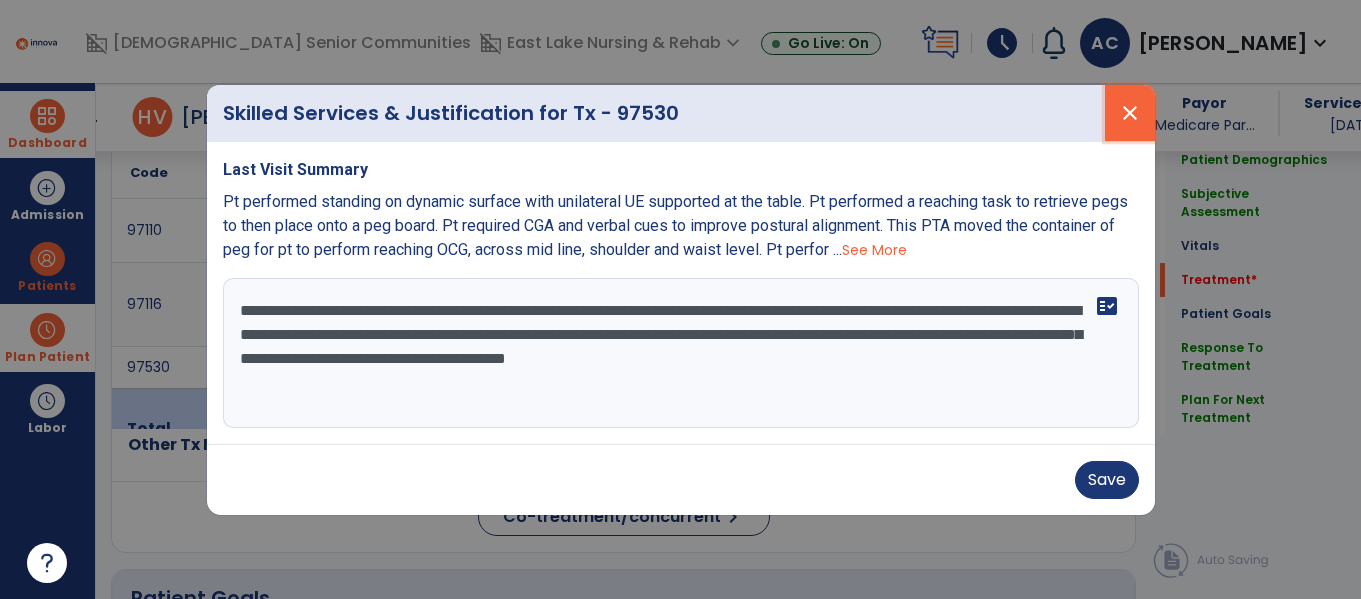 click on "close" at bounding box center (1130, 113) 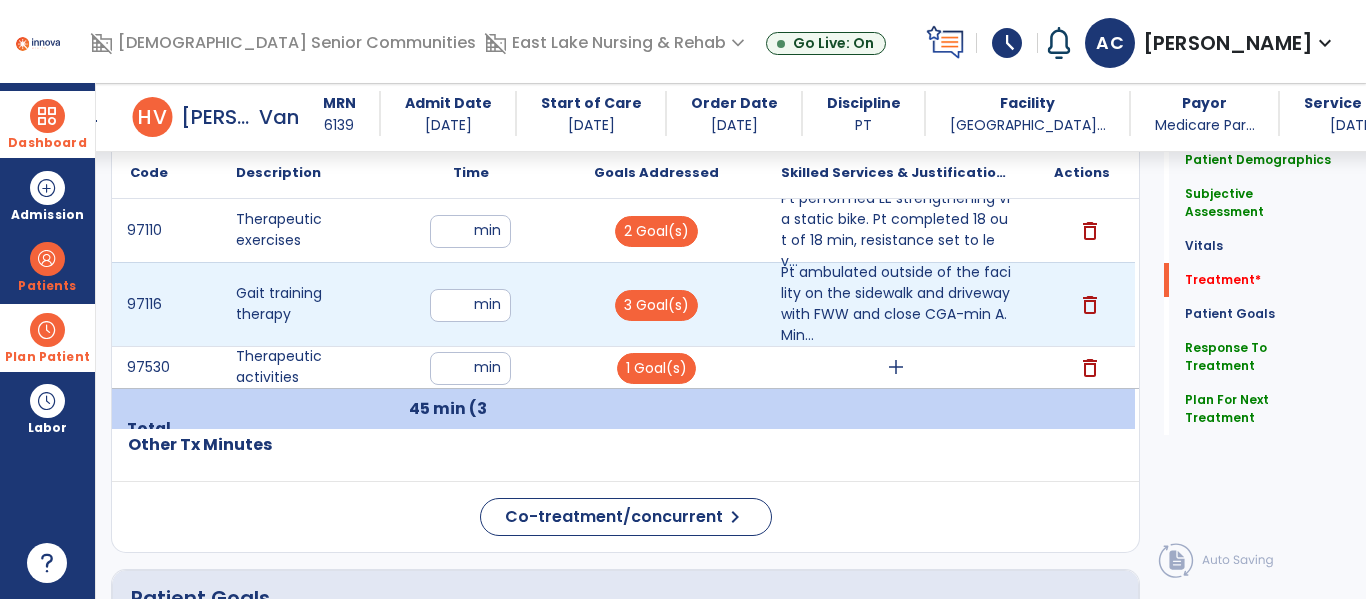 click on "**" at bounding box center (470, 305) 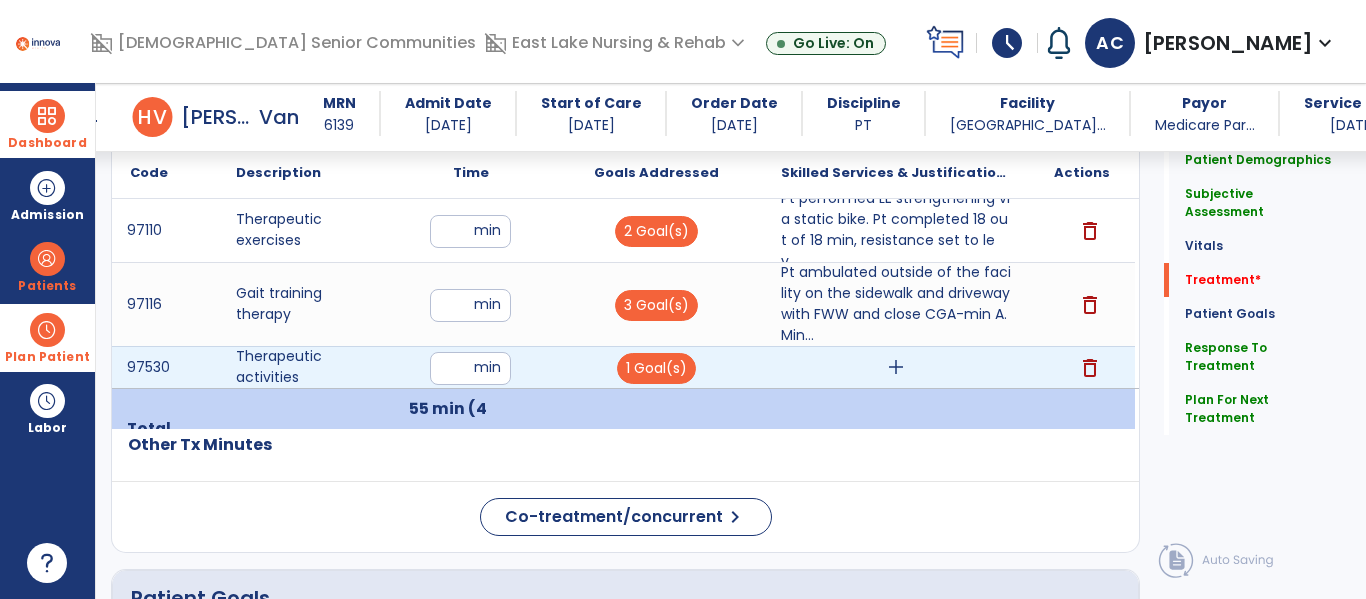 click on "delete" at bounding box center [1090, 368] 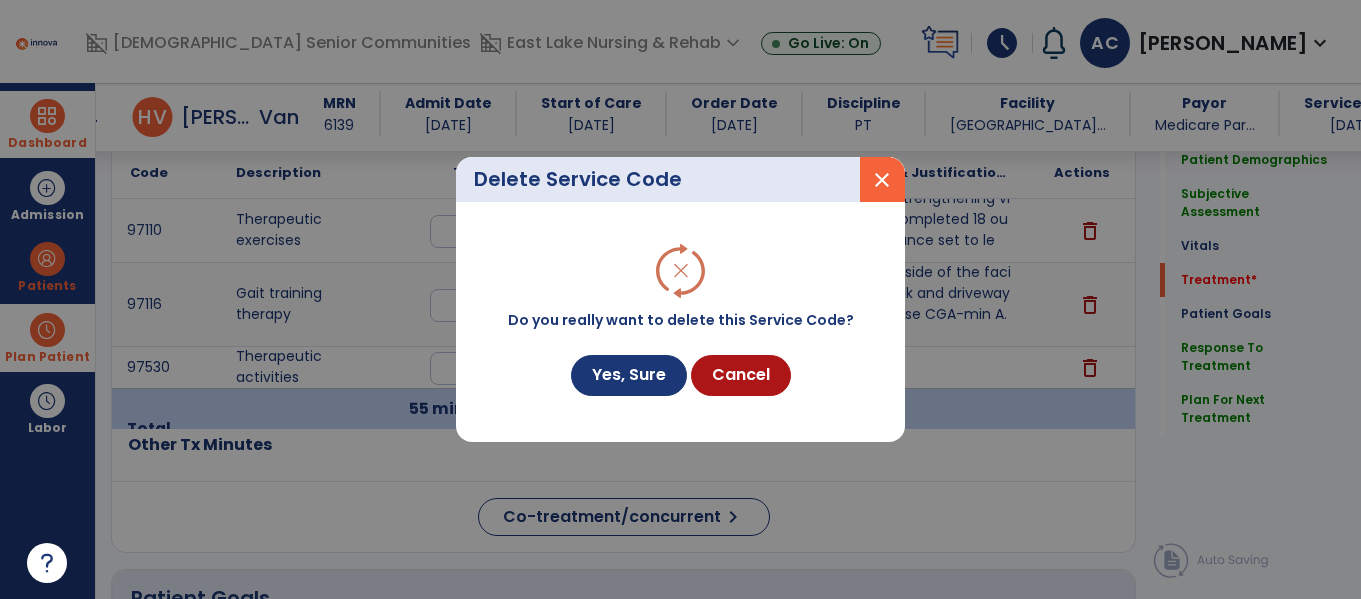 scroll, scrollTop: 1267, scrollLeft: 0, axis: vertical 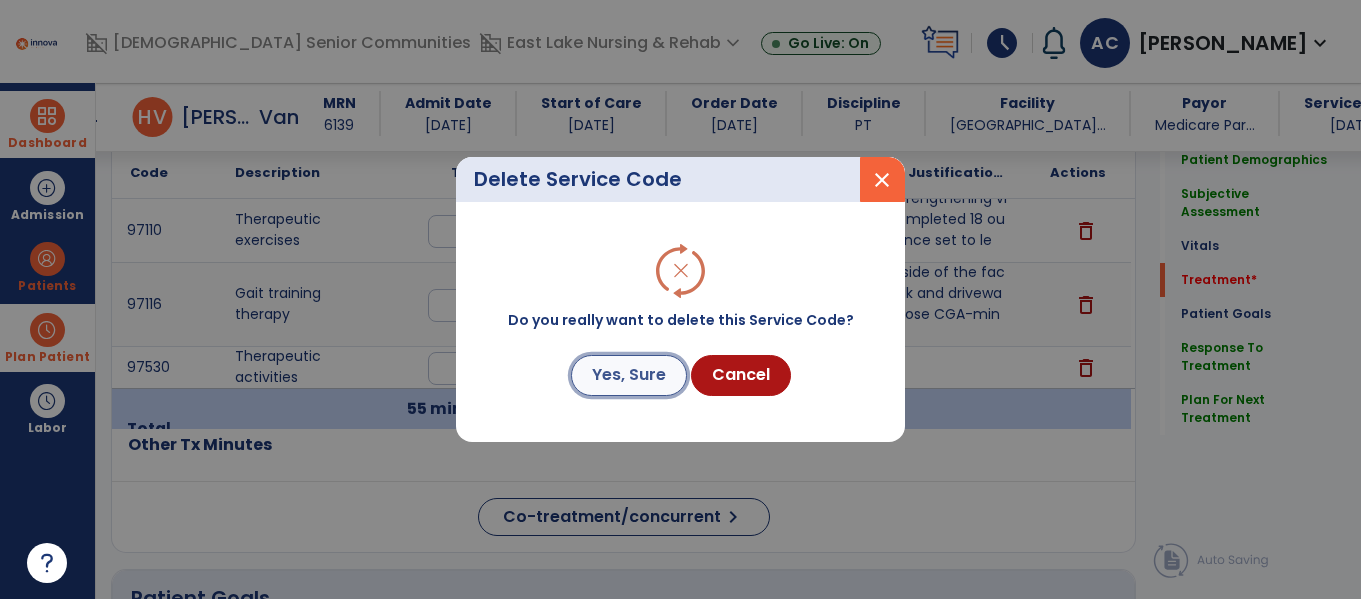 click on "Yes, Sure" at bounding box center [629, 375] 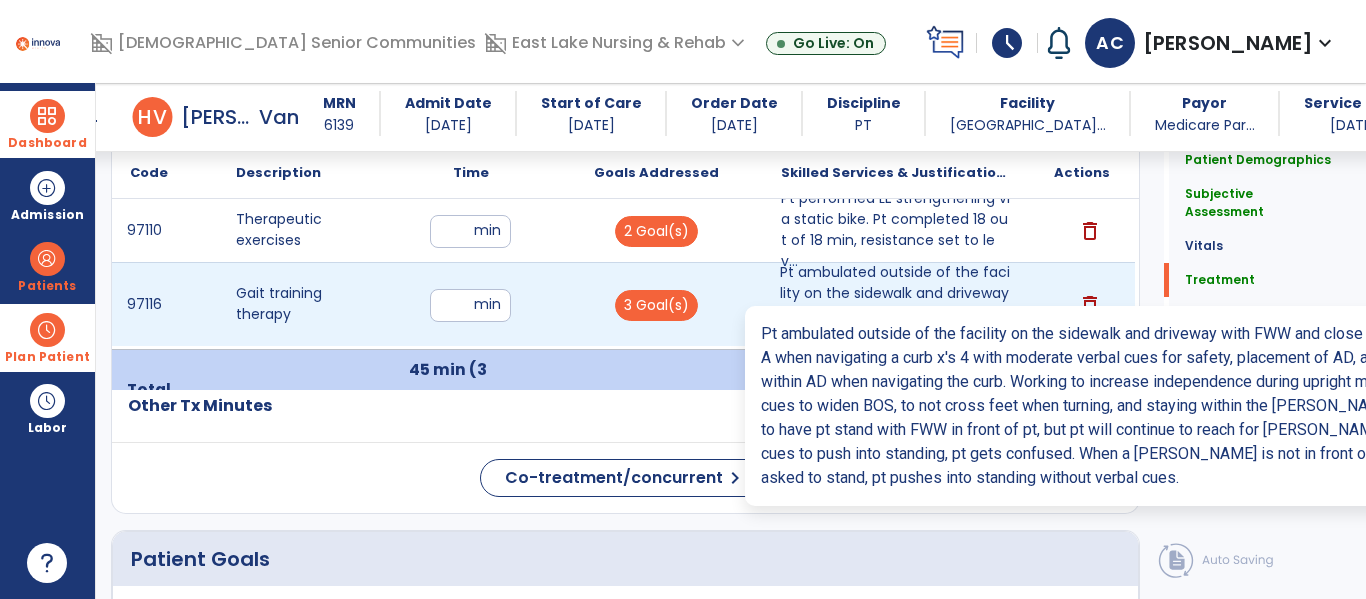 click on "Pt ambulated outside of the facility on the sidewalk and driveway with FWW and close CGA-min A.  Min..." at bounding box center [896, 304] 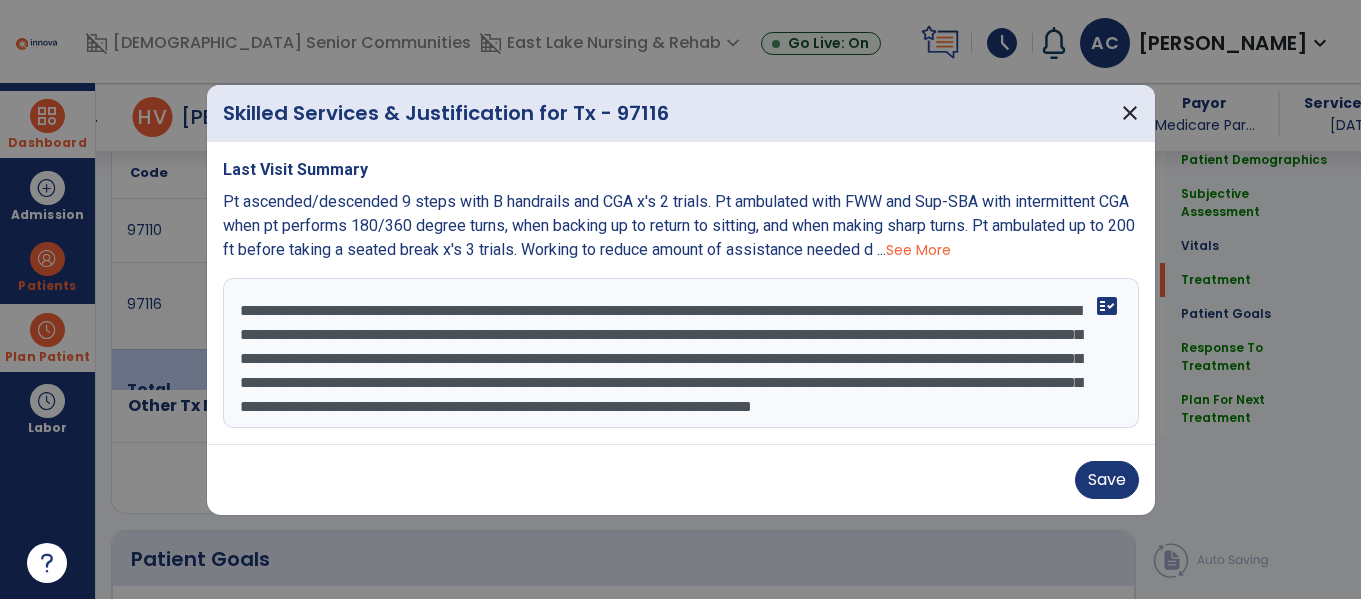 scroll, scrollTop: 1267, scrollLeft: 0, axis: vertical 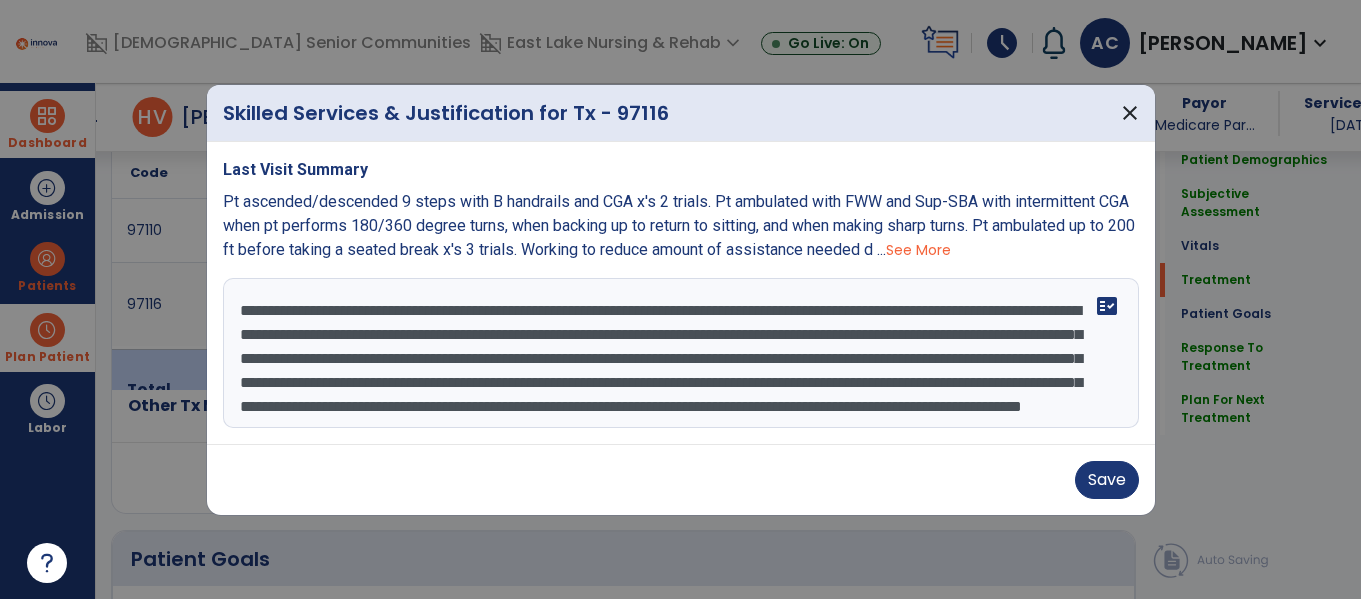 click on "**********" at bounding box center (681, 353) 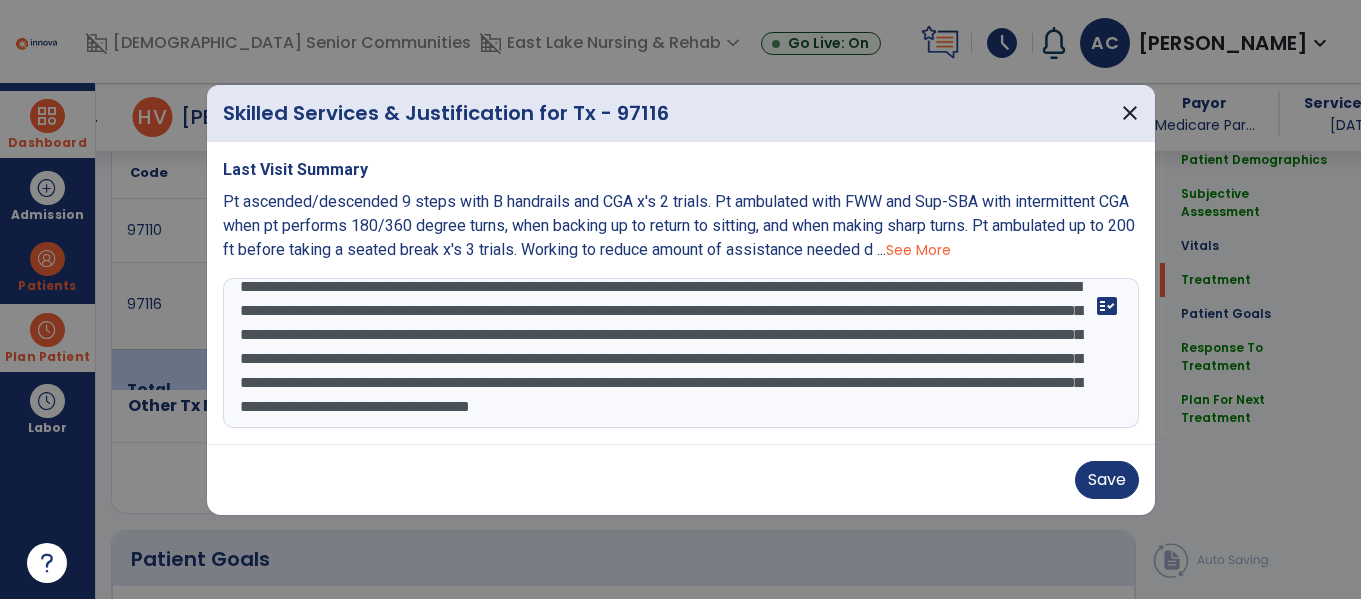 click on "**********" at bounding box center (681, 353) 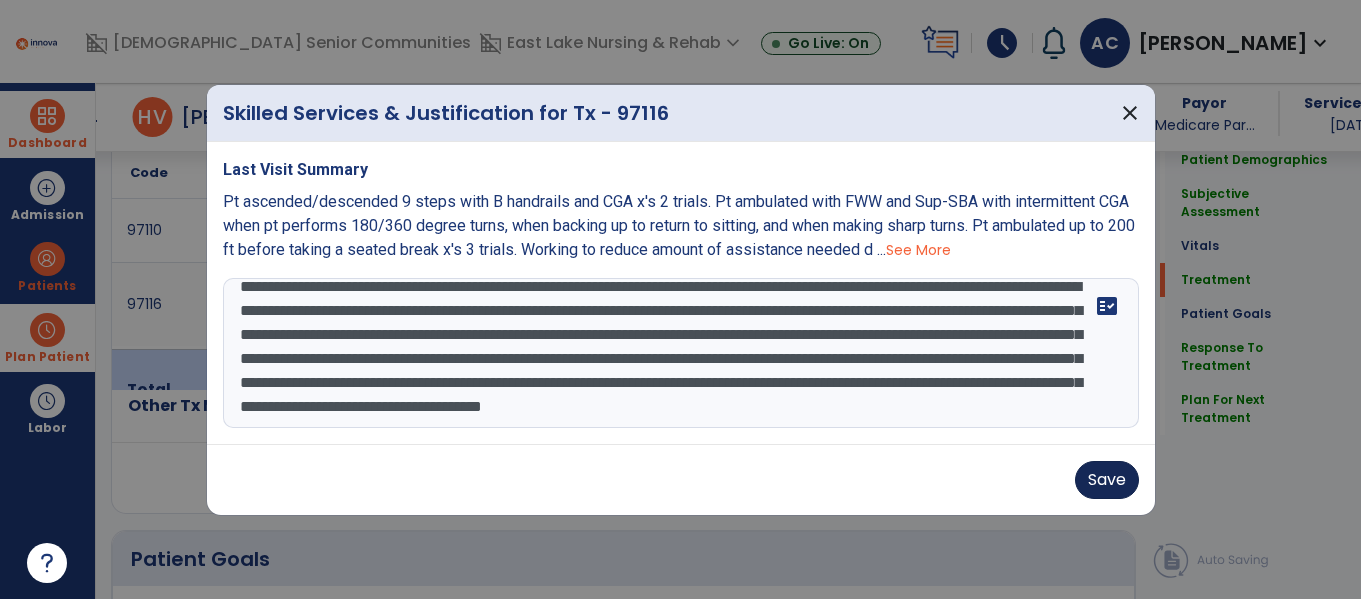 type on "**********" 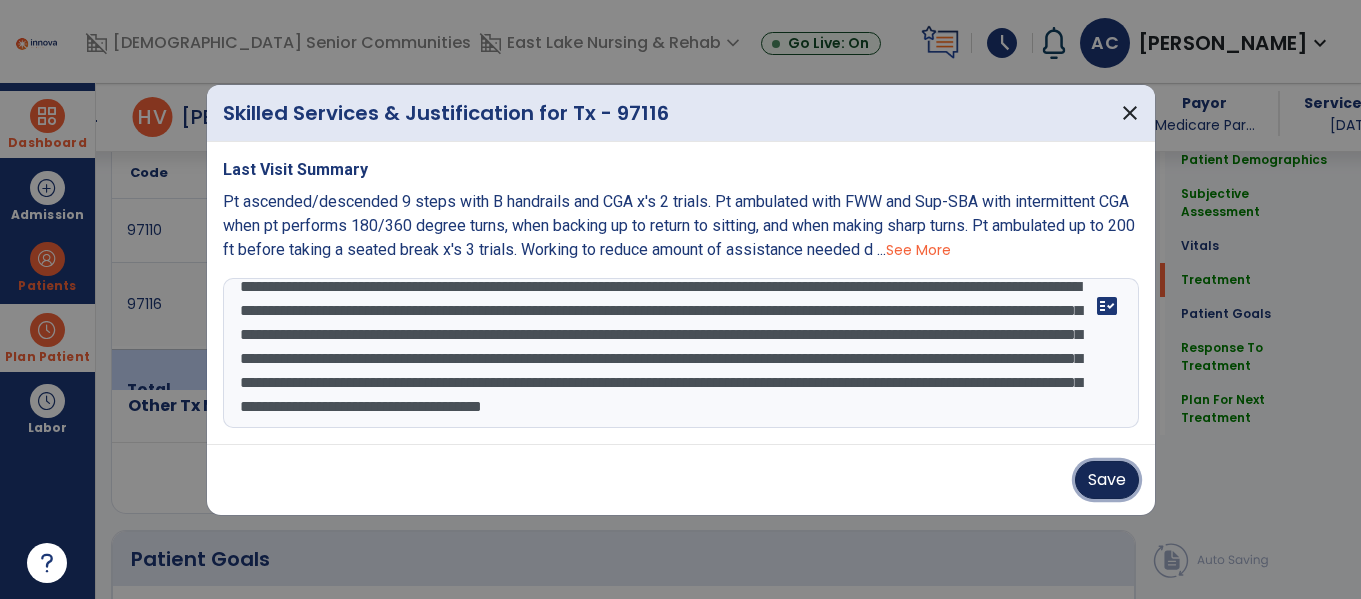 click on "Save" at bounding box center [1107, 480] 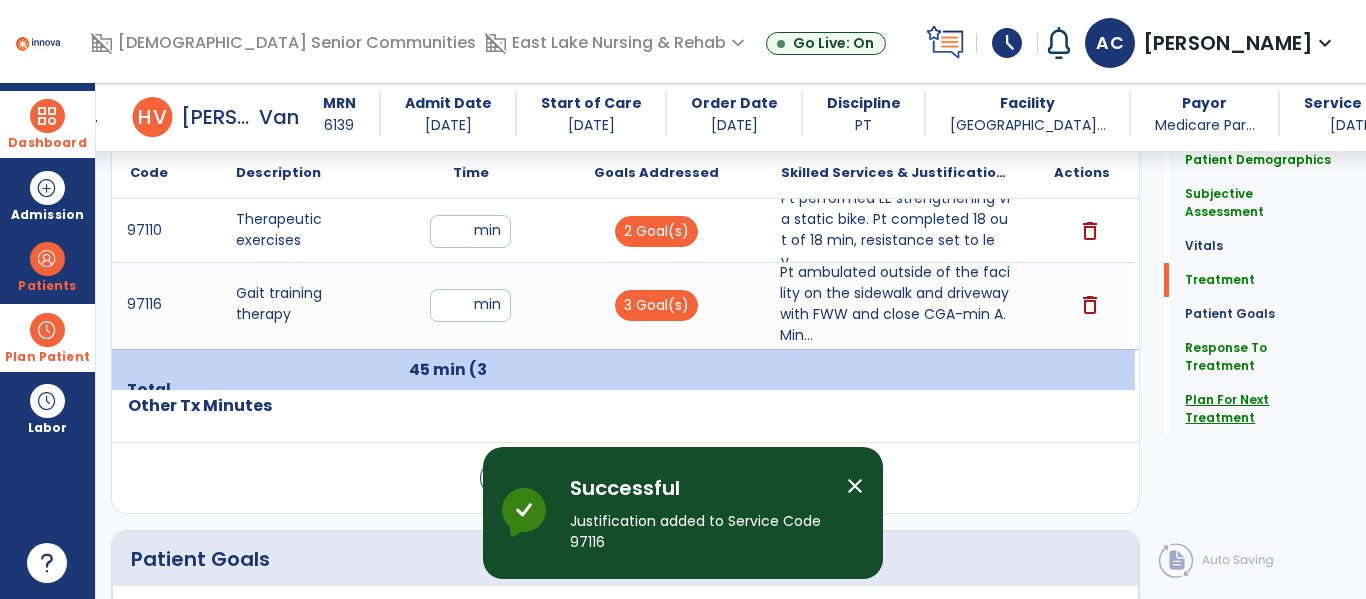 click on "Plan For Next Treatment" 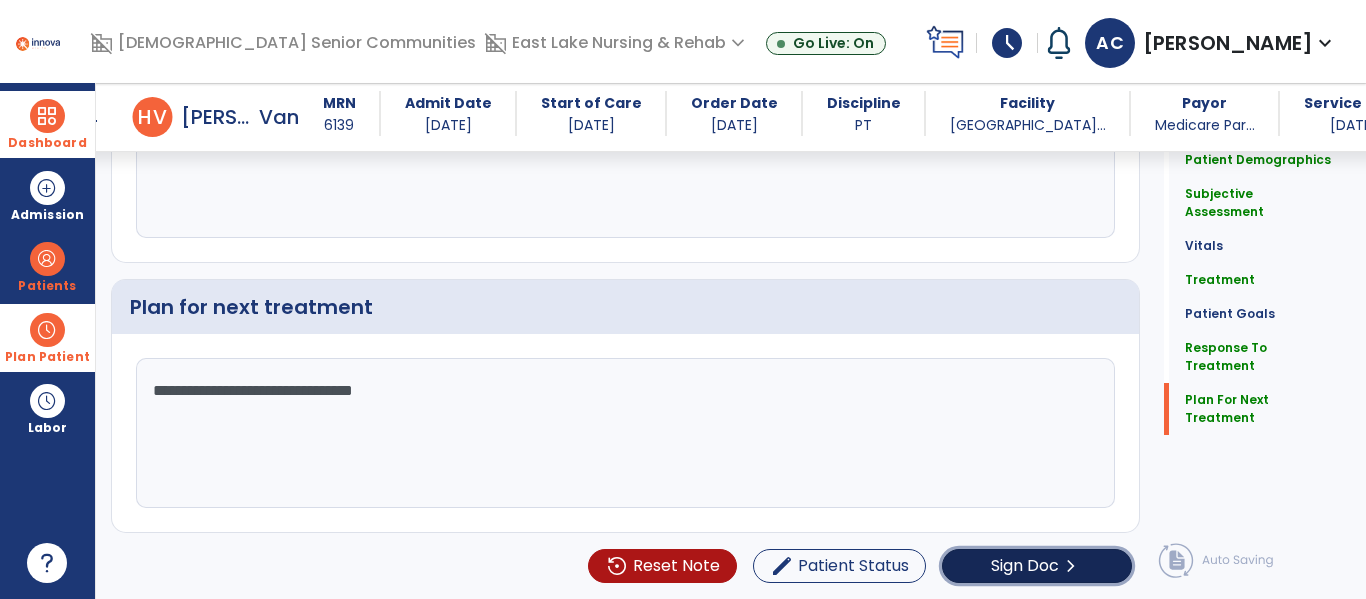 click on "Sign Doc  chevron_right" 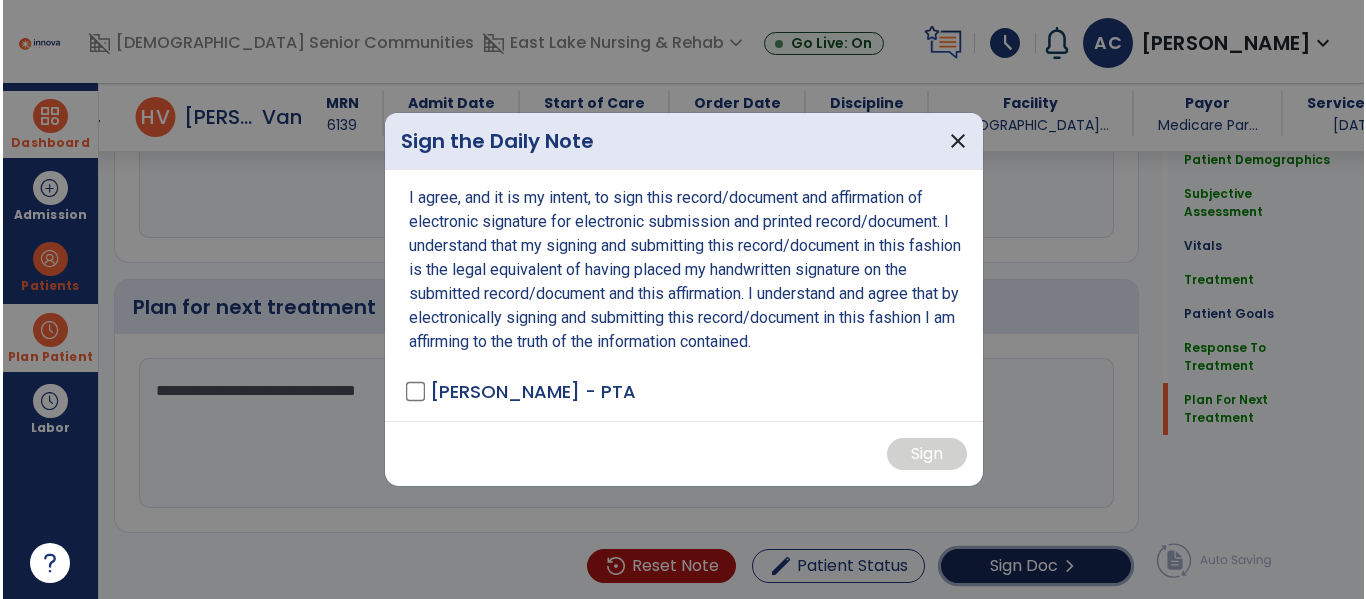 scroll, scrollTop: 3219, scrollLeft: 0, axis: vertical 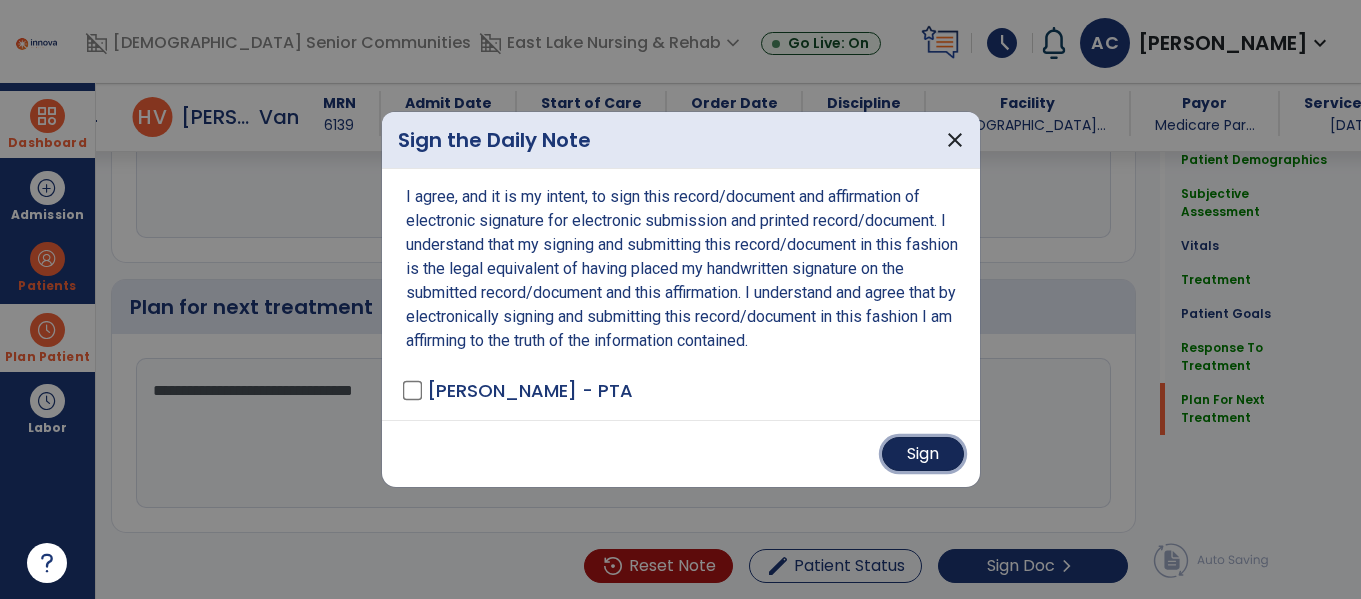 click on "Sign" at bounding box center (923, 454) 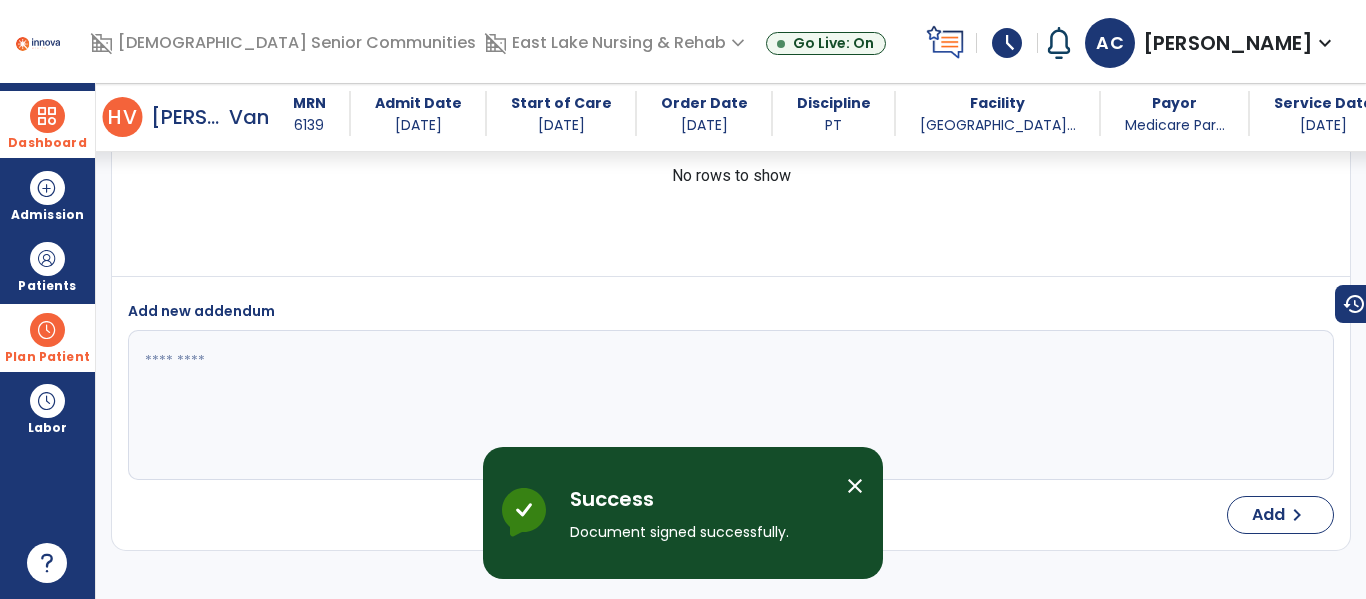 click on "Dashboard" at bounding box center (47, 143) 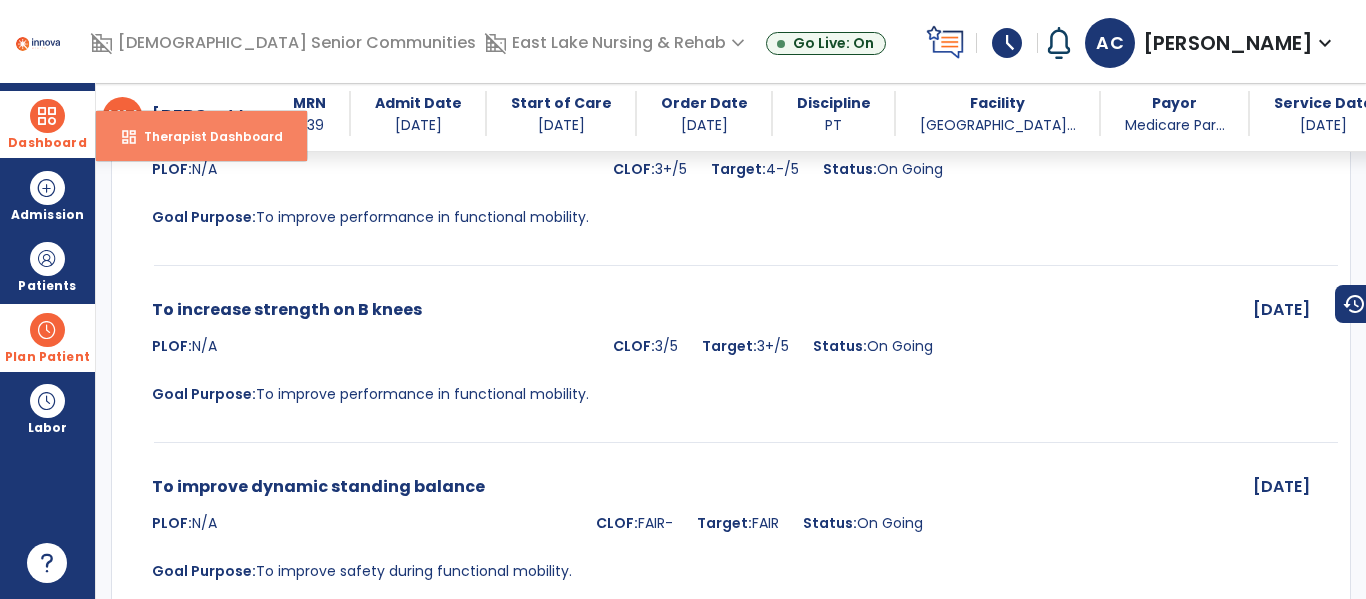 click on "dashboard  Therapist Dashboard" at bounding box center [201, 136] 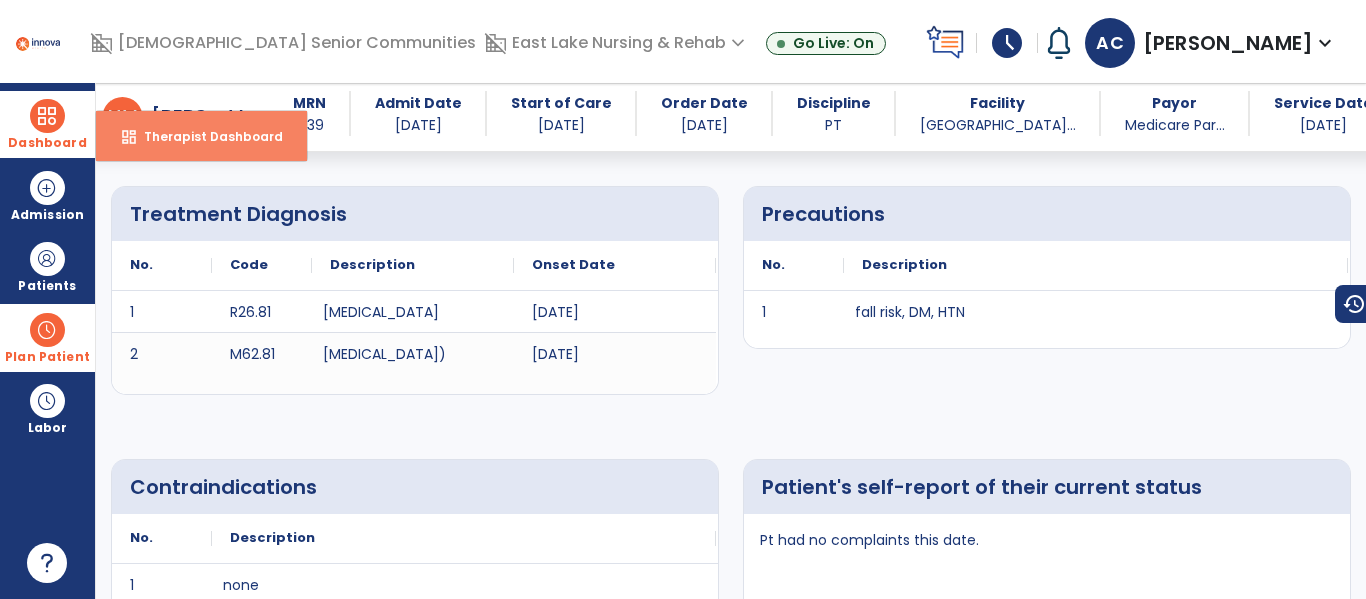 select on "****" 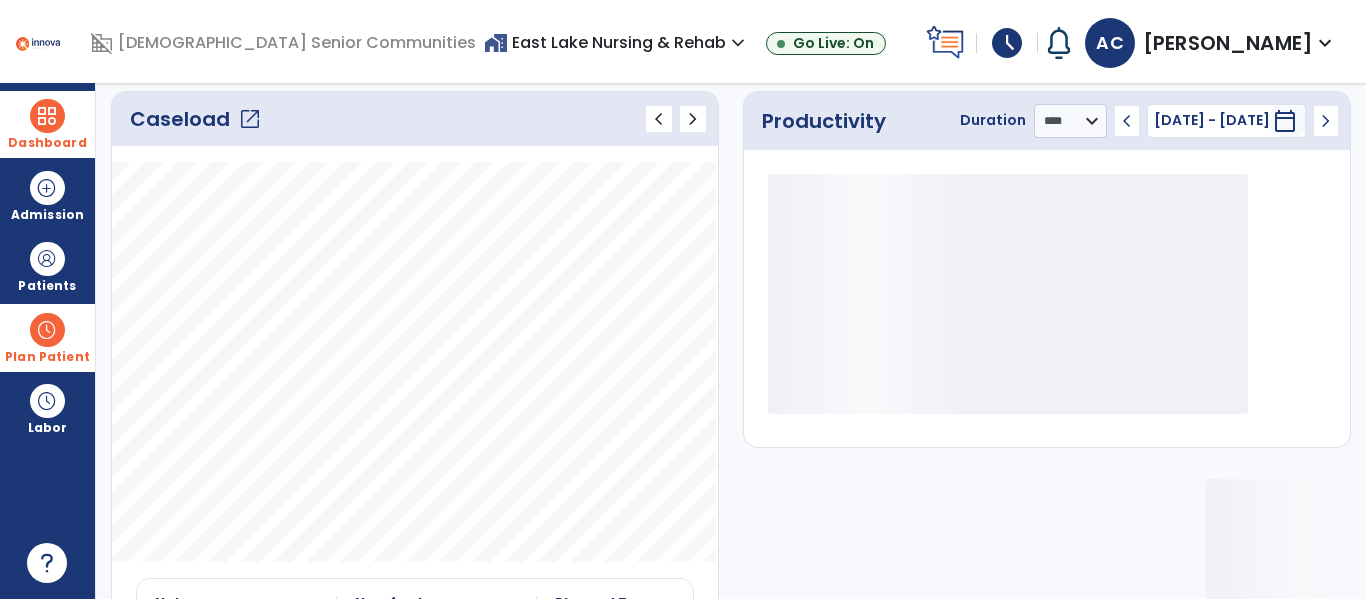 click on "Caseload   open_in_new" 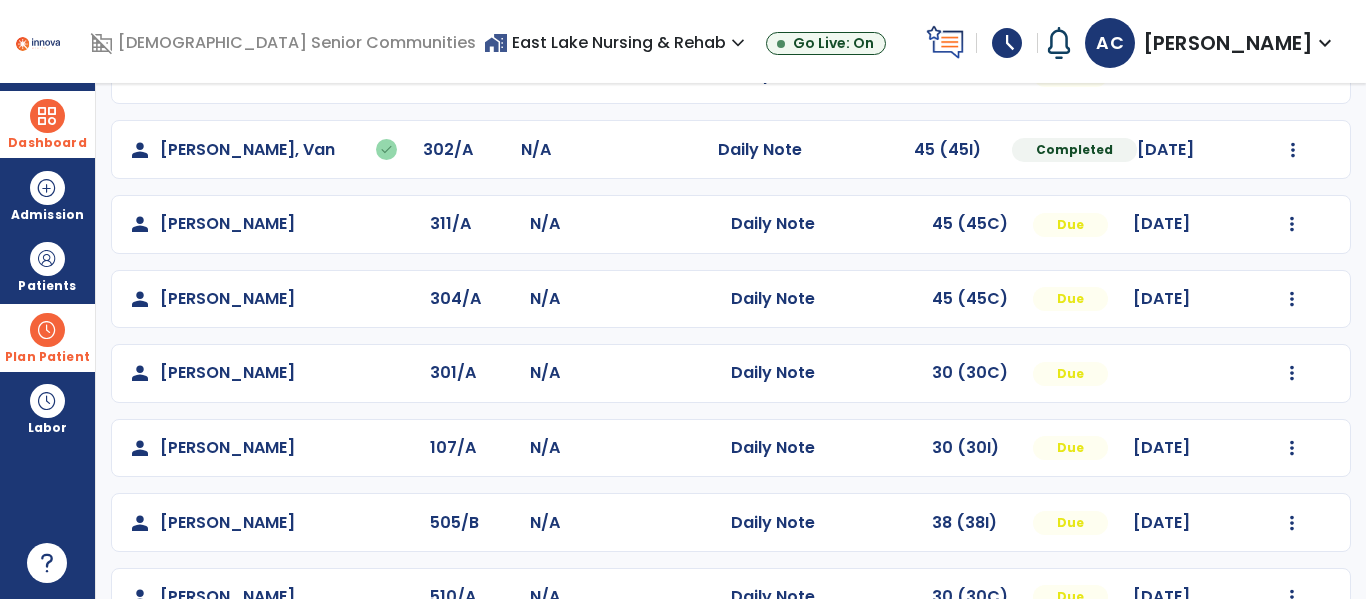 scroll, scrollTop: 413, scrollLeft: 0, axis: vertical 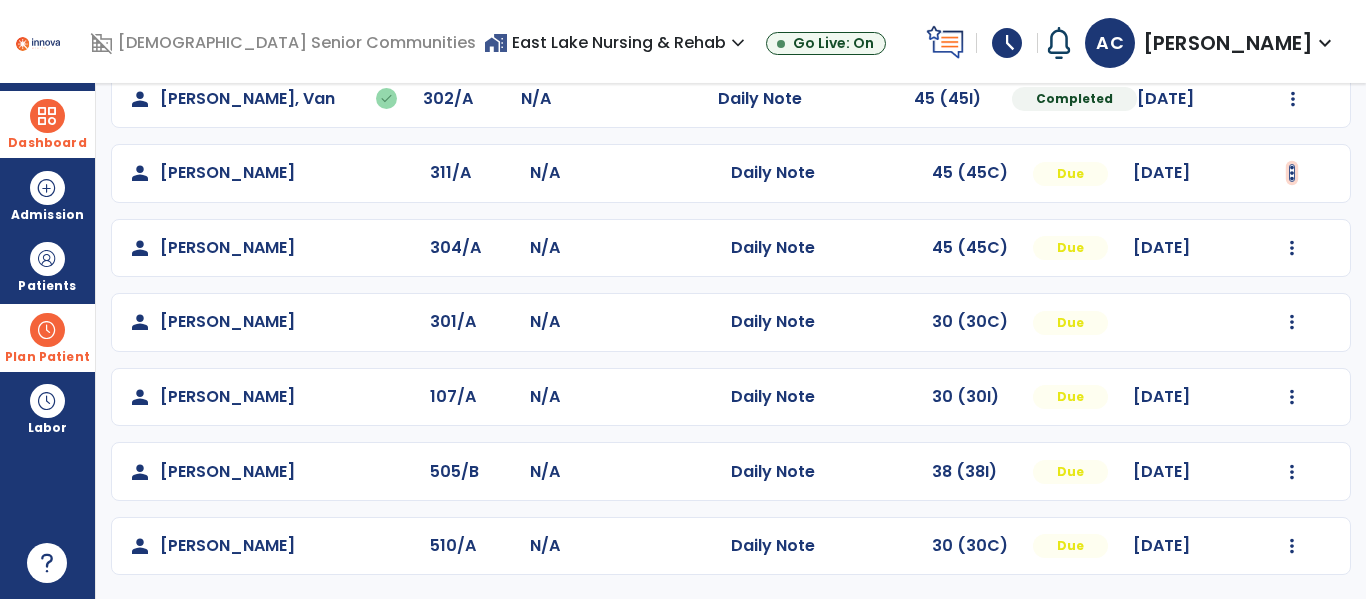 click at bounding box center [1292, -125] 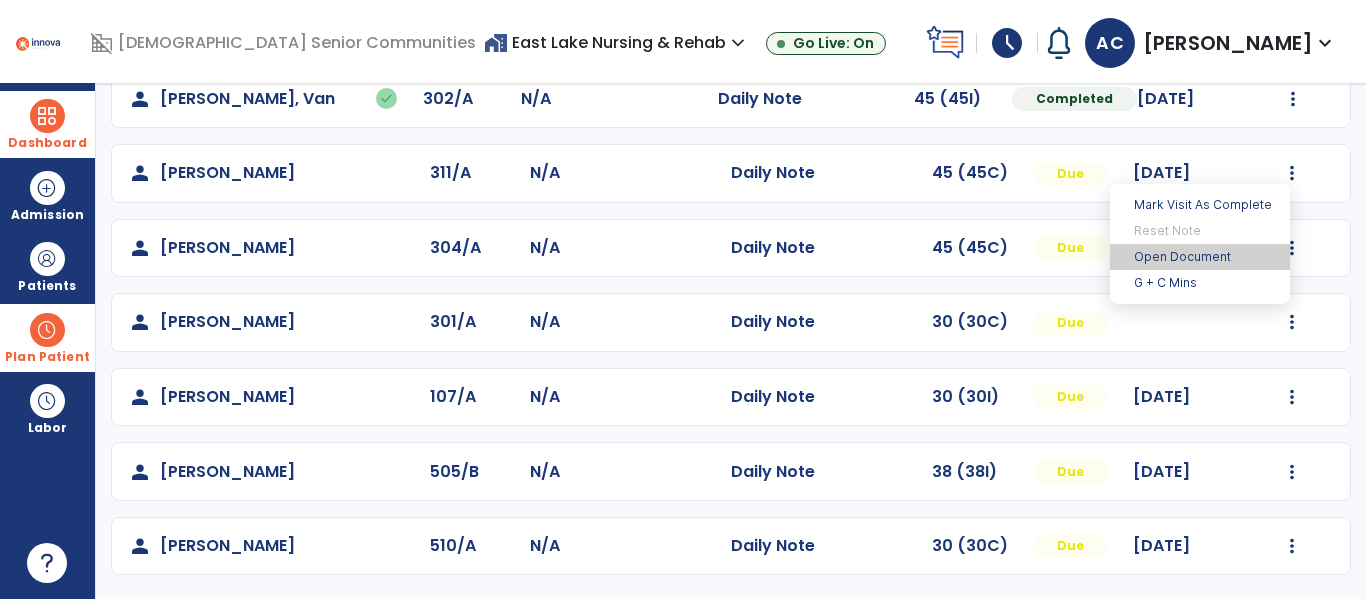 click on "Open Document" at bounding box center [1200, 257] 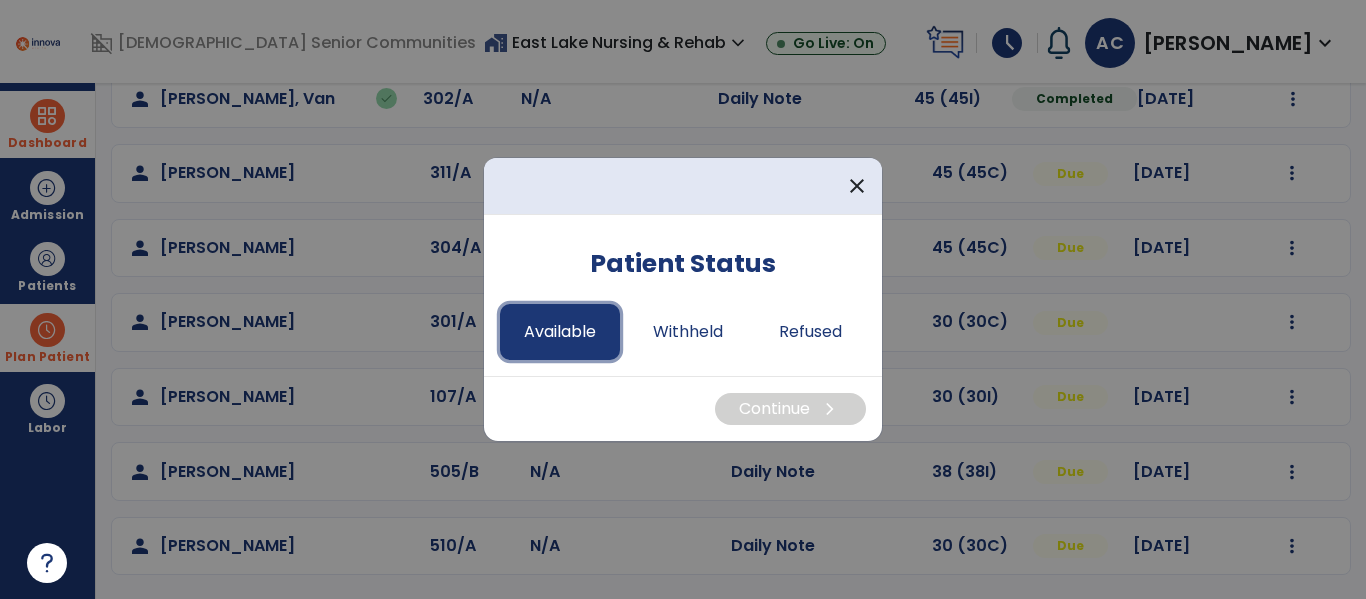 click on "Available" at bounding box center (560, 332) 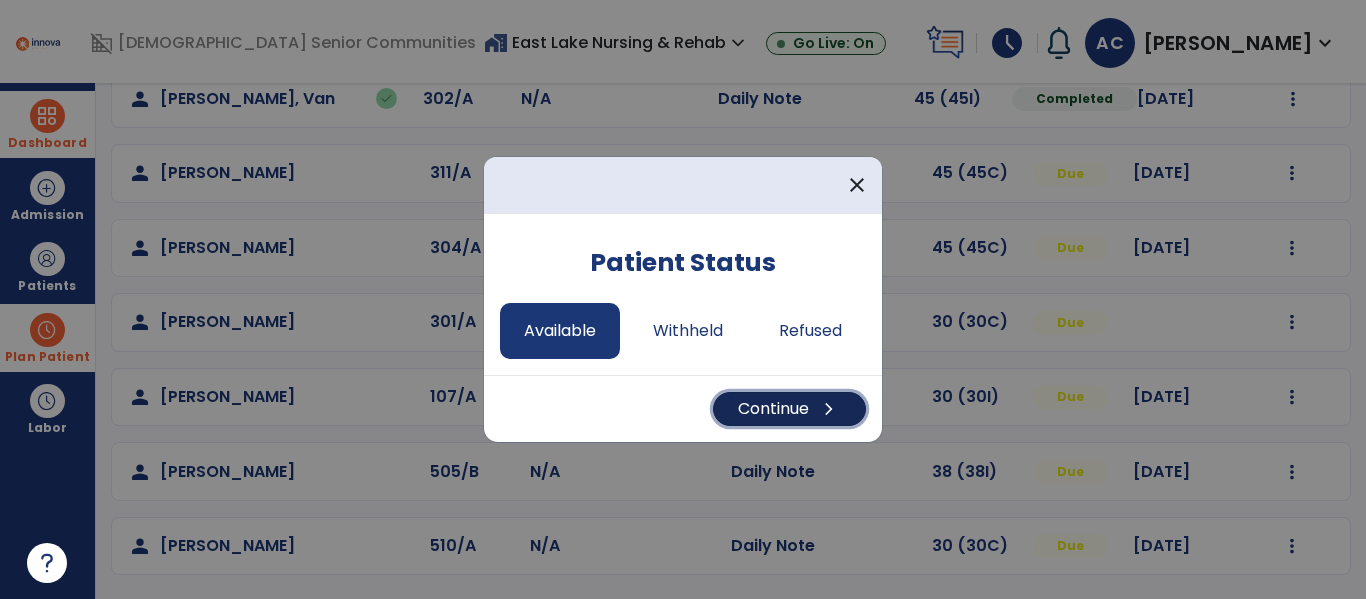 click on "Continue   chevron_right" at bounding box center (789, 409) 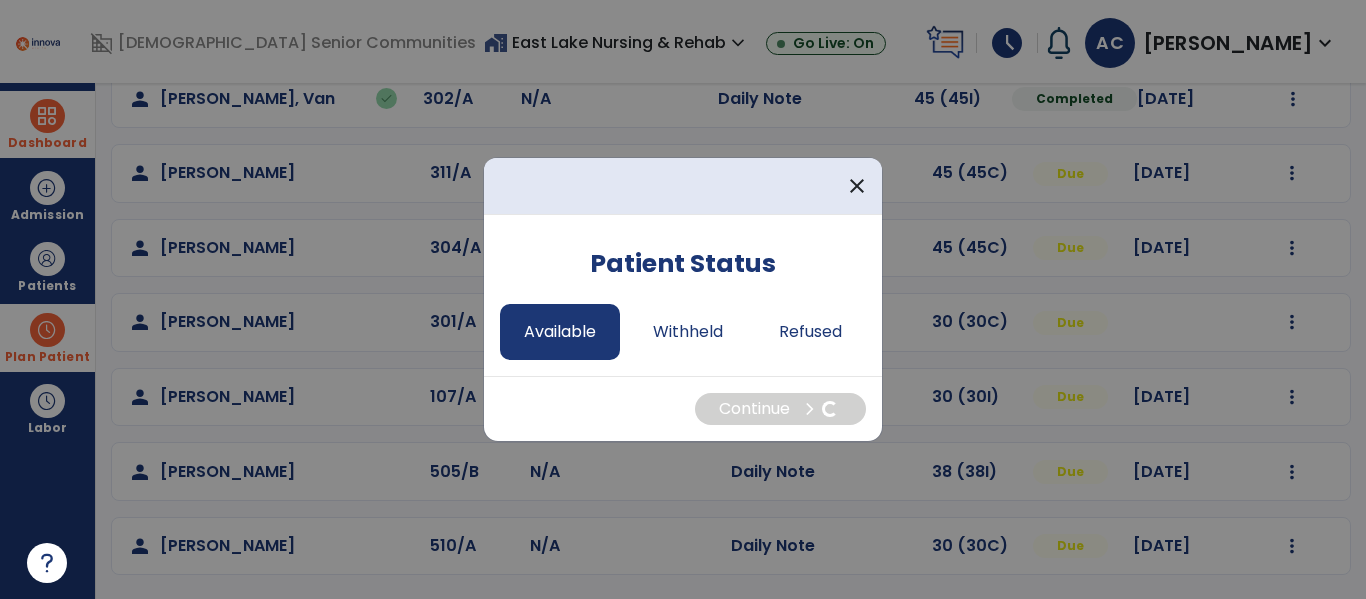 select on "*" 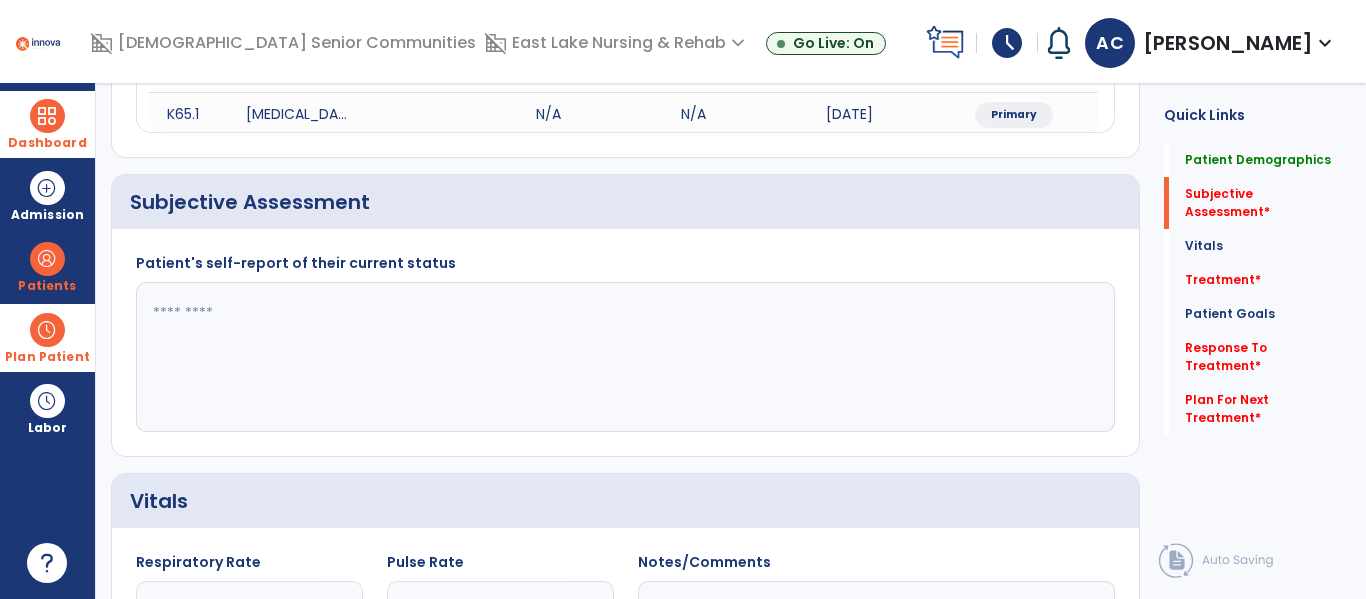 click 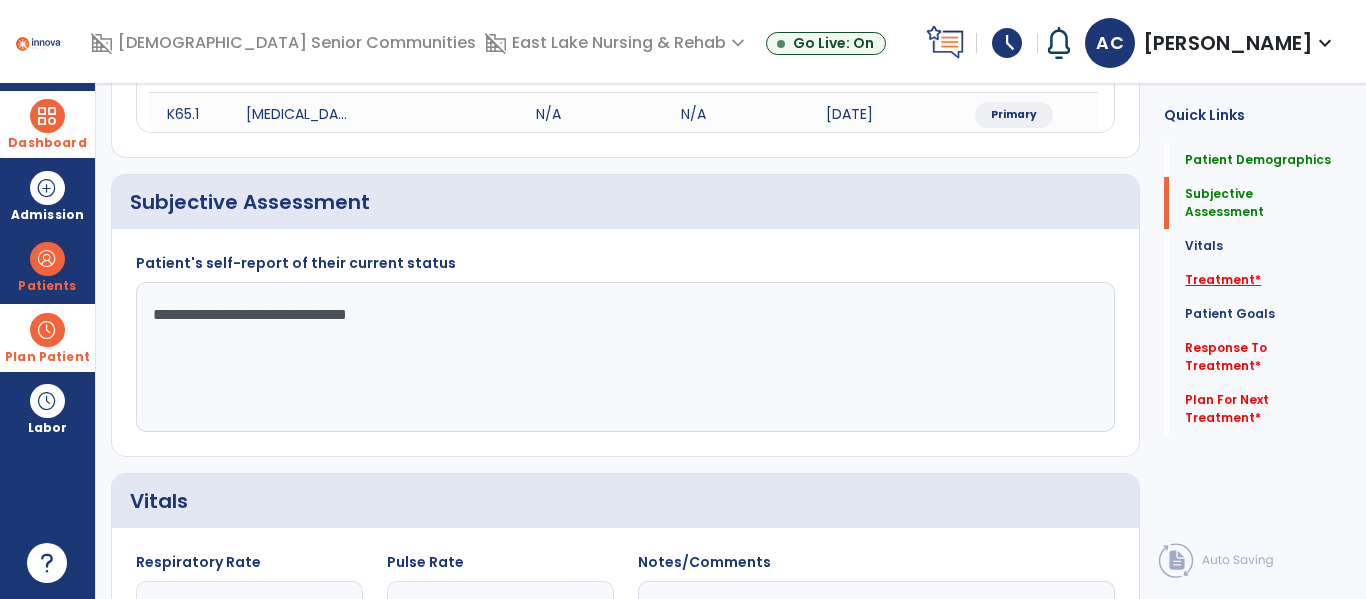 type on "**********" 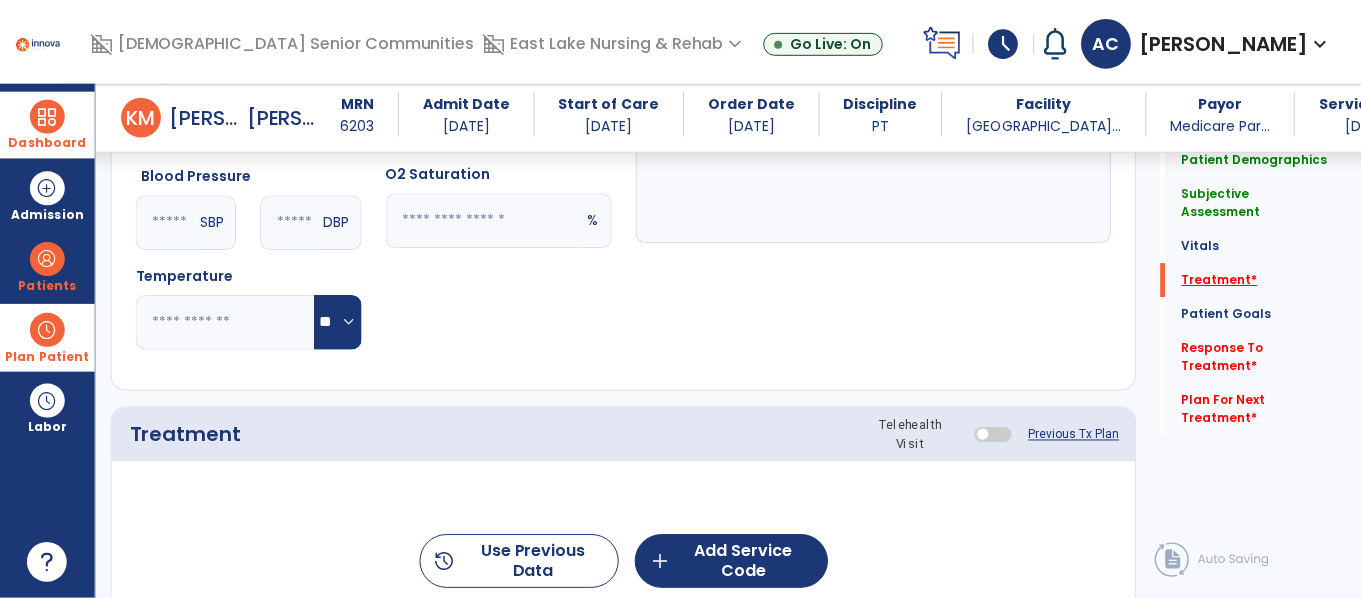 scroll, scrollTop: 1095, scrollLeft: 0, axis: vertical 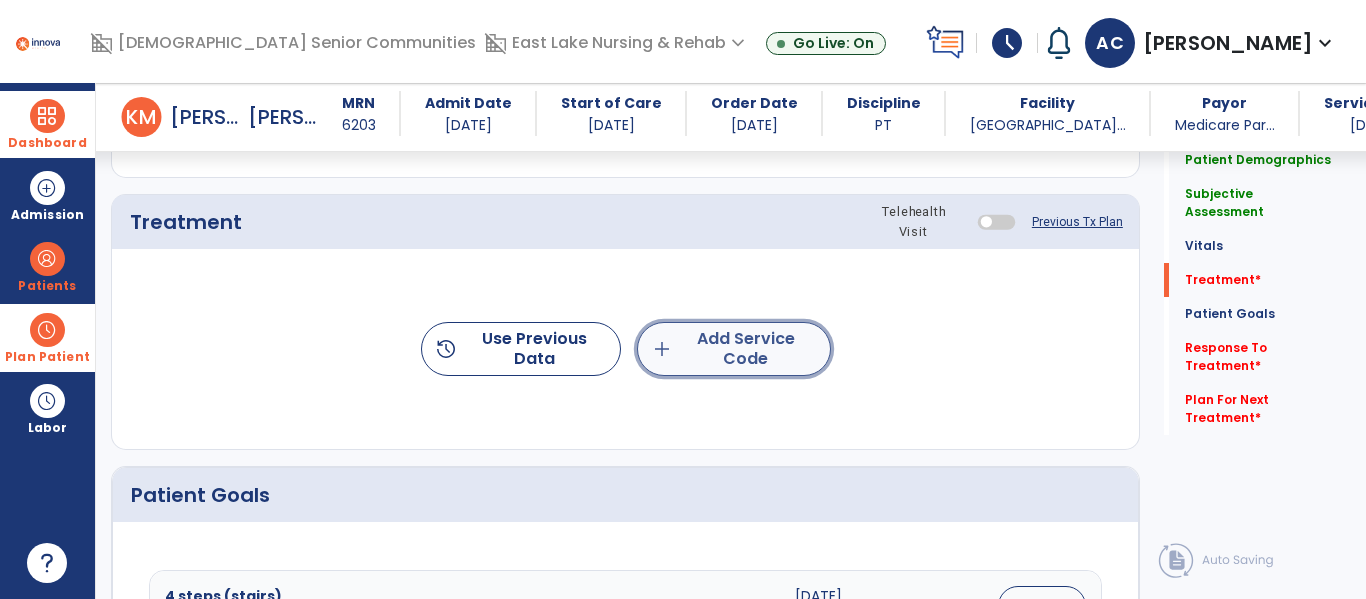 click on "add  Add Service Code" 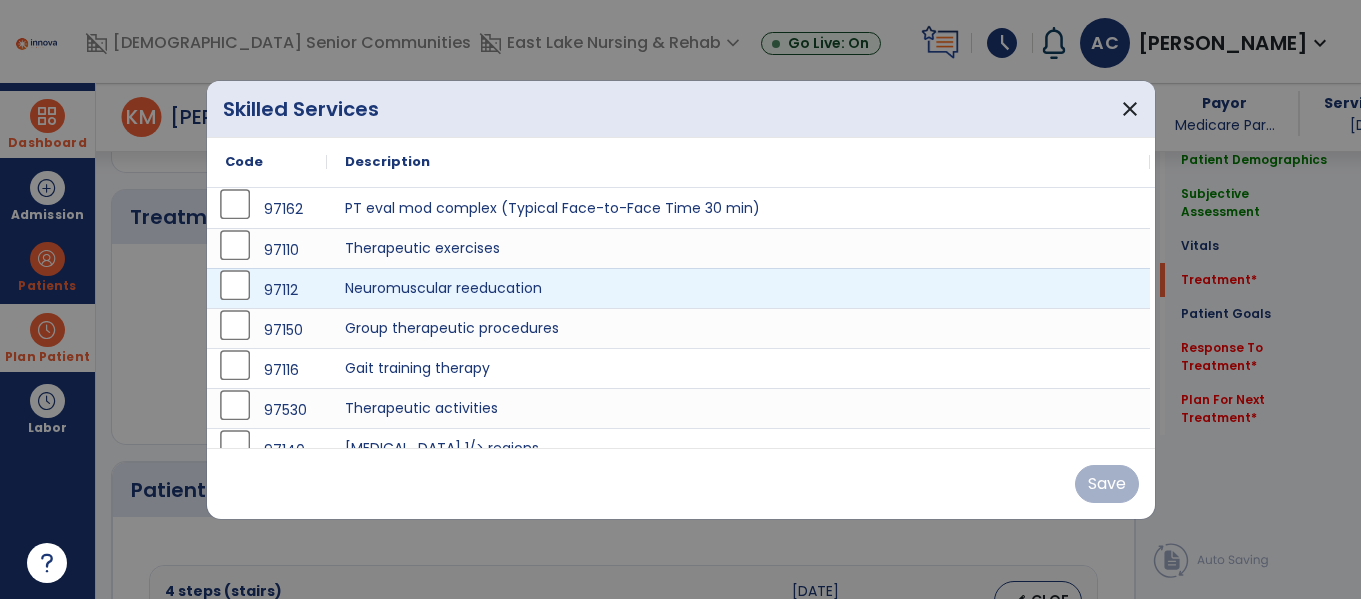 scroll, scrollTop: 1095, scrollLeft: 0, axis: vertical 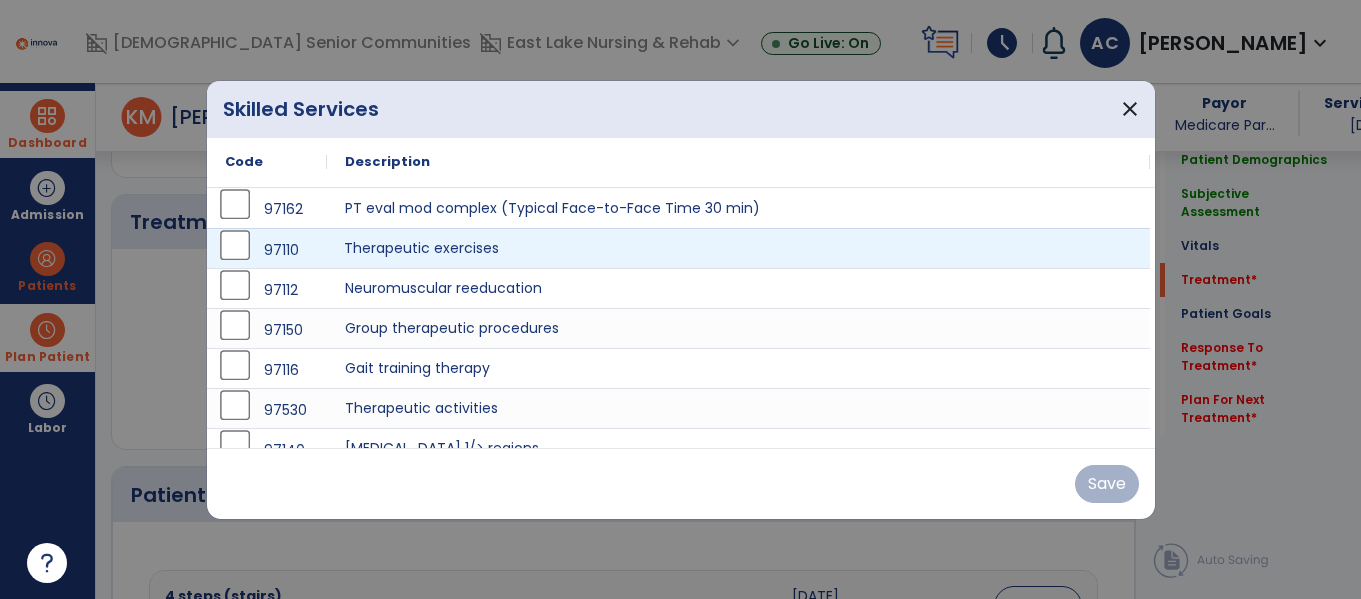 click on "Therapeutic exercises" at bounding box center [738, 248] 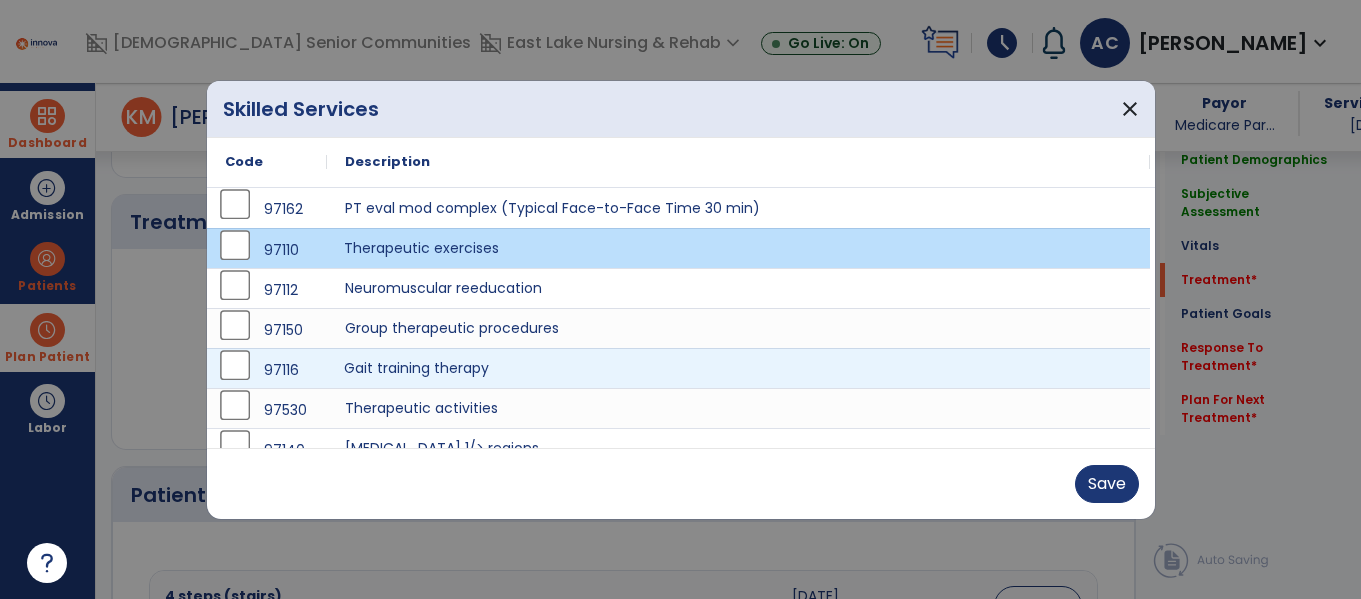 click on "Gait training therapy" at bounding box center (738, 368) 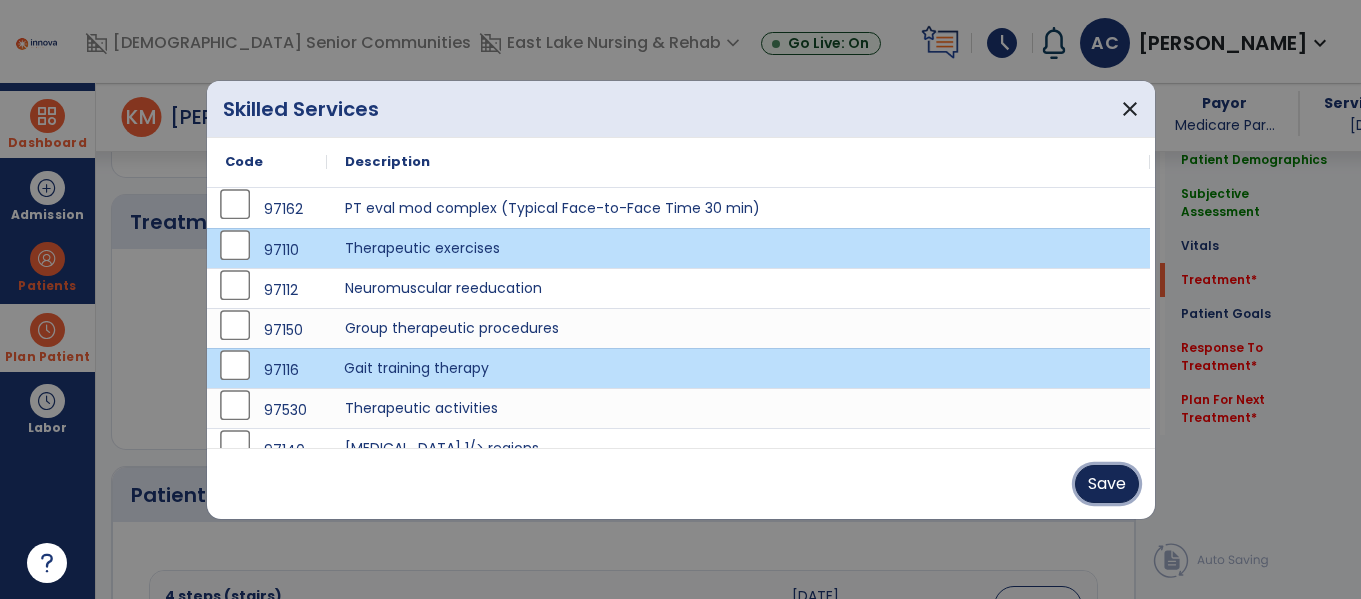 click on "Save" at bounding box center (1107, 484) 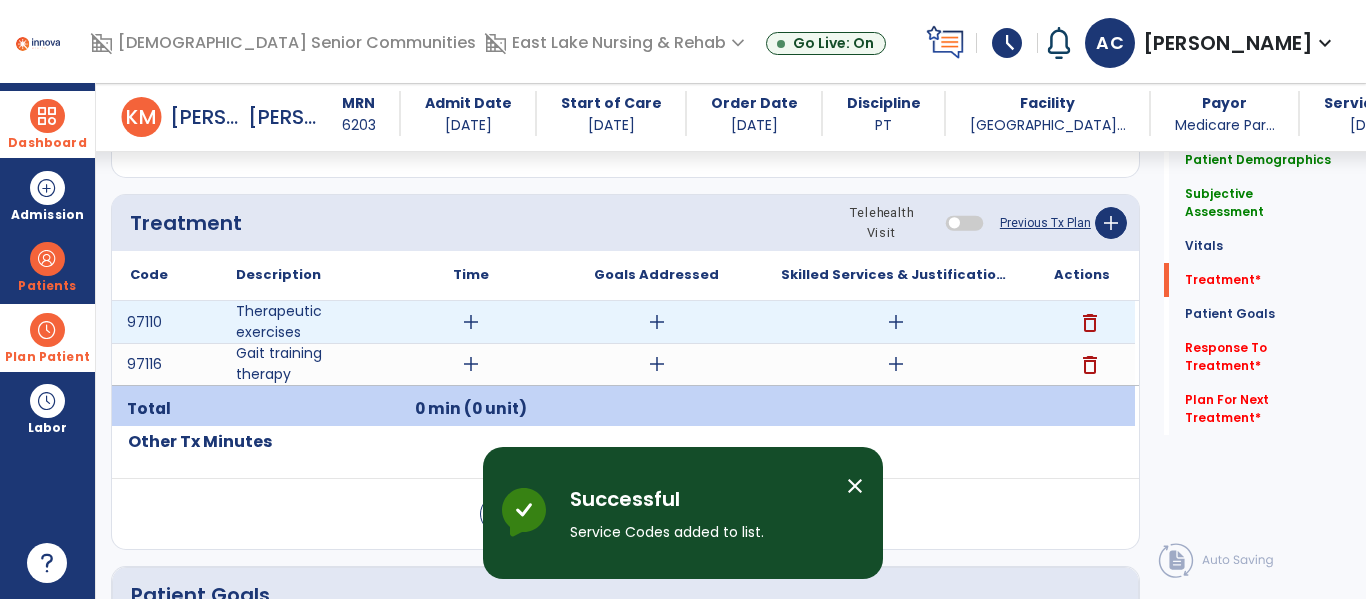 click on "add" at bounding box center [471, 322] 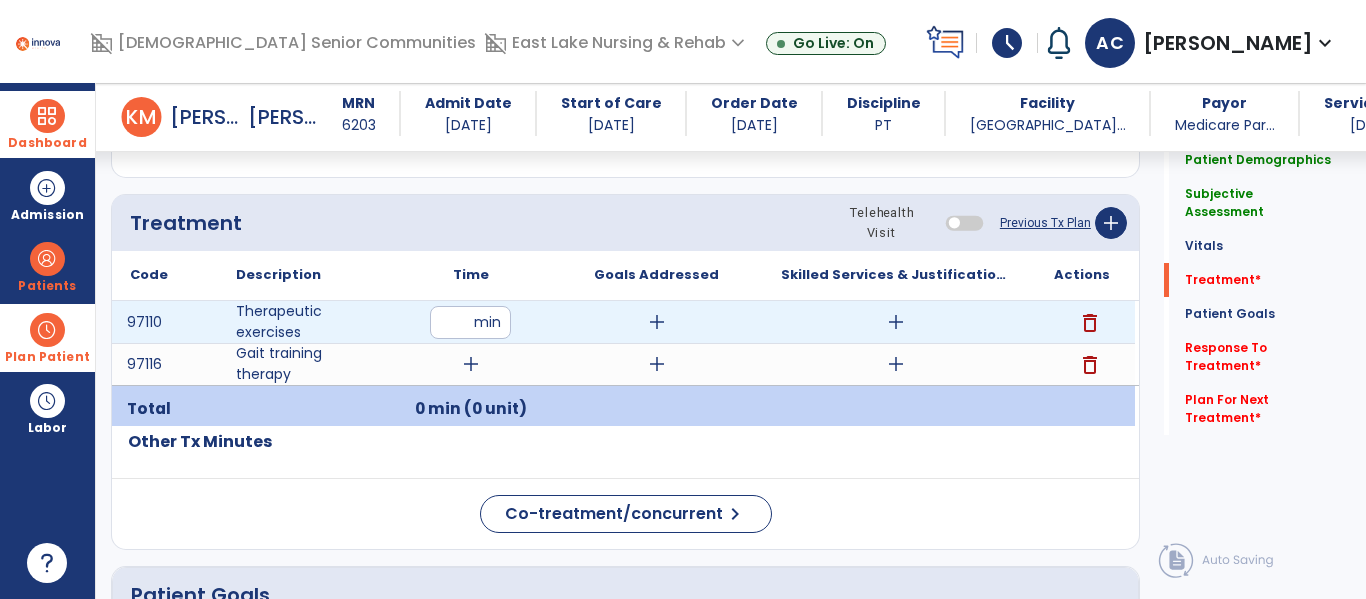 type on "**" 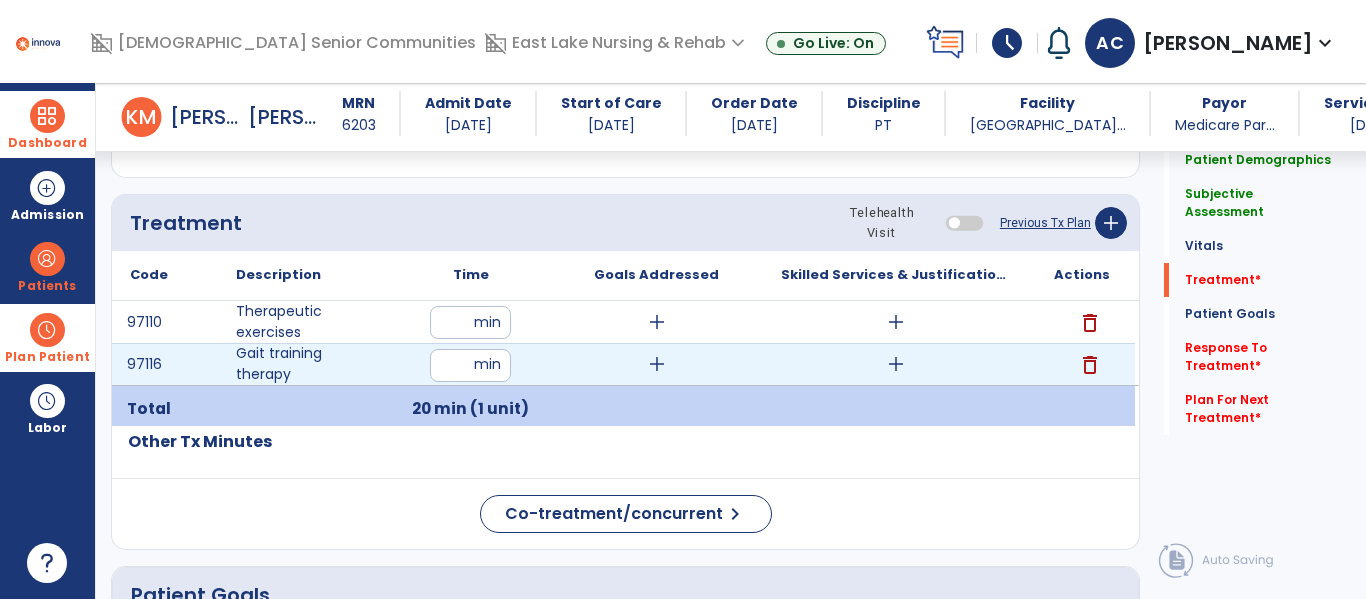 type on "**" 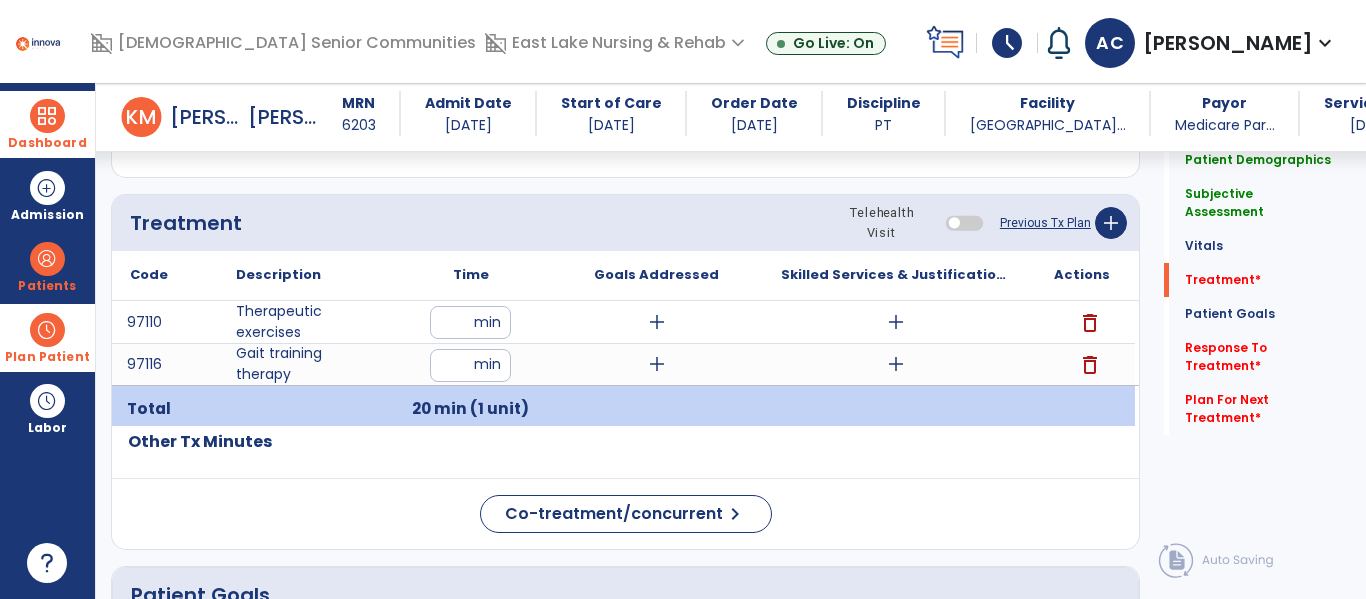 click on "Code
Description
Time" 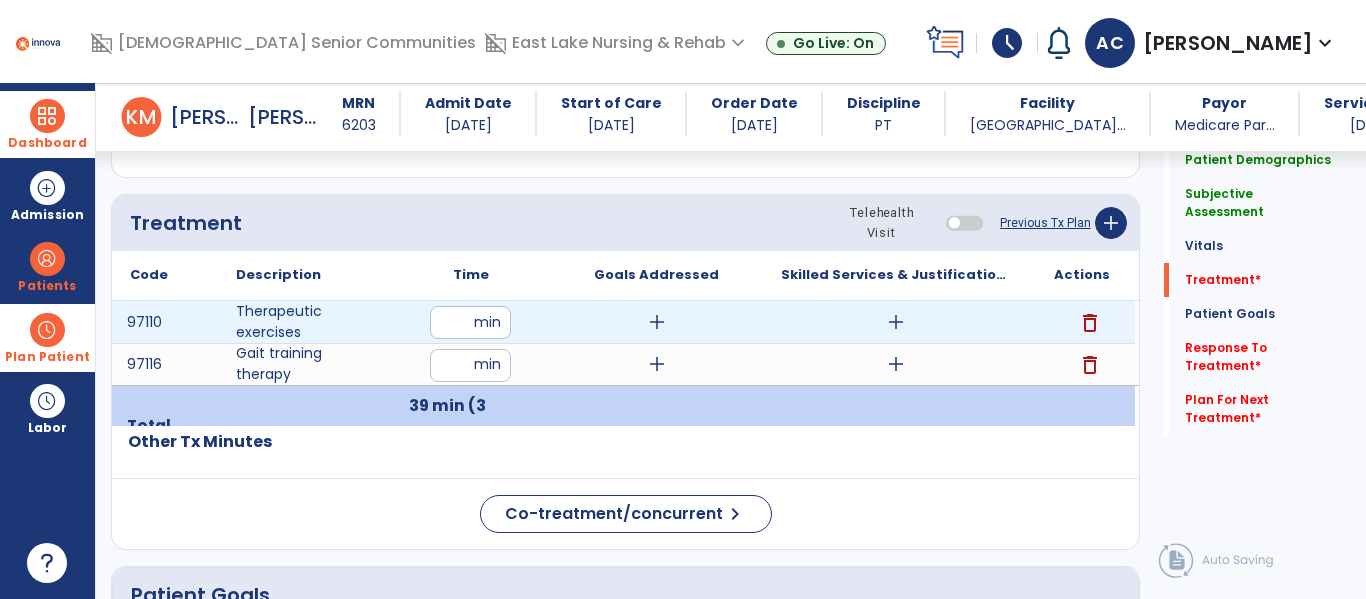 click on "add" at bounding box center (657, 322) 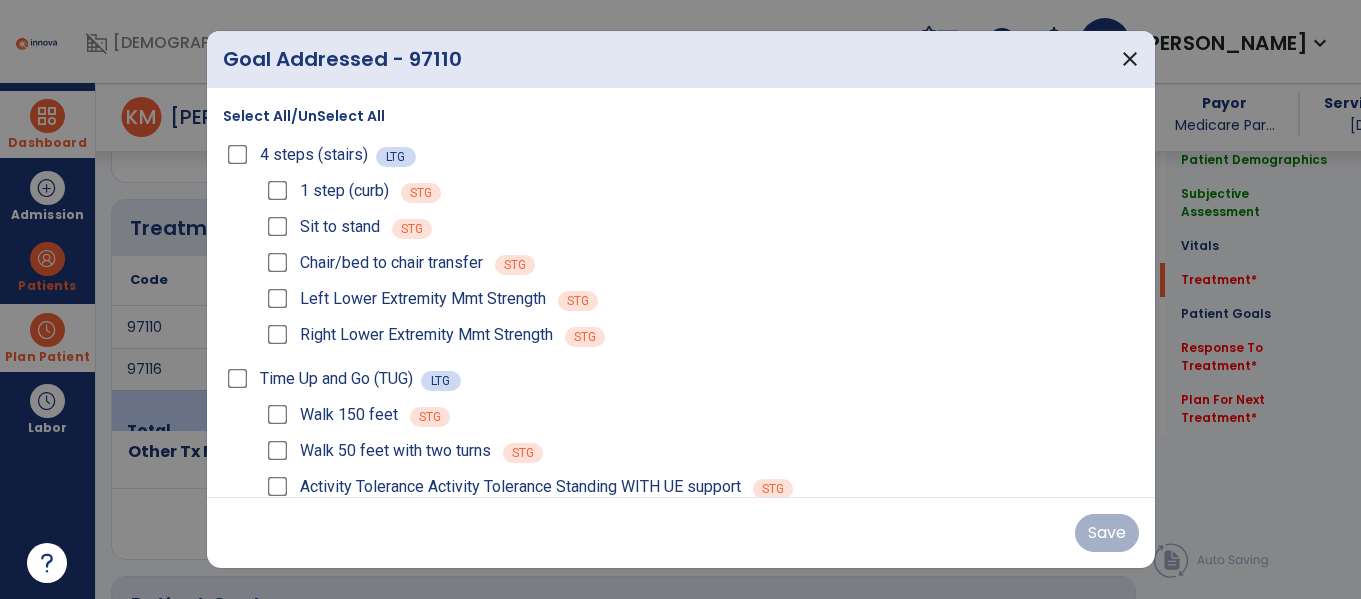 scroll, scrollTop: 1095, scrollLeft: 0, axis: vertical 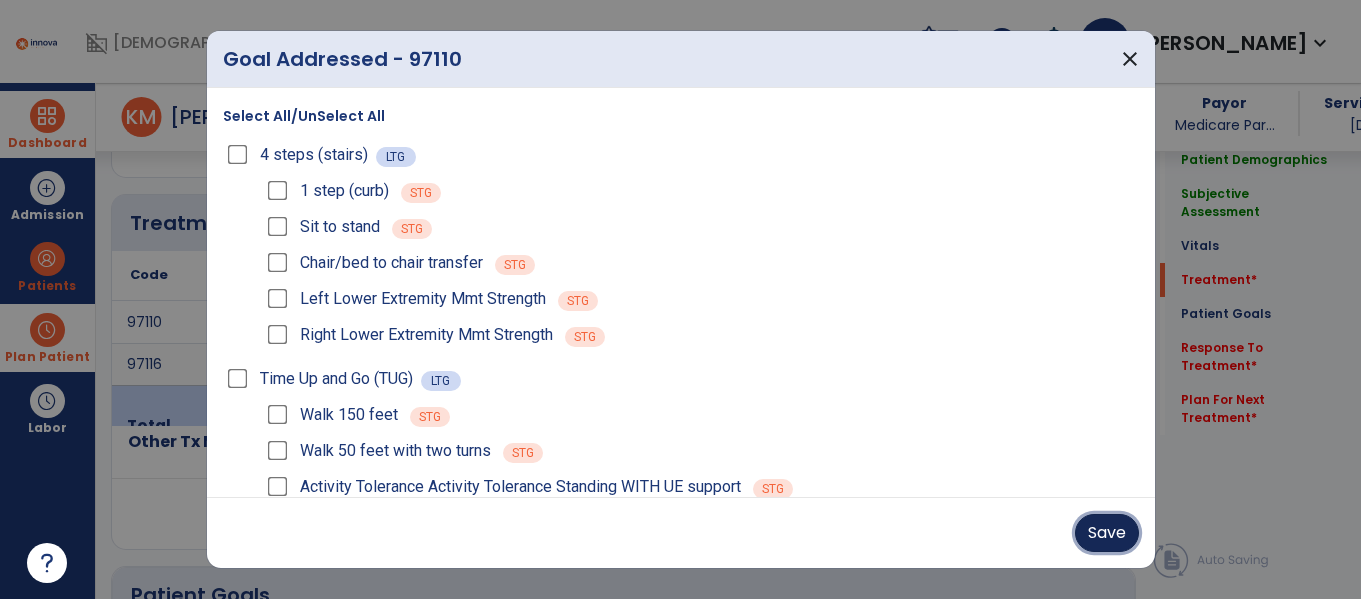 click on "Save" at bounding box center (1107, 533) 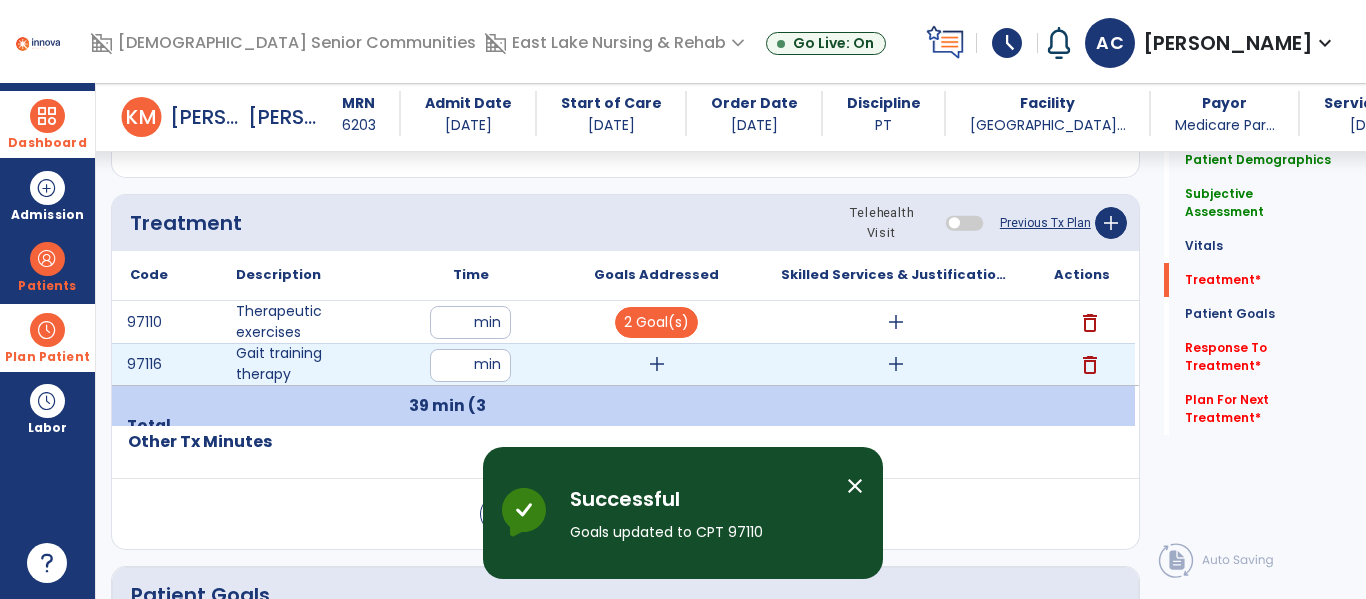 click on "add" at bounding box center (657, 364) 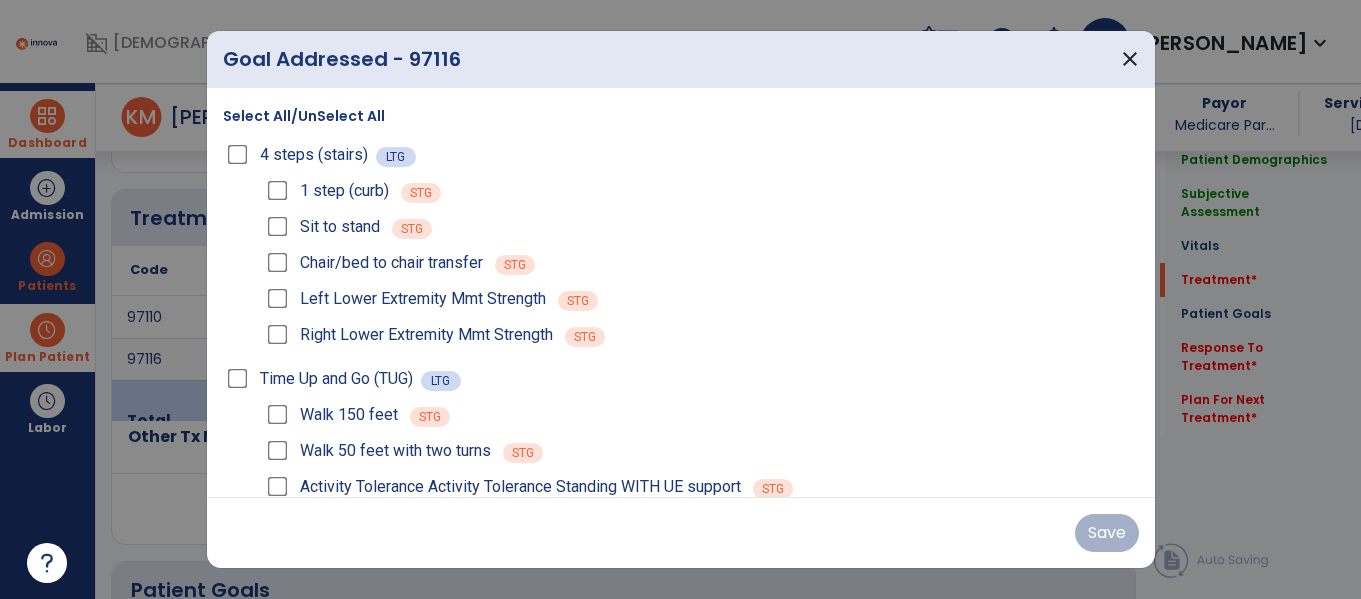 scroll, scrollTop: 1095, scrollLeft: 0, axis: vertical 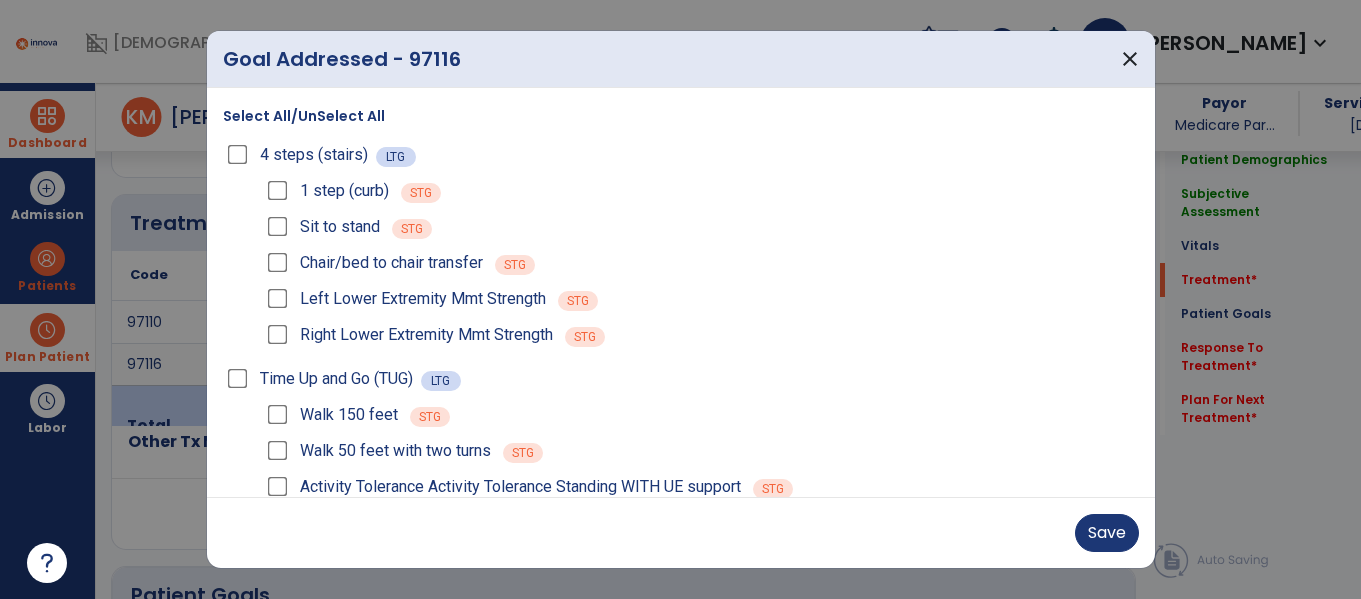 click on "Walk 150 feet" at bounding box center (330, 415) 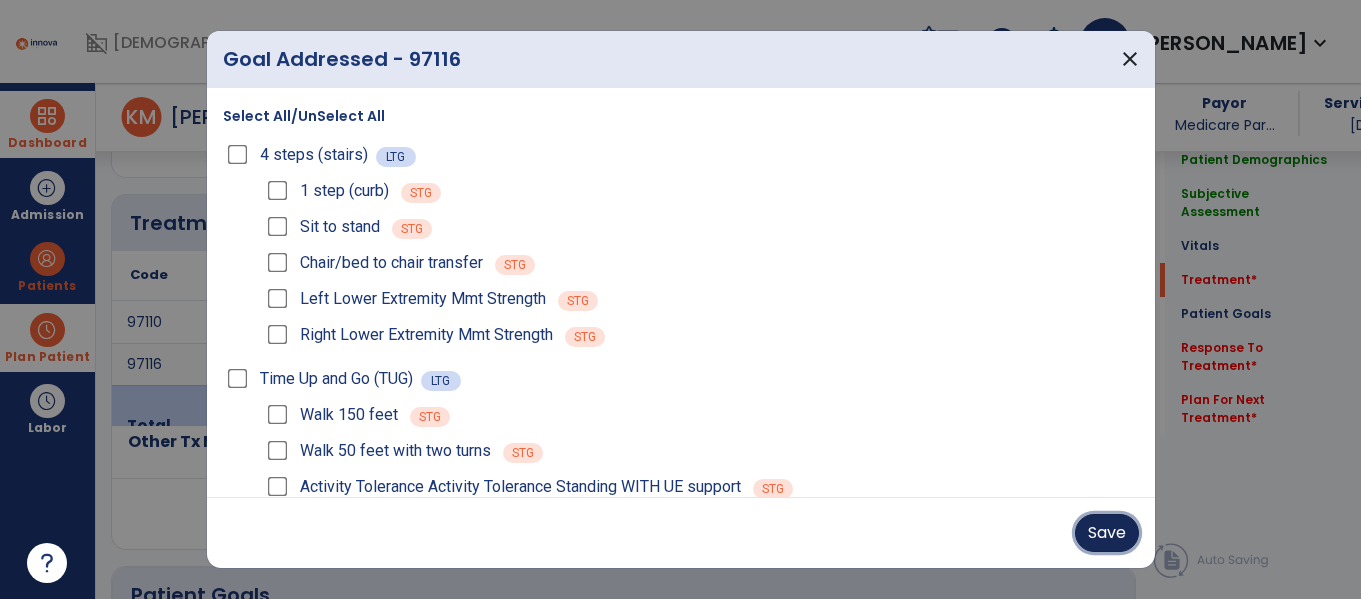 click on "Save" at bounding box center (1107, 533) 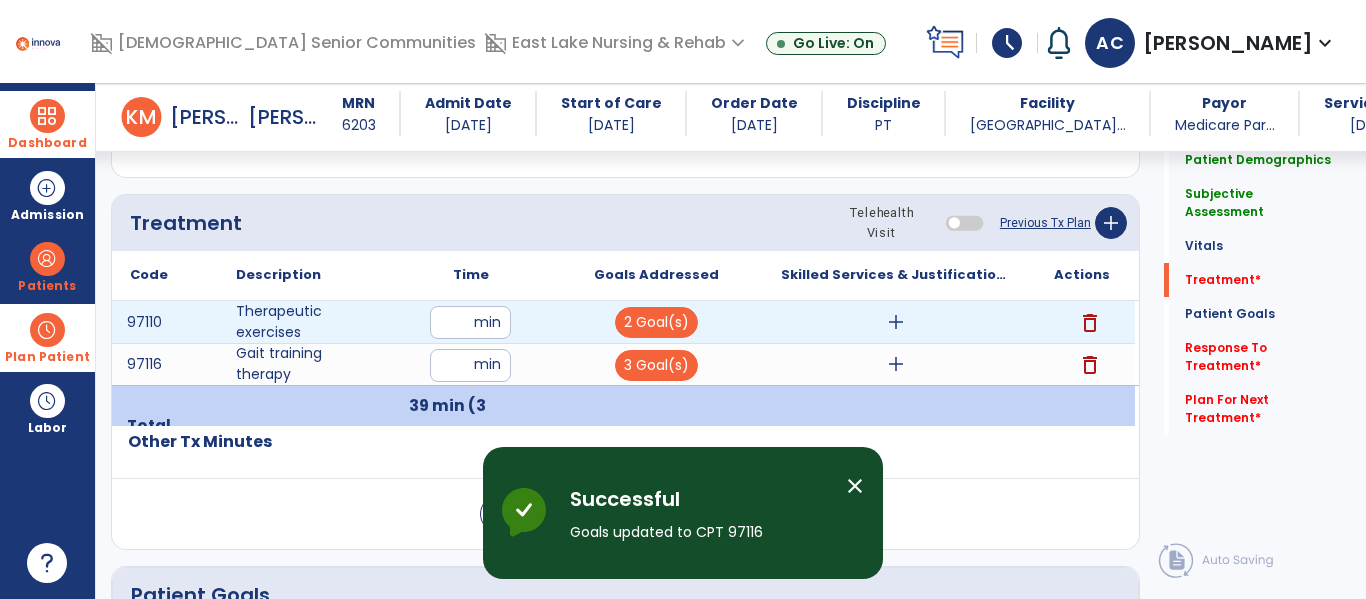 click on "add" at bounding box center [896, 322] 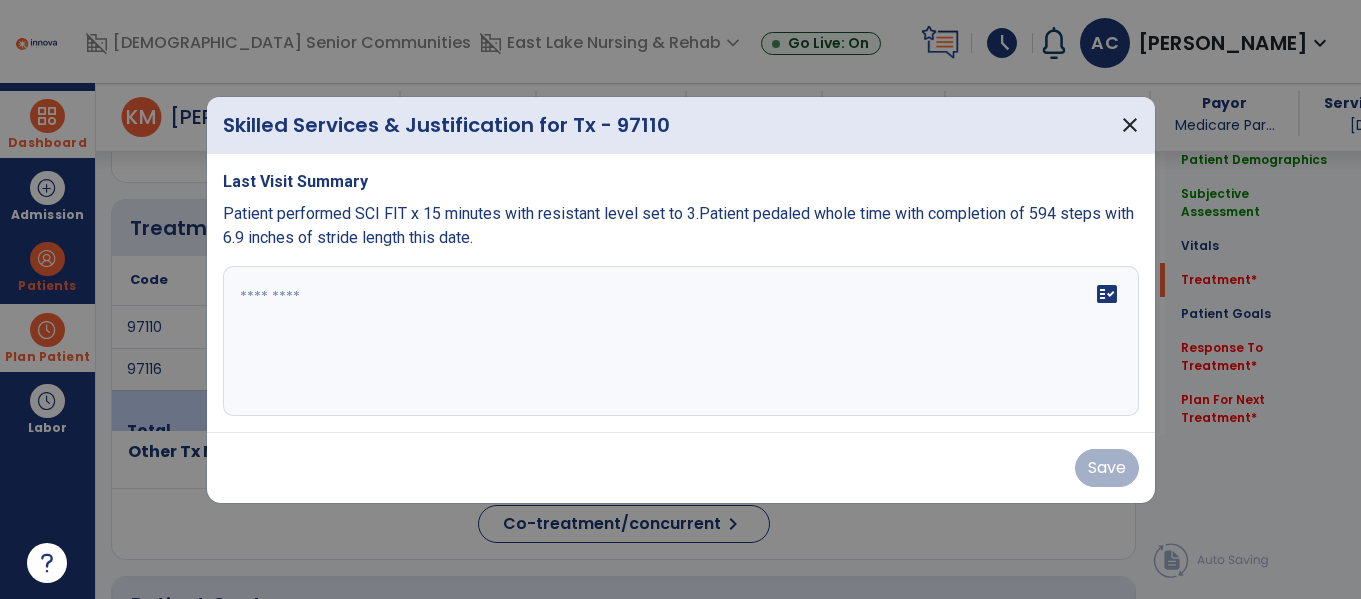 scroll, scrollTop: 1095, scrollLeft: 0, axis: vertical 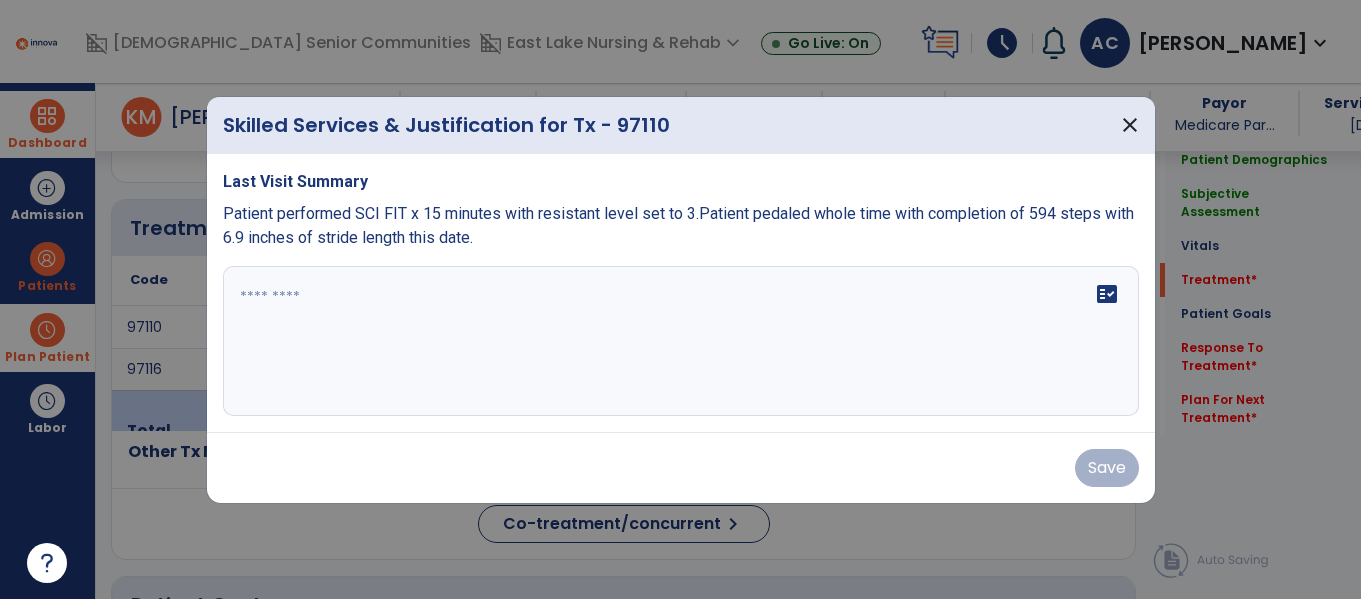 click on "fact_check" at bounding box center (681, 341) 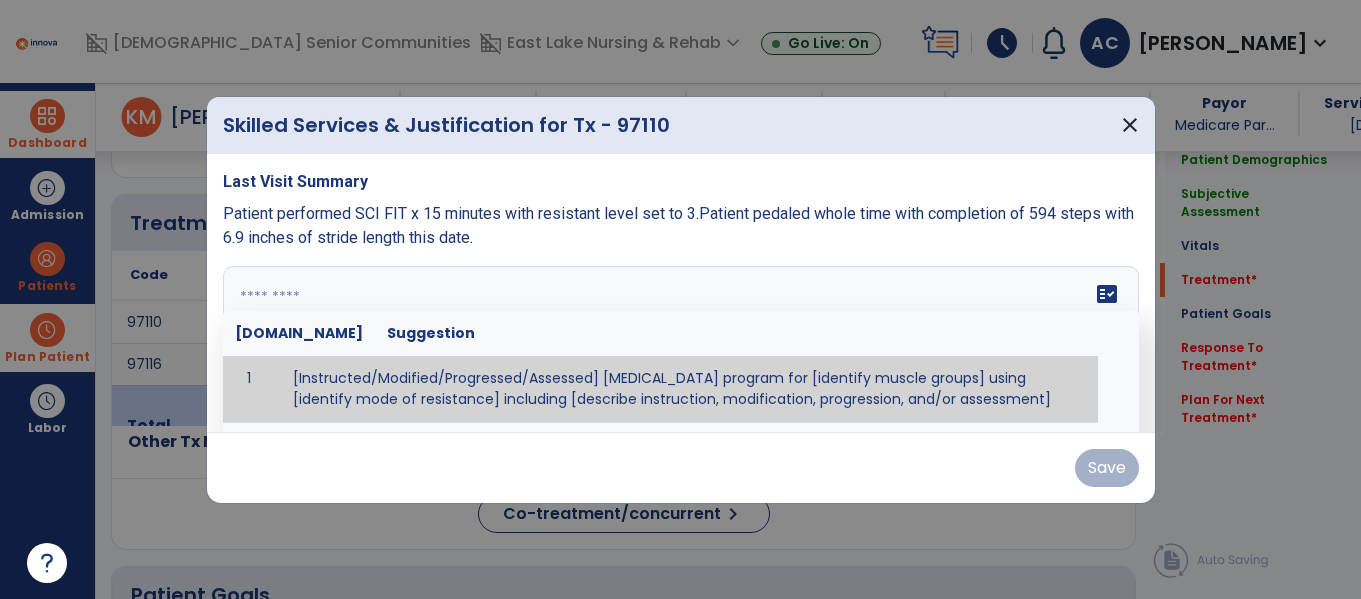 paste on "**********" 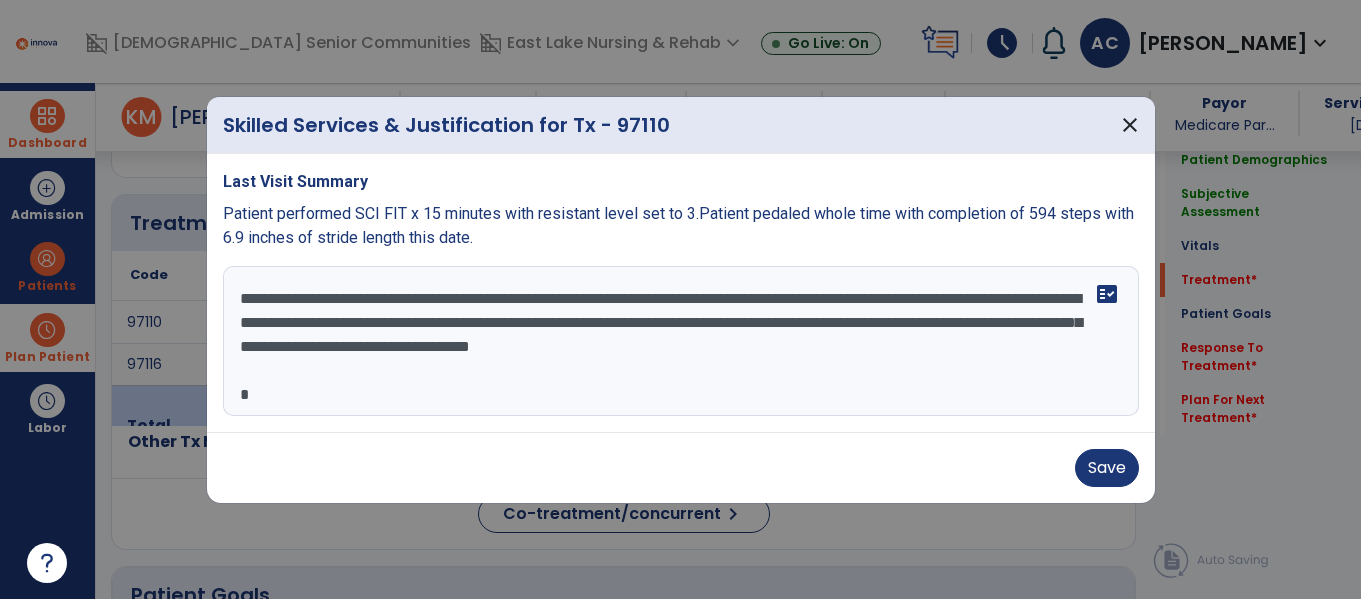 scroll, scrollTop: 120, scrollLeft: 0, axis: vertical 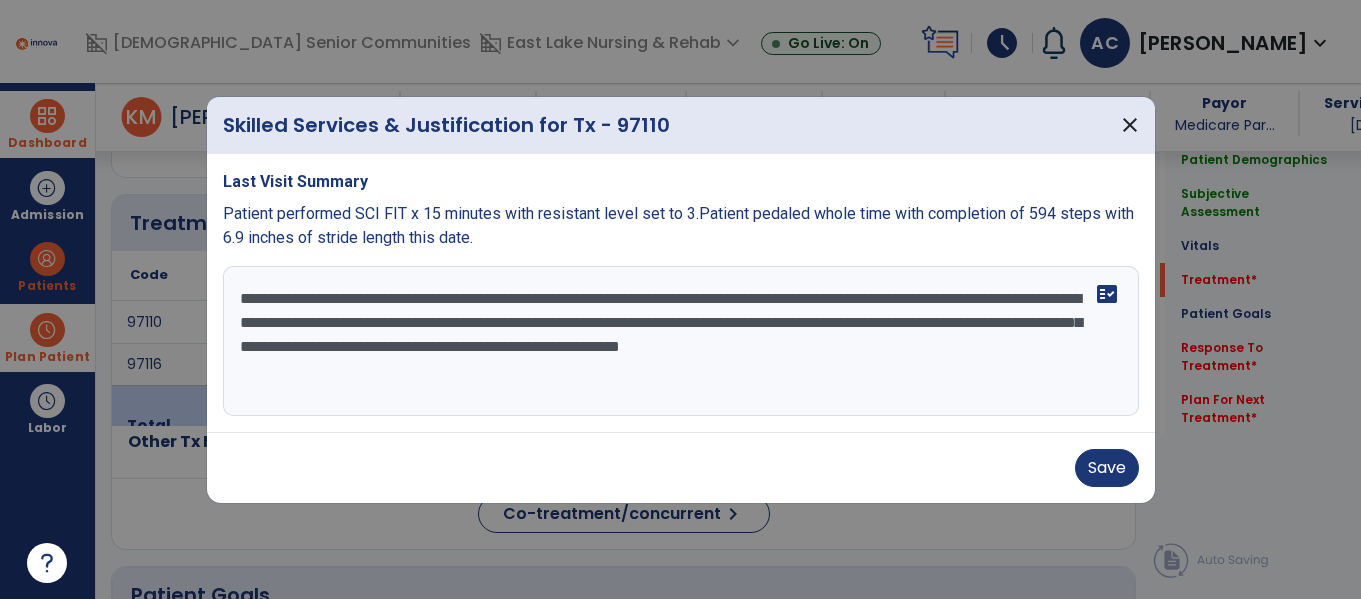 click on "**********" at bounding box center (681, 341) 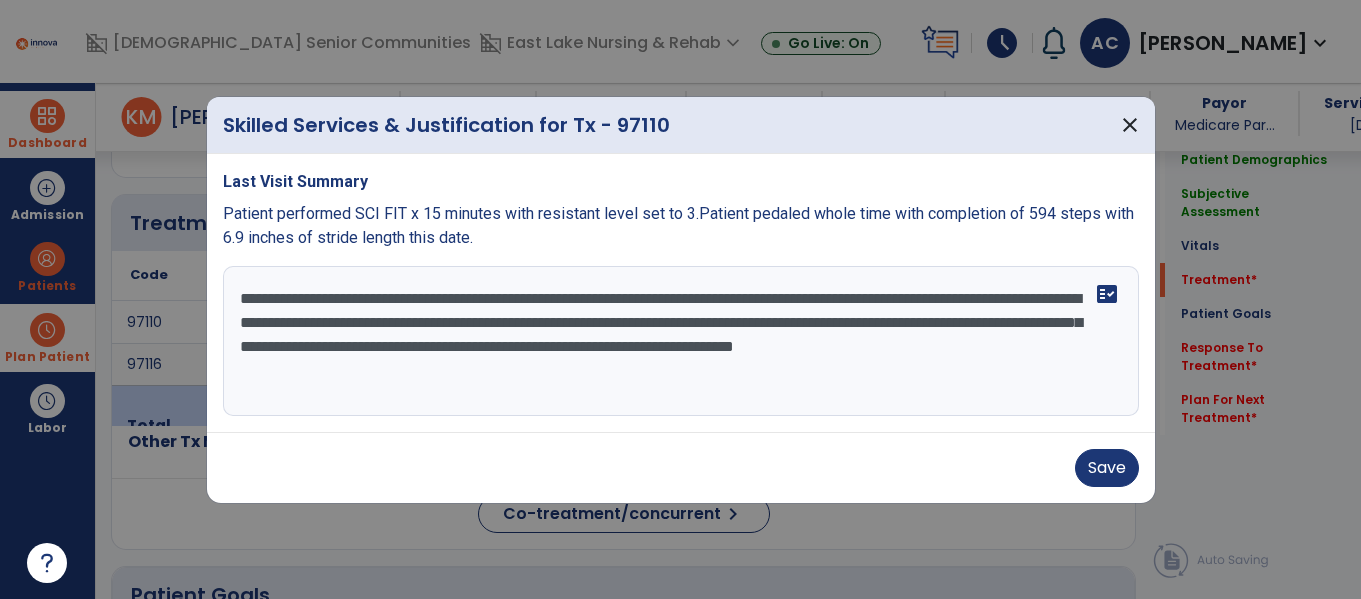 type on "**********" 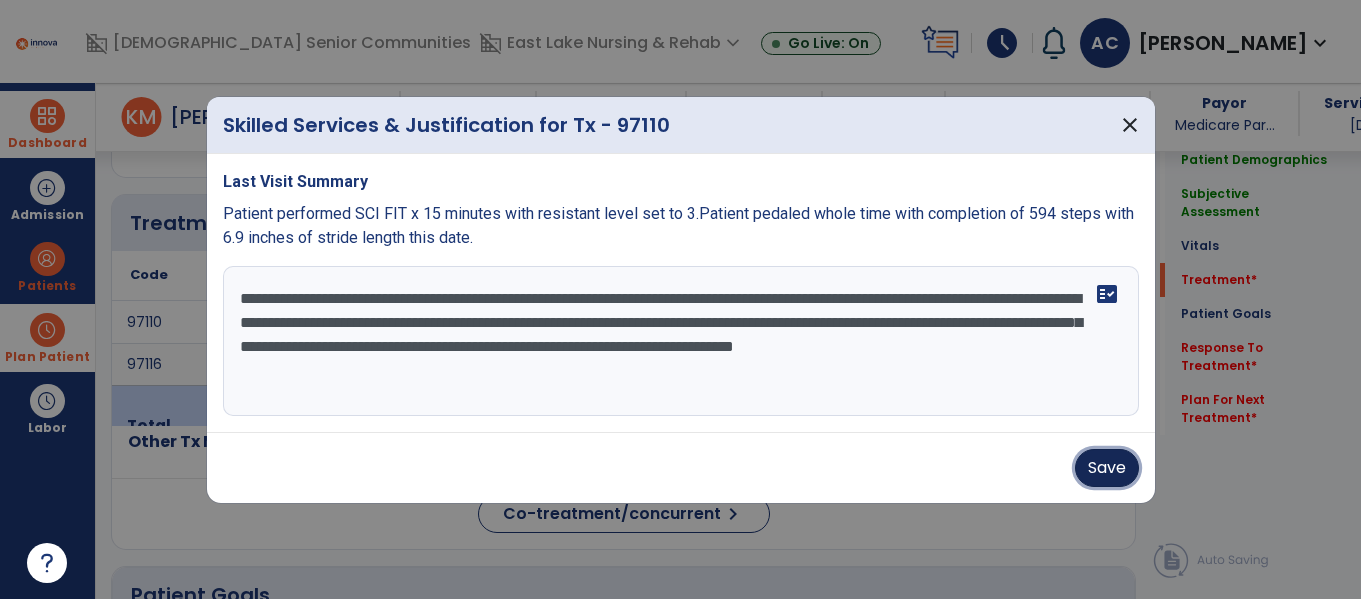 click on "Save" at bounding box center (1107, 468) 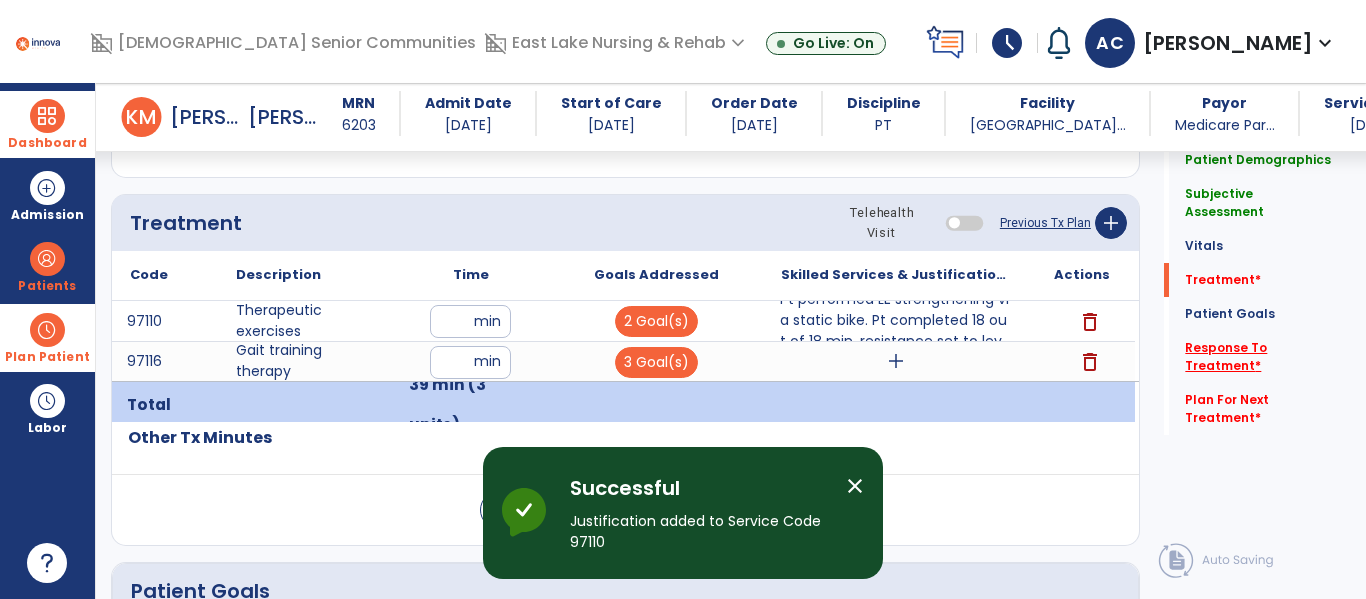 click on "Response To Treatment   *" 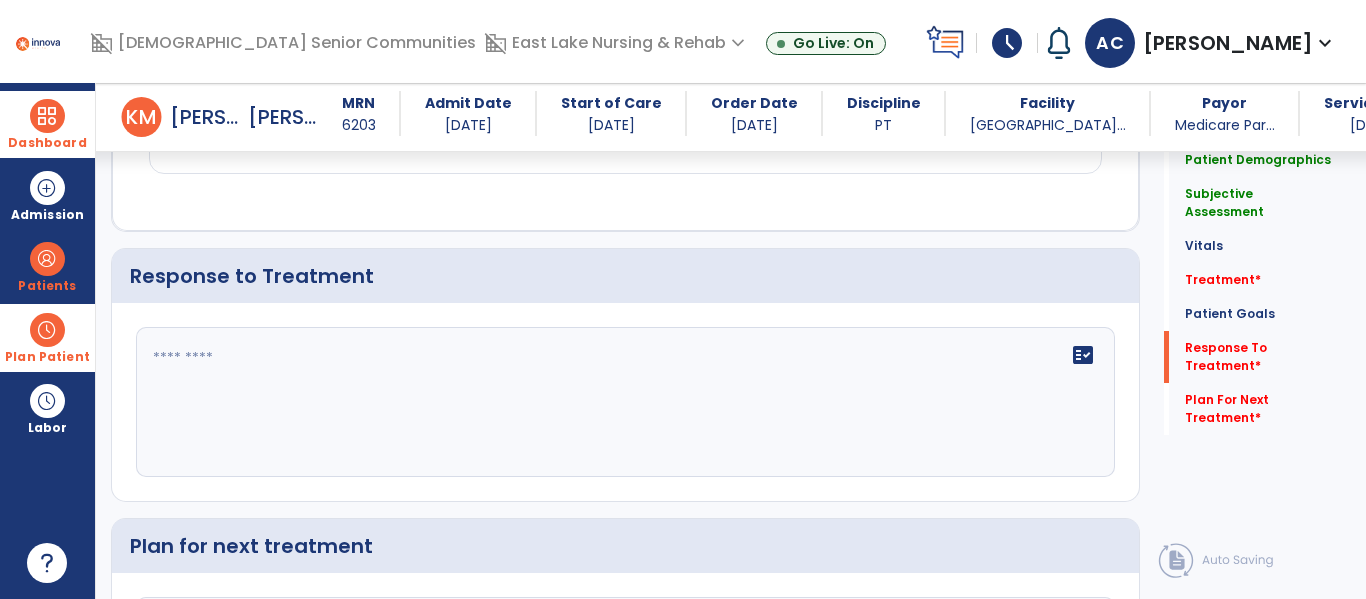 scroll, scrollTop: 3151, scrollLeft: 0, axis: vertical 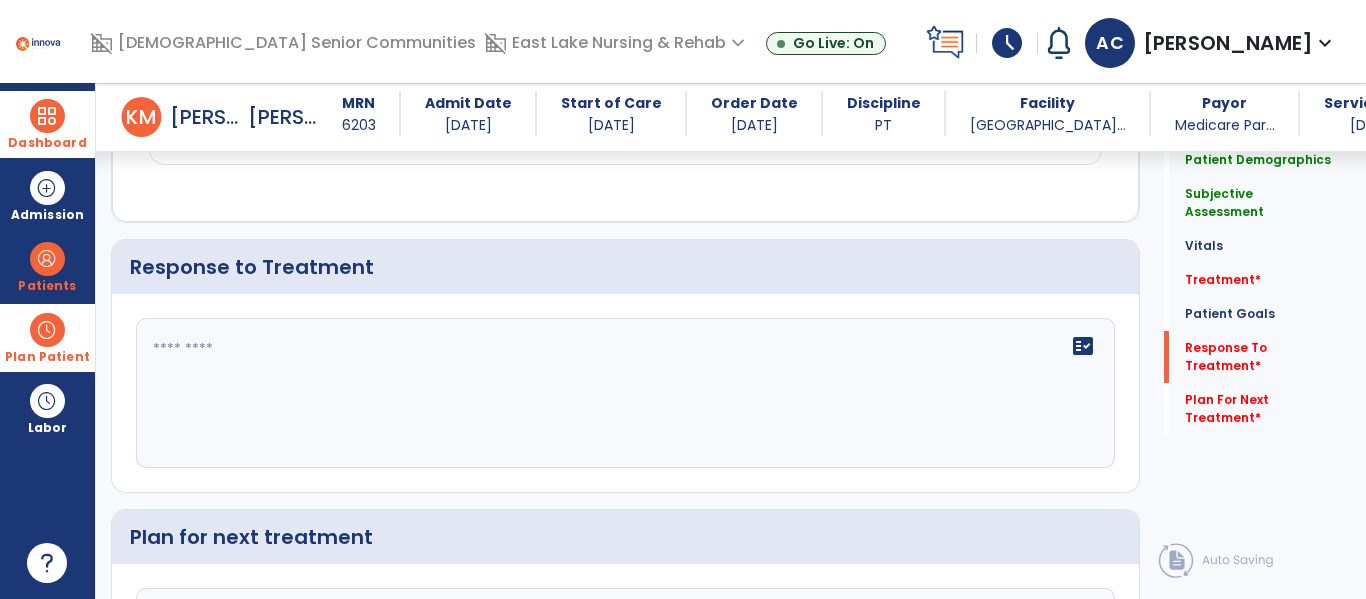 click 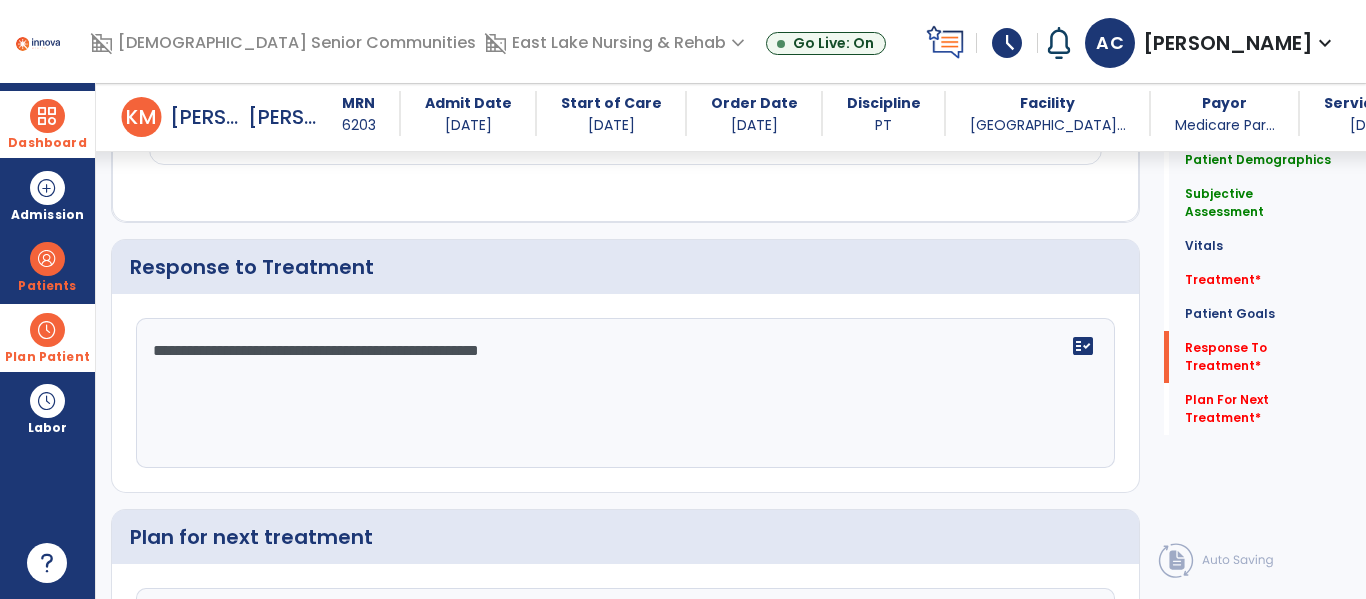 type on "**********" 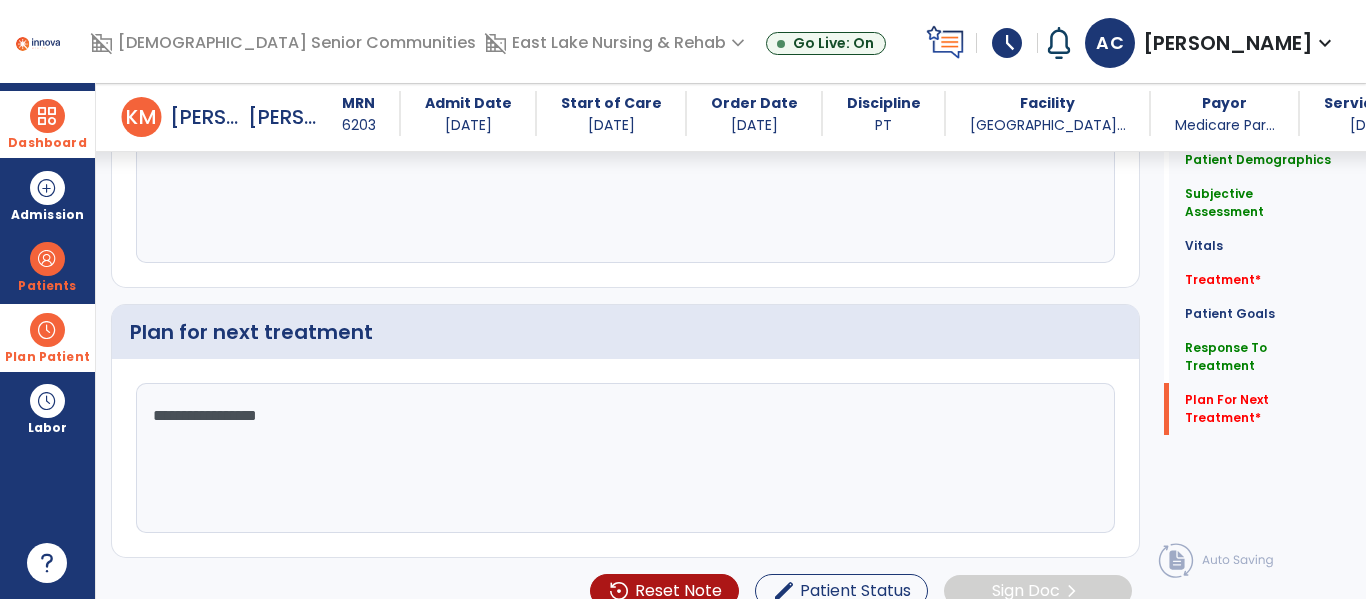 scroll, scrollTop: 3381, scrollLeft: 0, axis: vertical 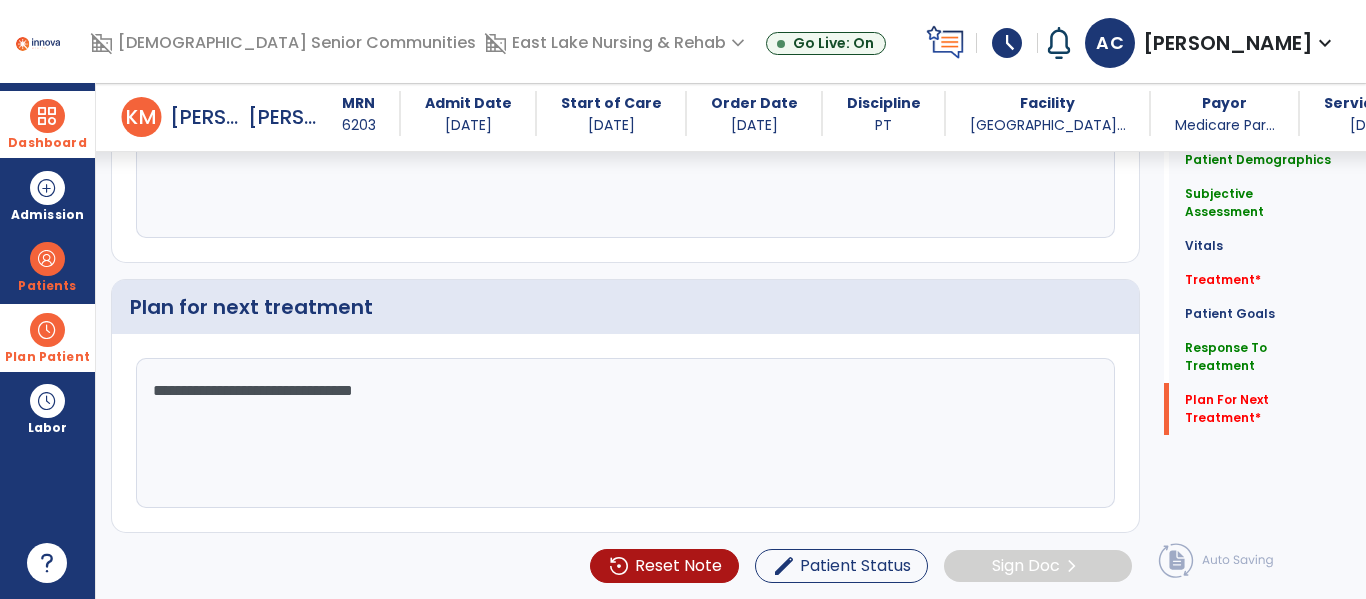 type on "**********" 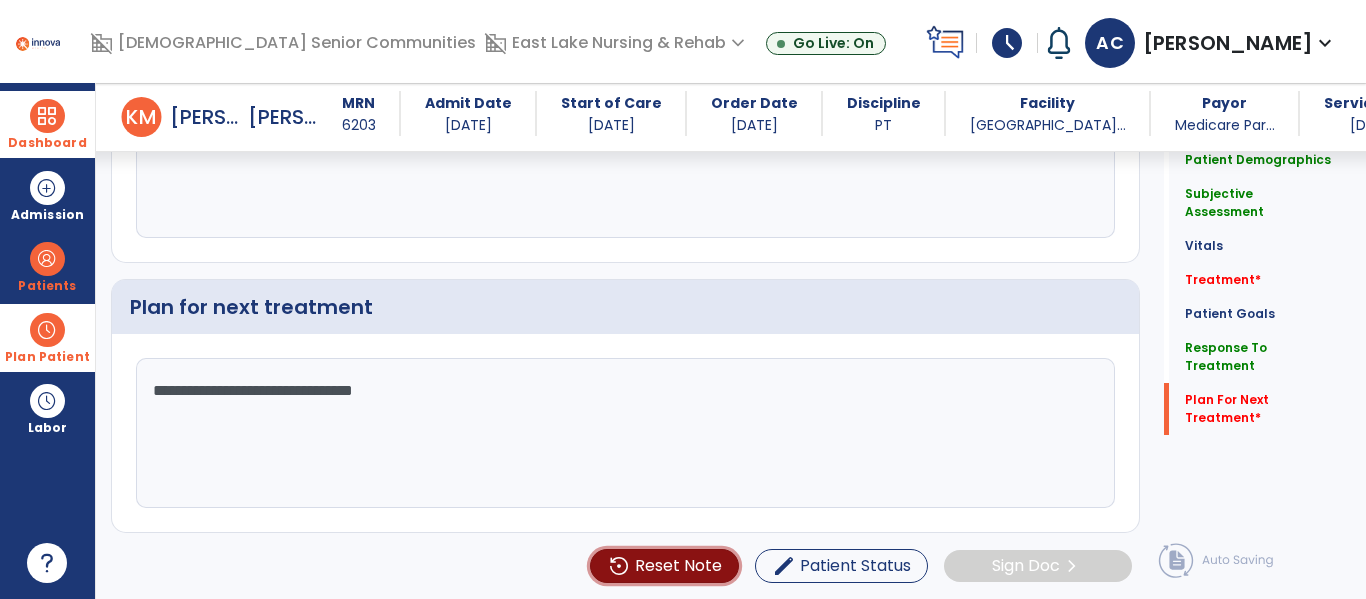 type 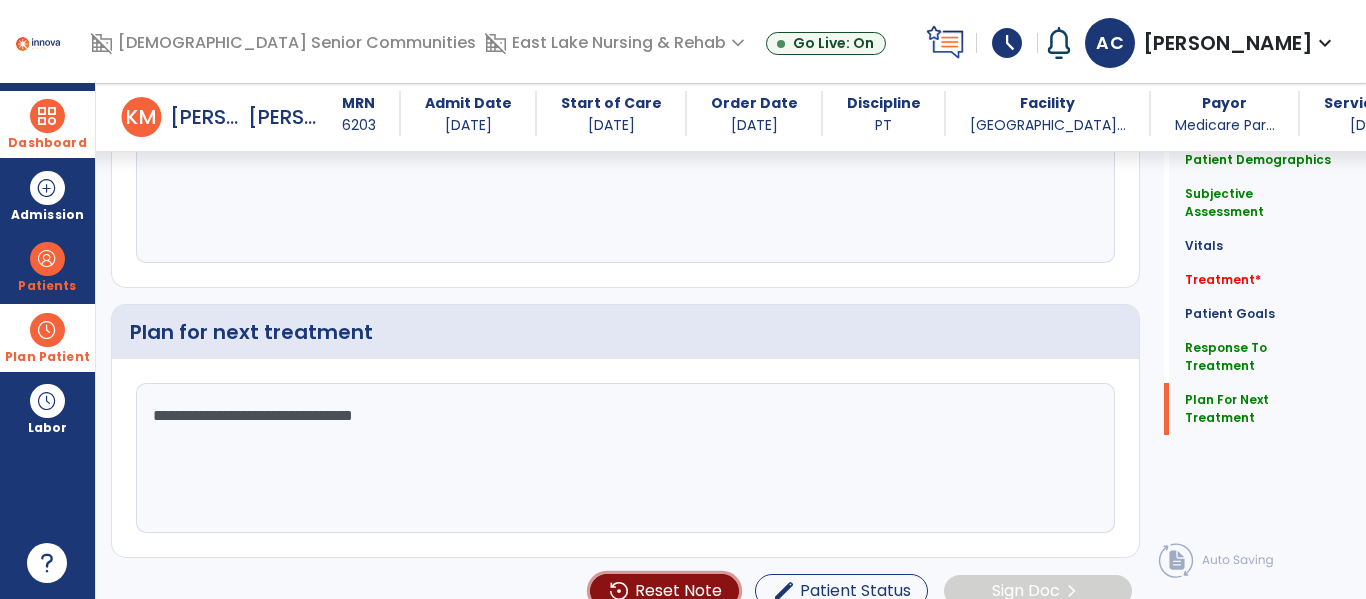 scroll, scrollTop: 3381, scrollLeft: 0, axis: vertical 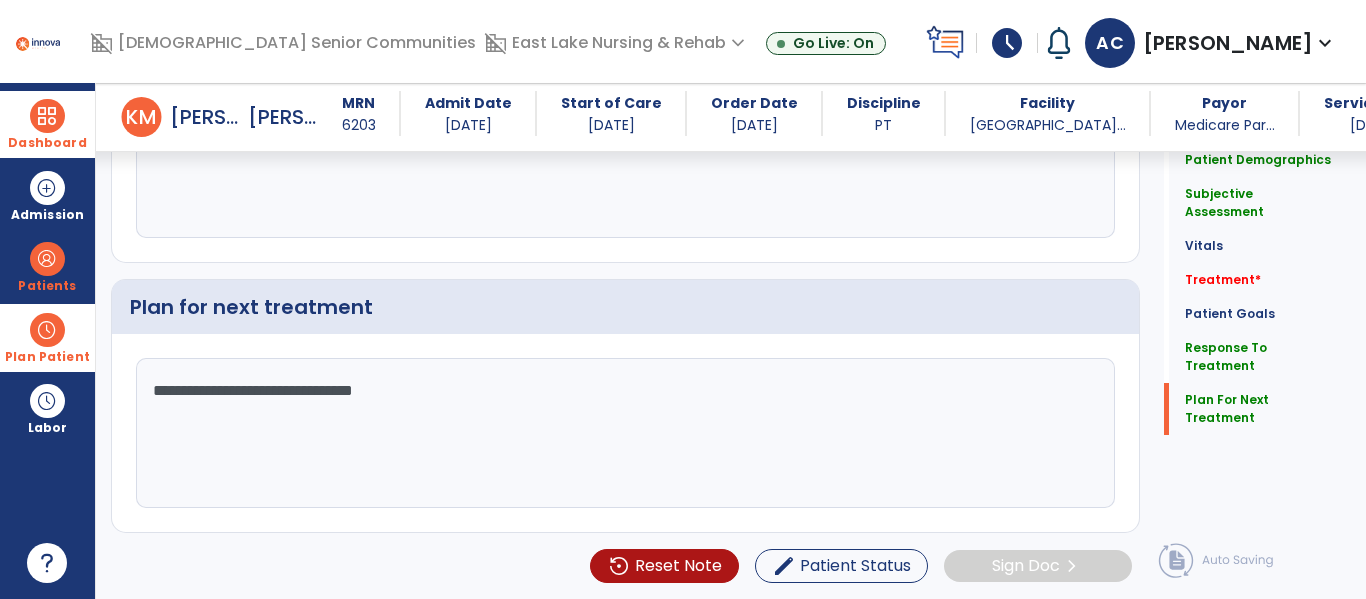 click at bounding box center (47, 116) 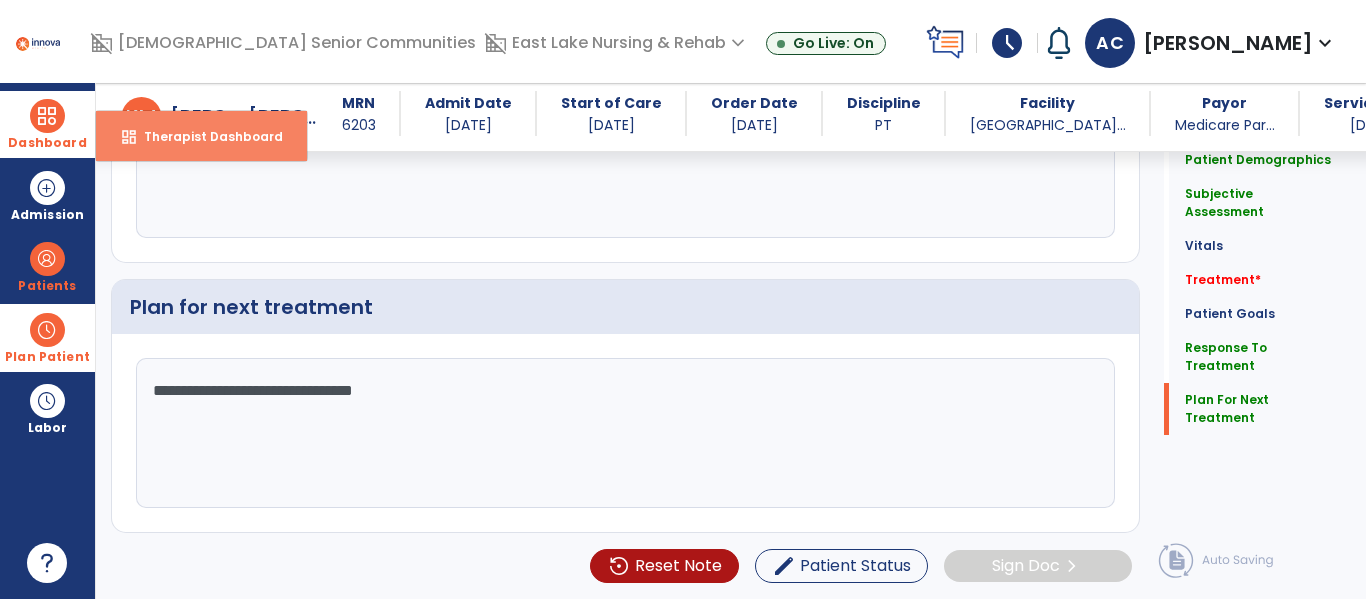 click on "Therapist Dashboard" at bounding box center (205, 136) 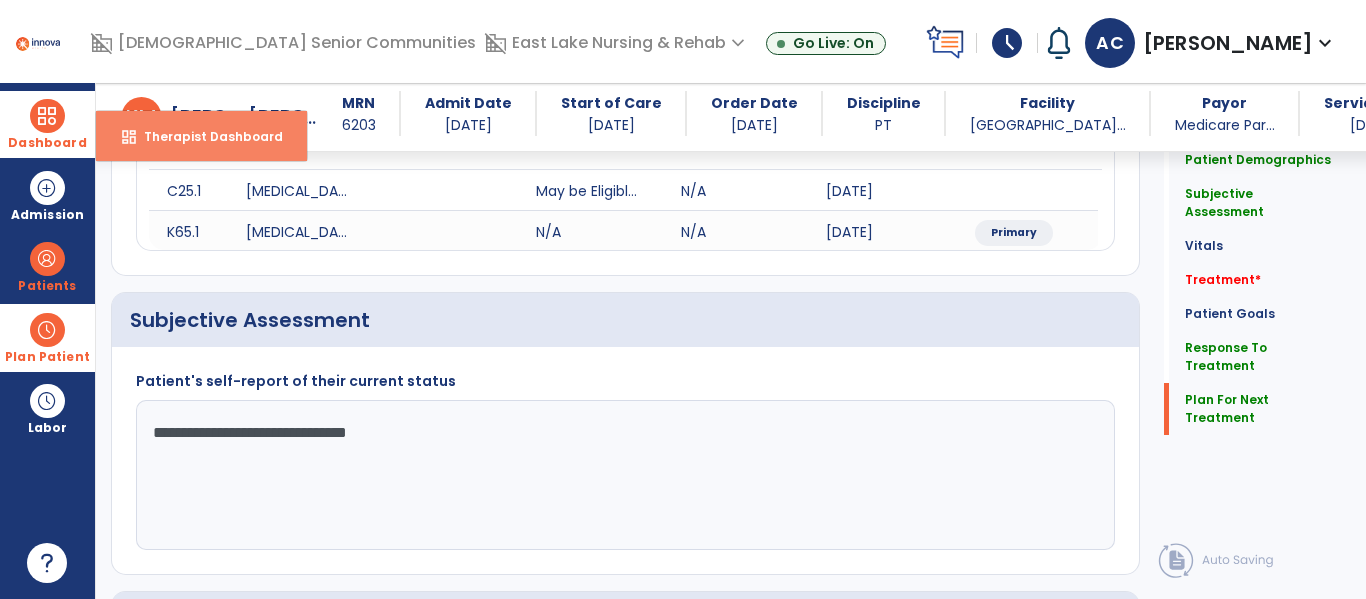 select on "****" 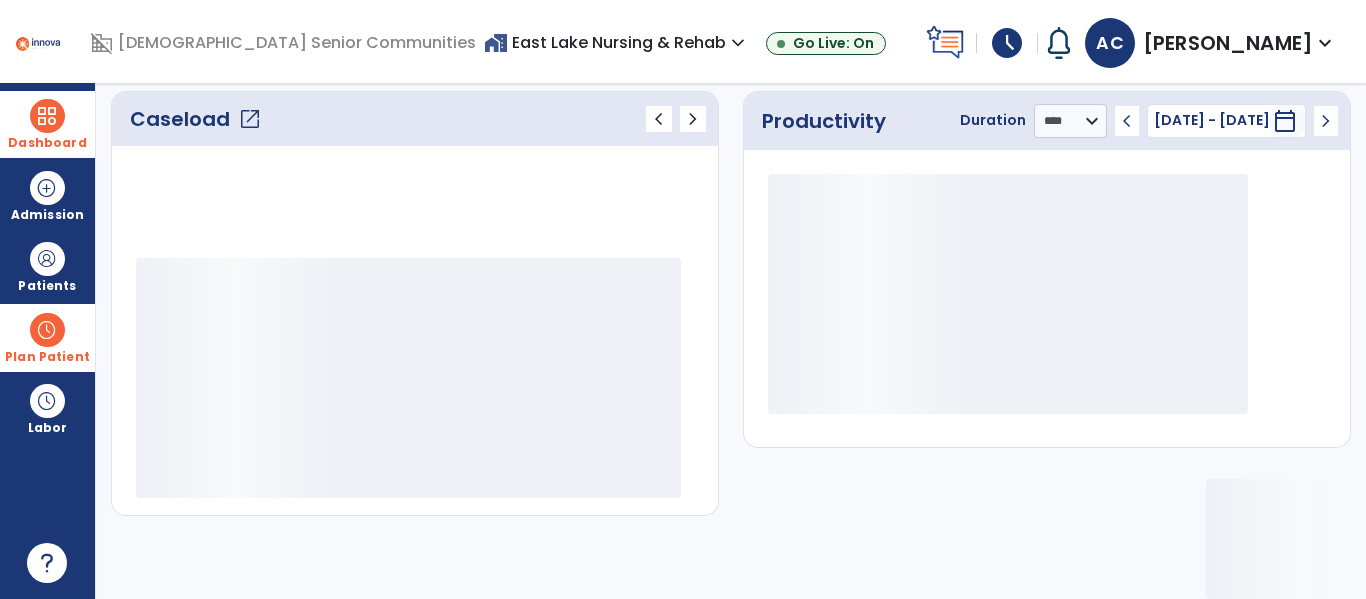 click on "Caseload   open_in_new   chevron_left   chevron_right" 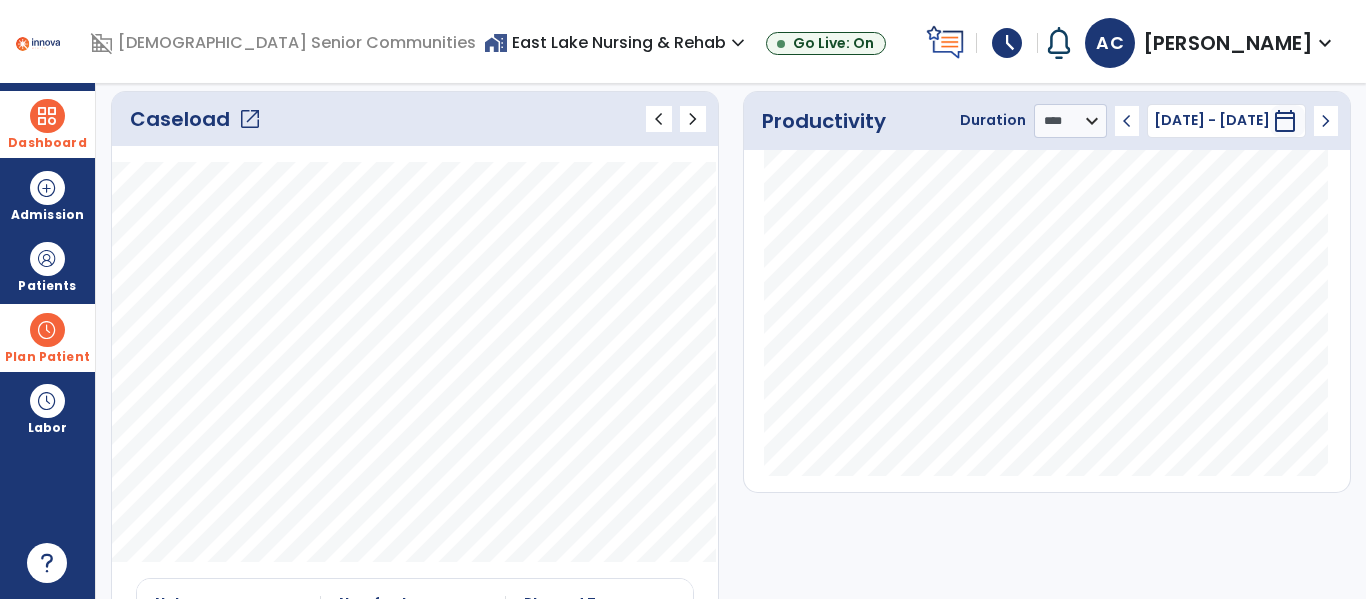 click on "Caseload   open_in_new   chevron_left   chevron_right" 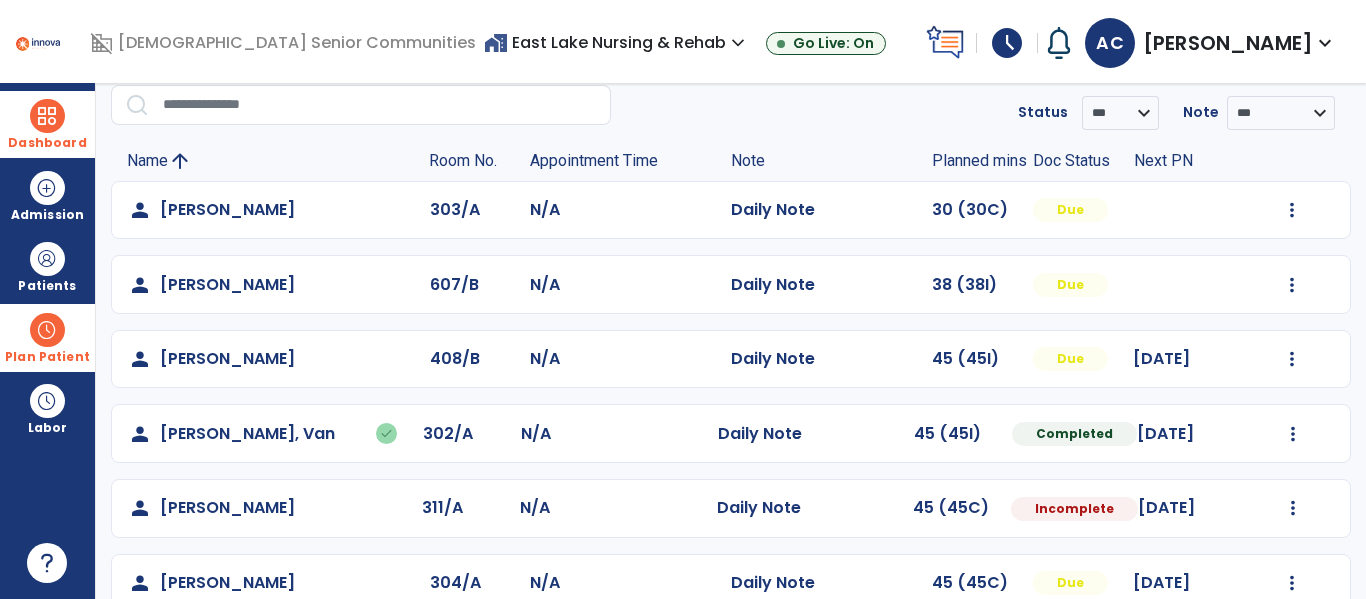 scroll, scrollTop: 0, scrollLeft: 0, axis: both 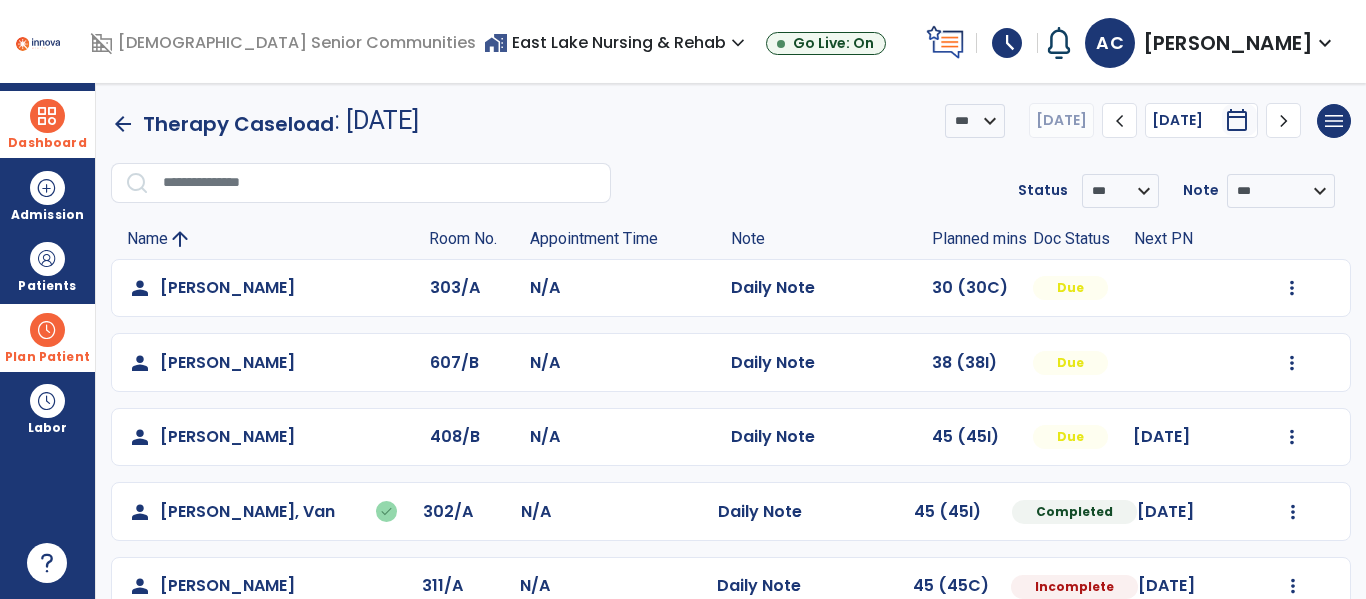 click on "chevron_left" 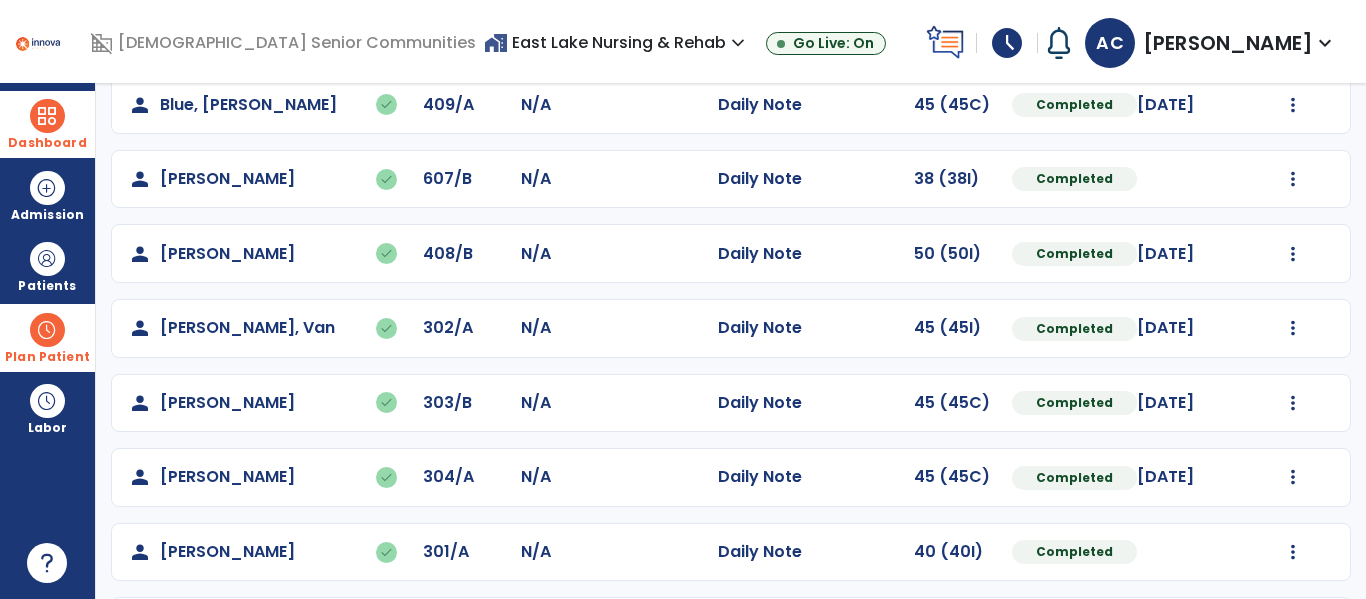 scroll, scrollTop: 413, scrollLeft: 0, axis: vertical 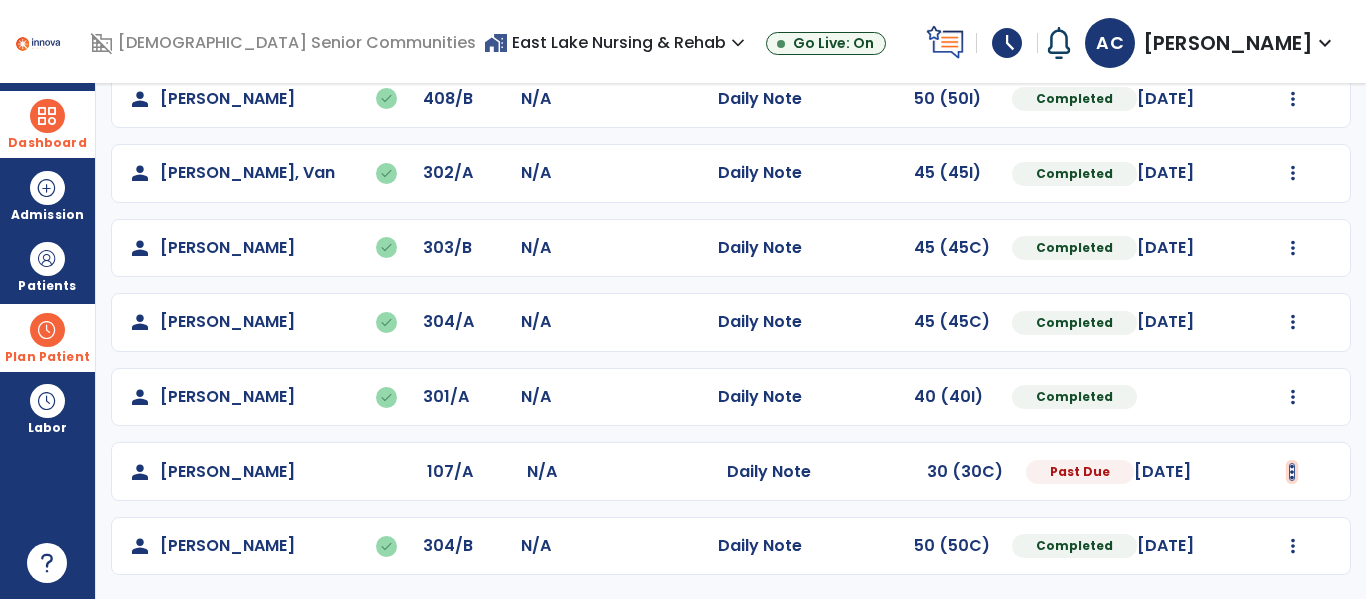 click at bounding box center [1293, -125] 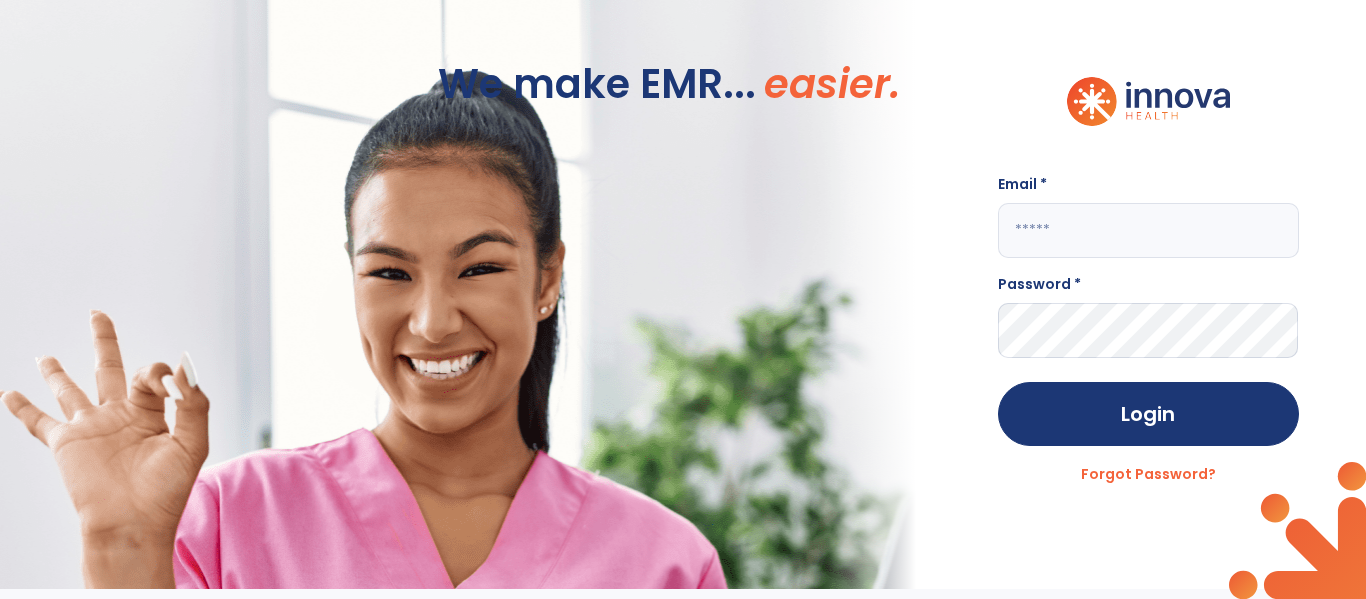 scroll, scrollTop: 0, scrollLeft: 0, axis: both 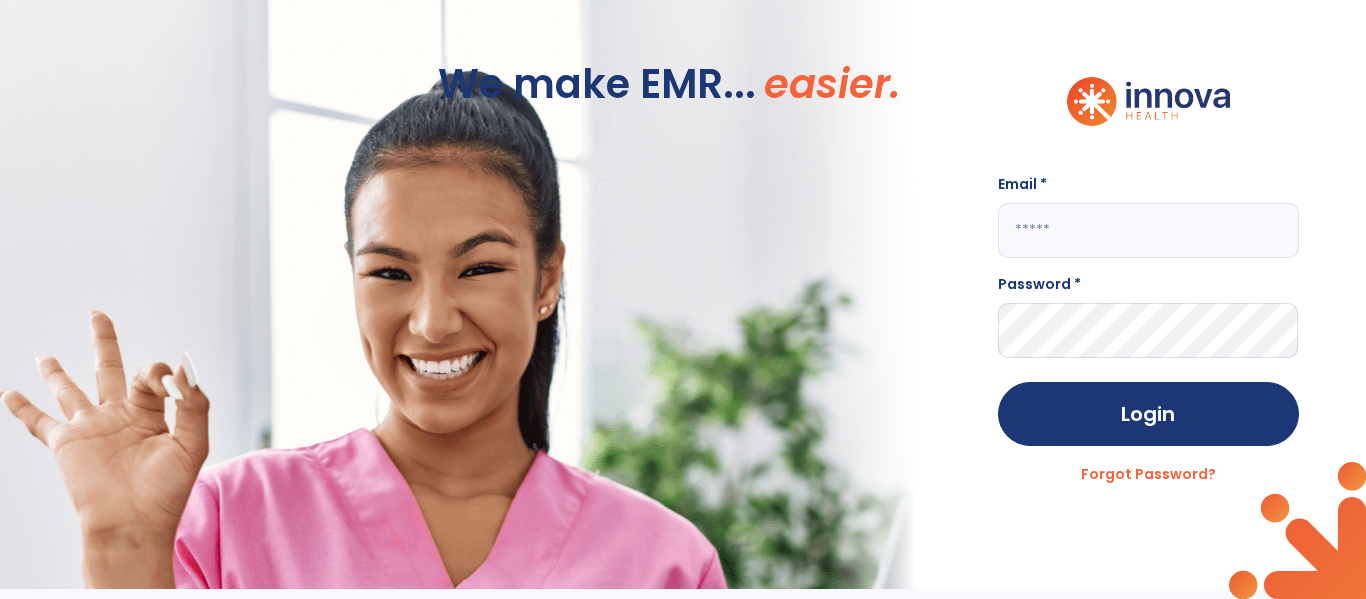 click 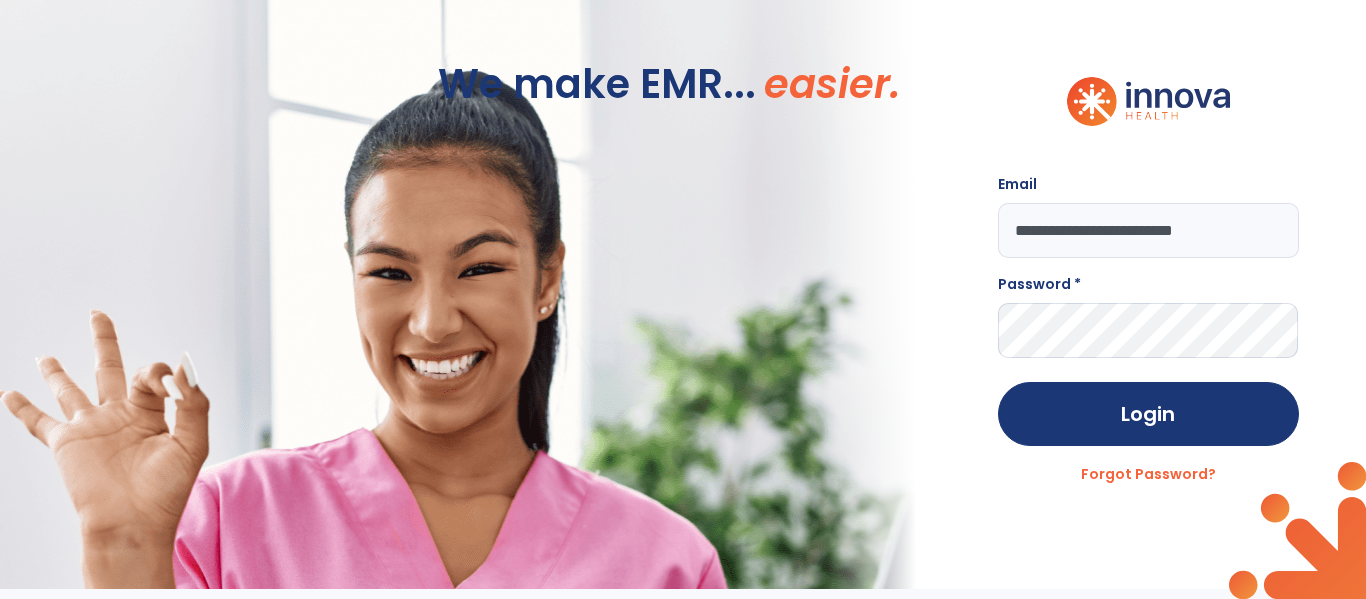 type on "**********" 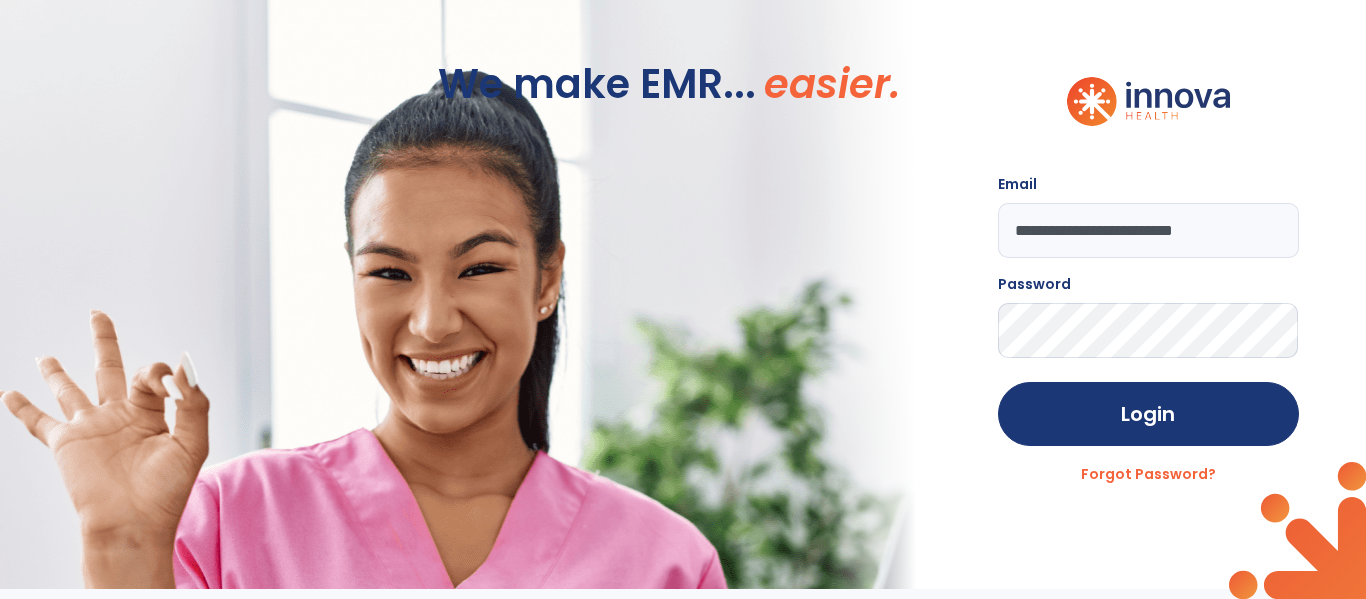click on "Login" 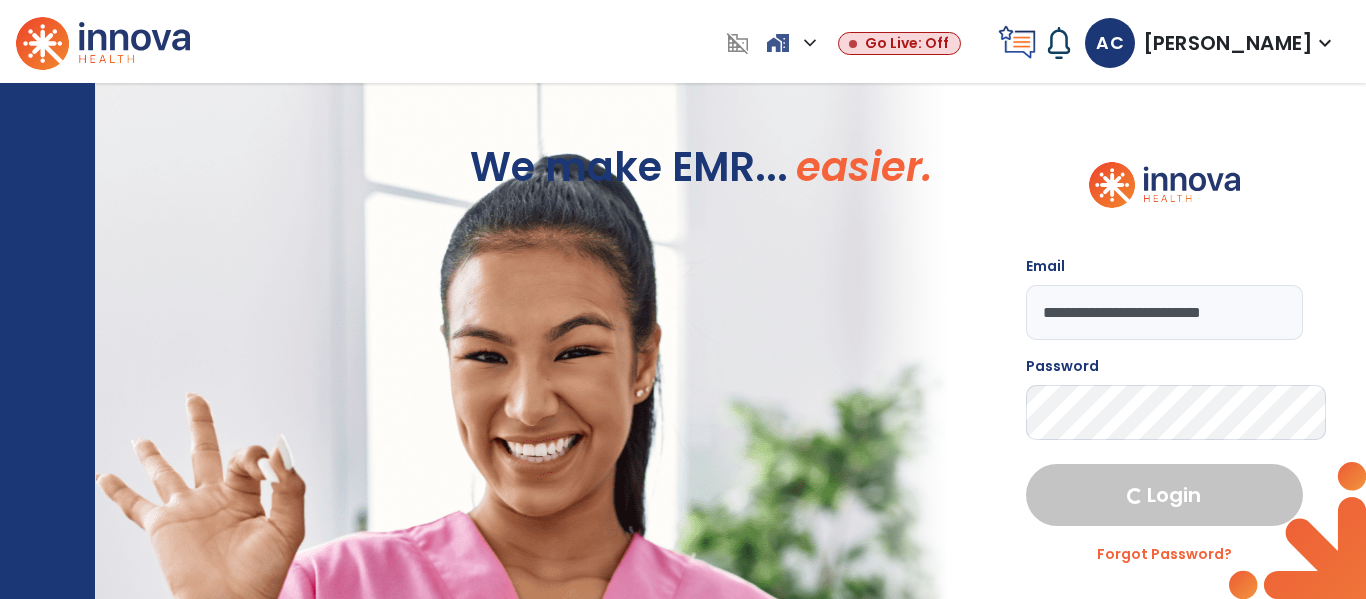 select on "****" 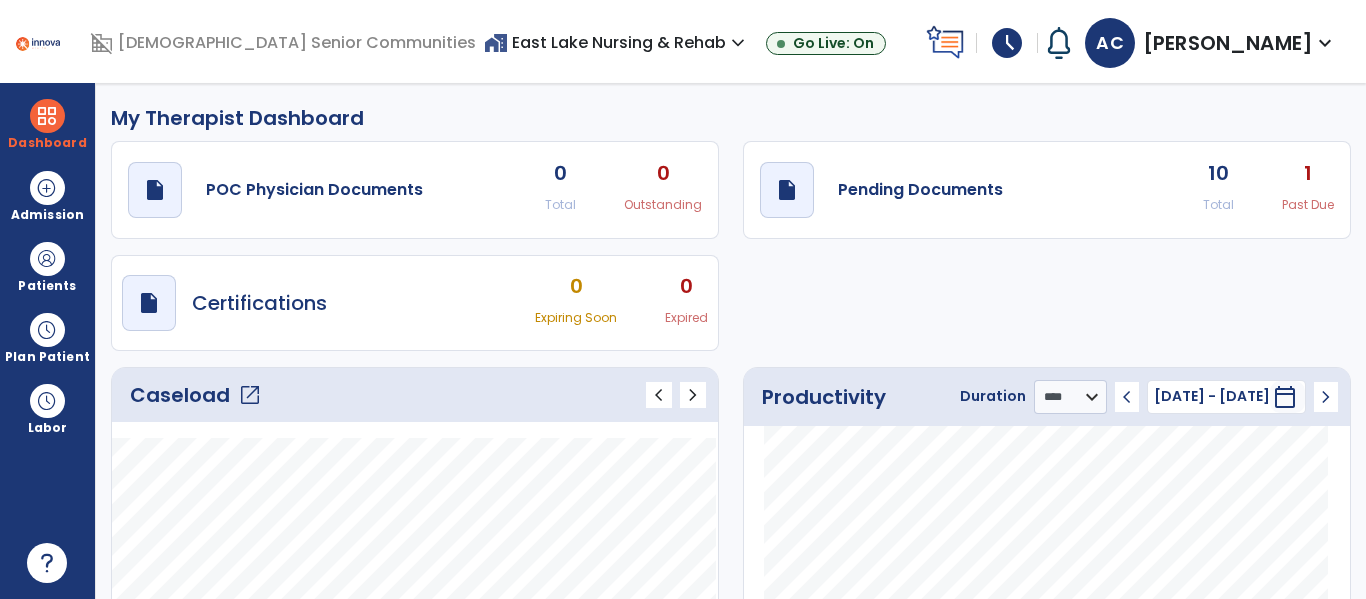 click on "Caseload   open_in_new" 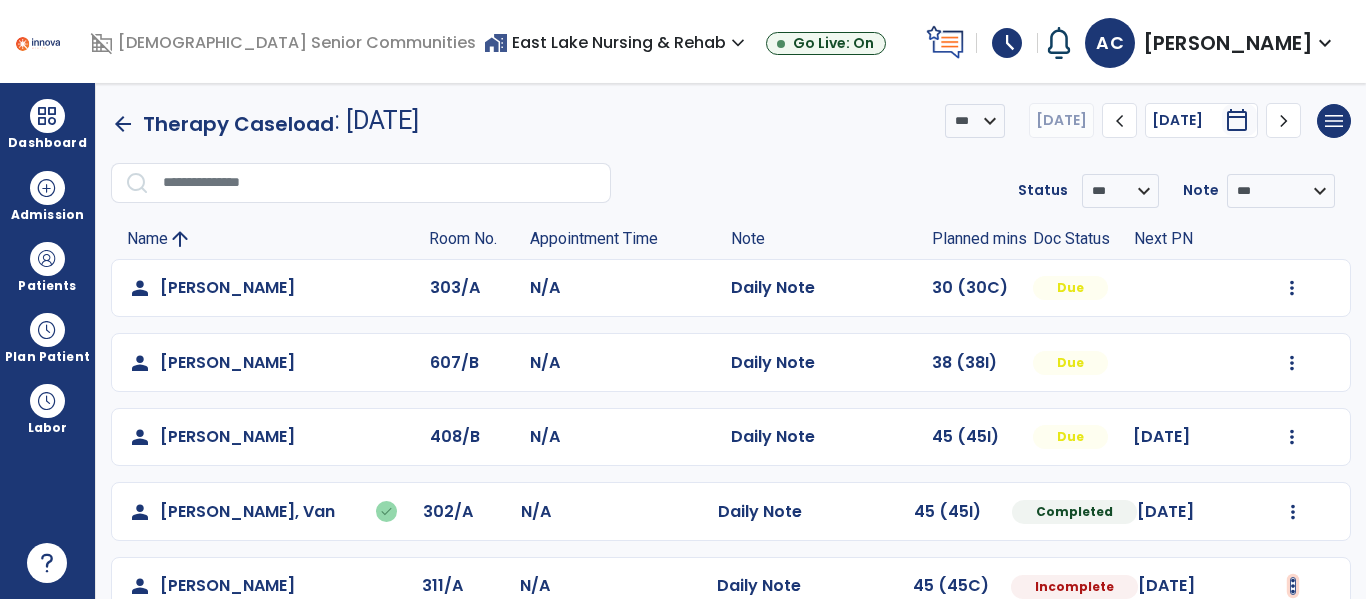 click at bounding box center [1292, 288] 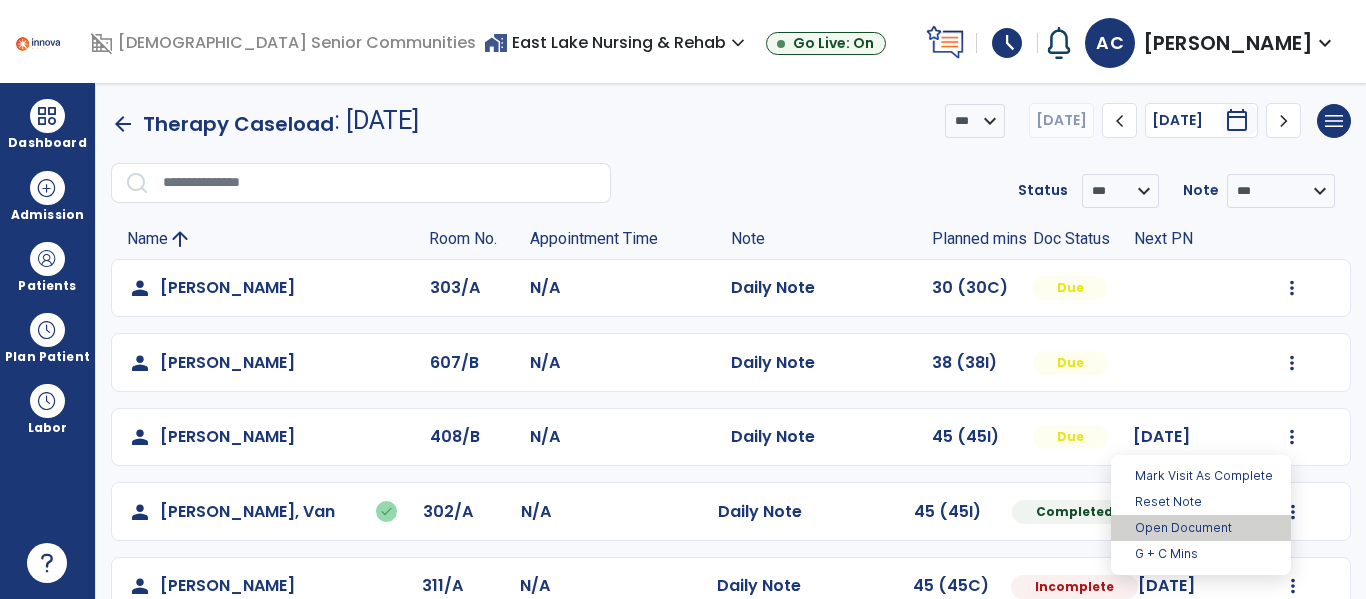 click on "Open Document" at bounding box center [1201, 528] 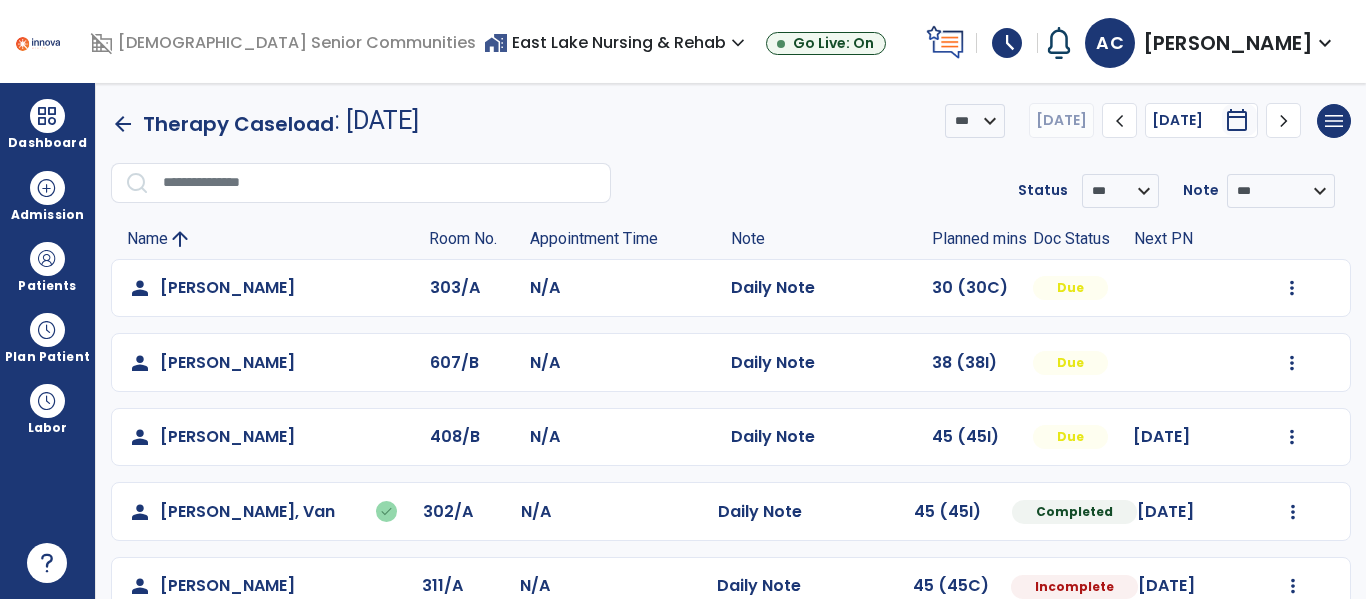 select on "*" 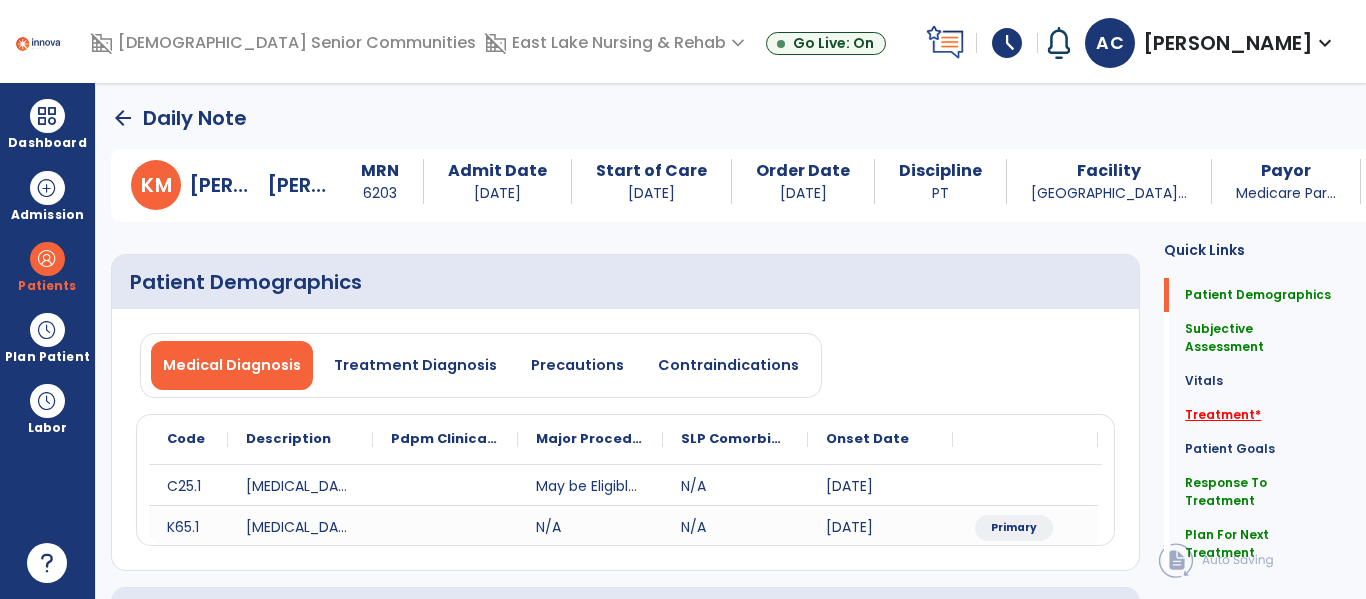 click on "Treatment   *" 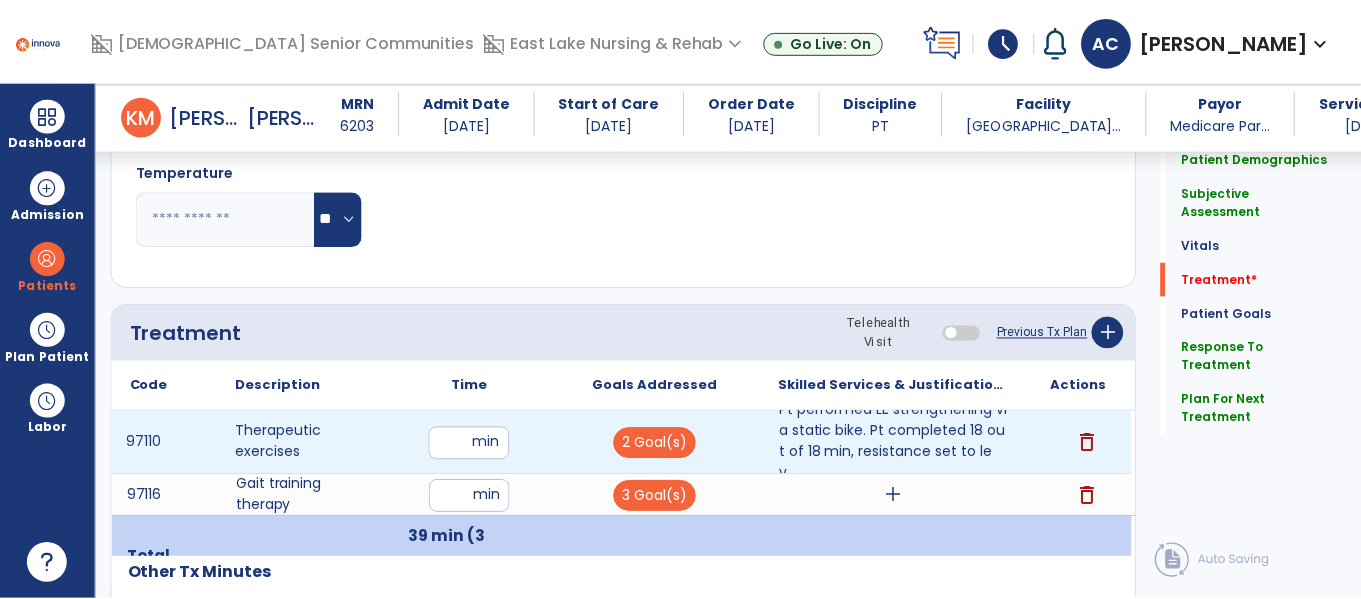 scroll, scrollTop: 1155, scrollLeft: 0, axis: vertical 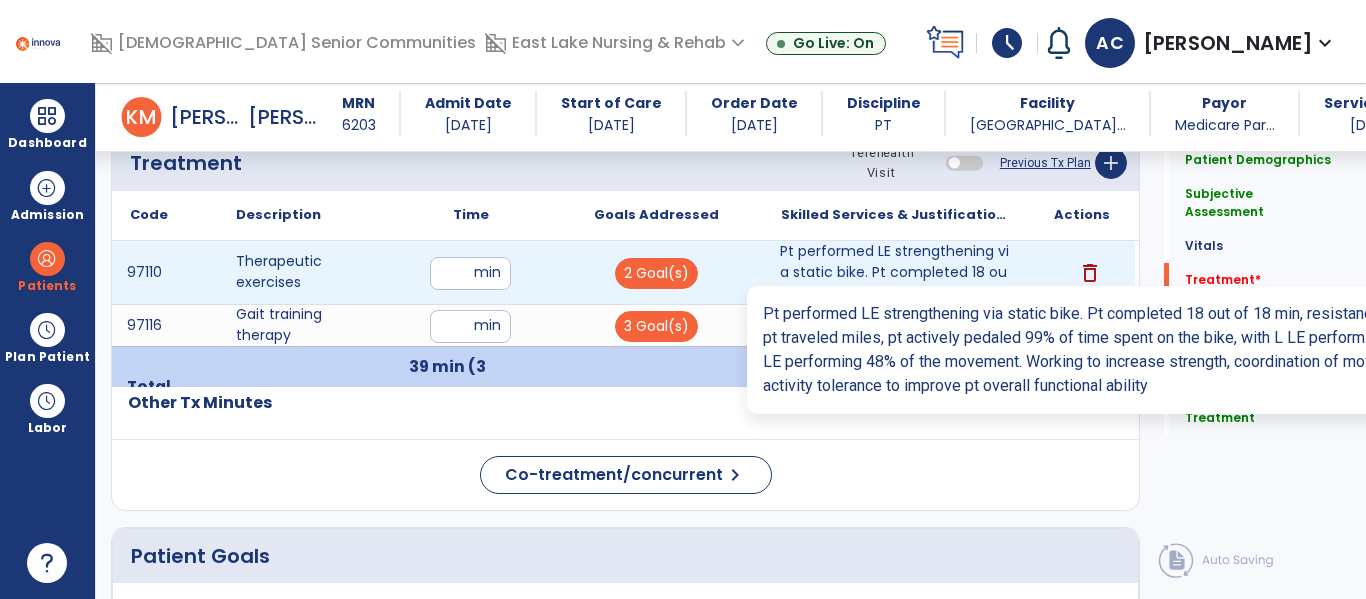 click on "Pt performed LE strengthening via static bike.  Pt completed 18 out of 18 min, resistance set to lev..." at bounding box center [896, 272] 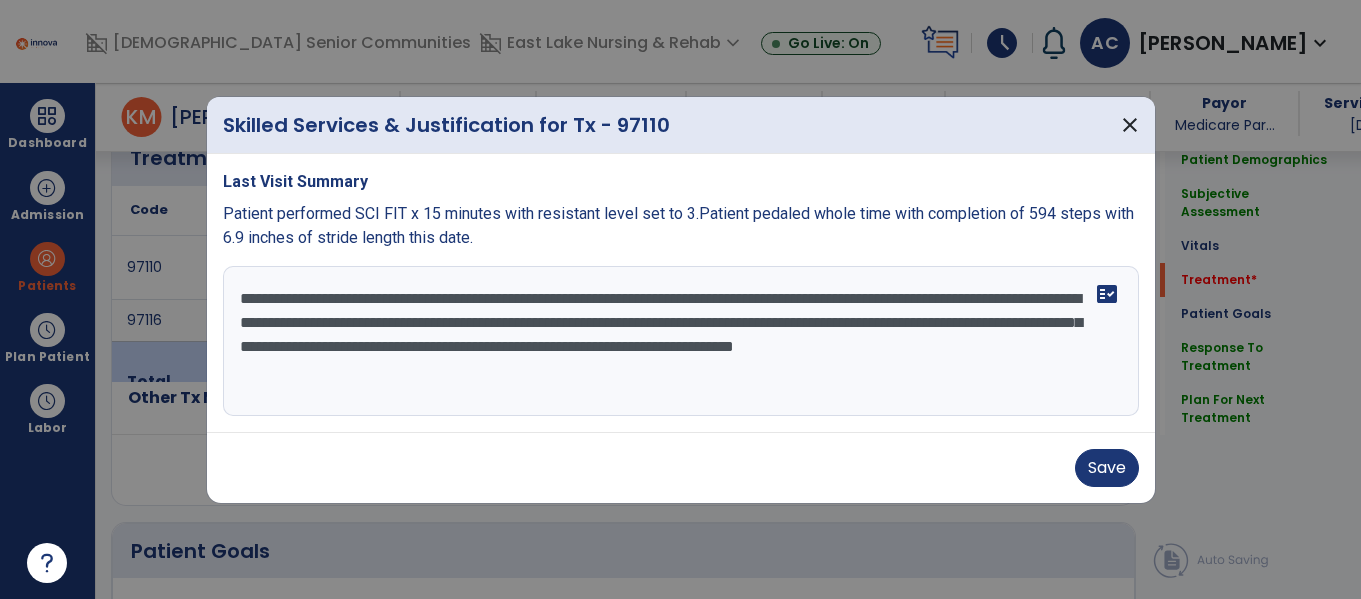 scroll, scrollTop: 1155, scrollLeft: 0, axis: vertical 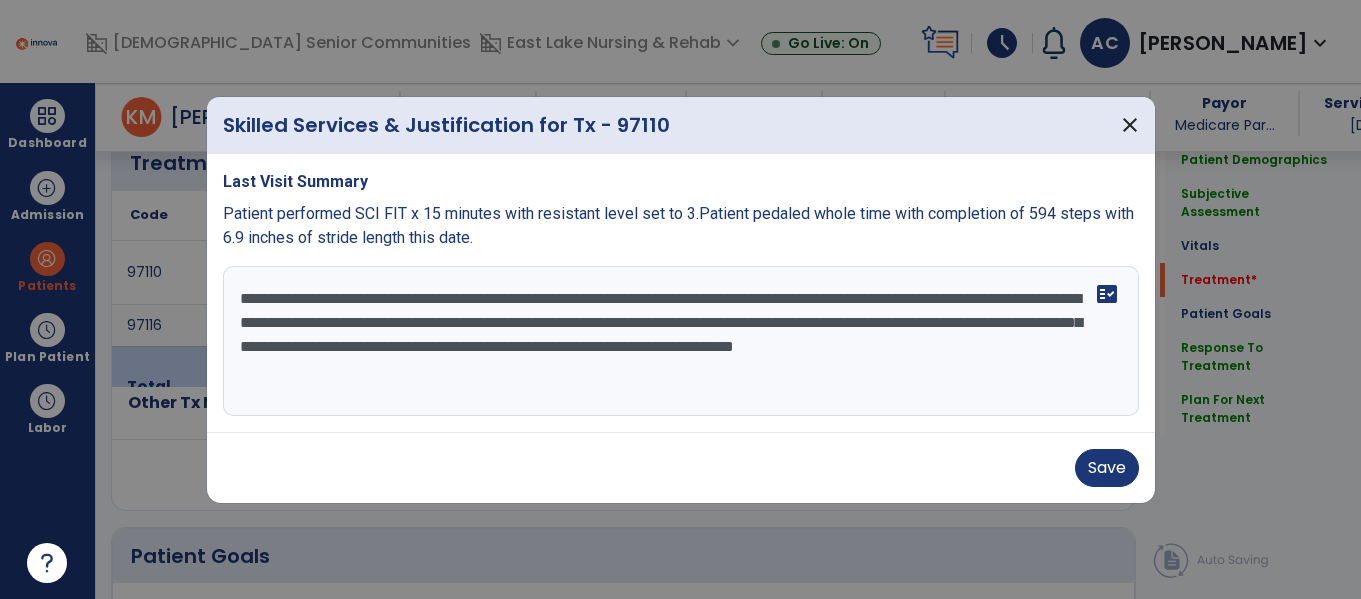 click on "**********" at bounding box center (681, 341) 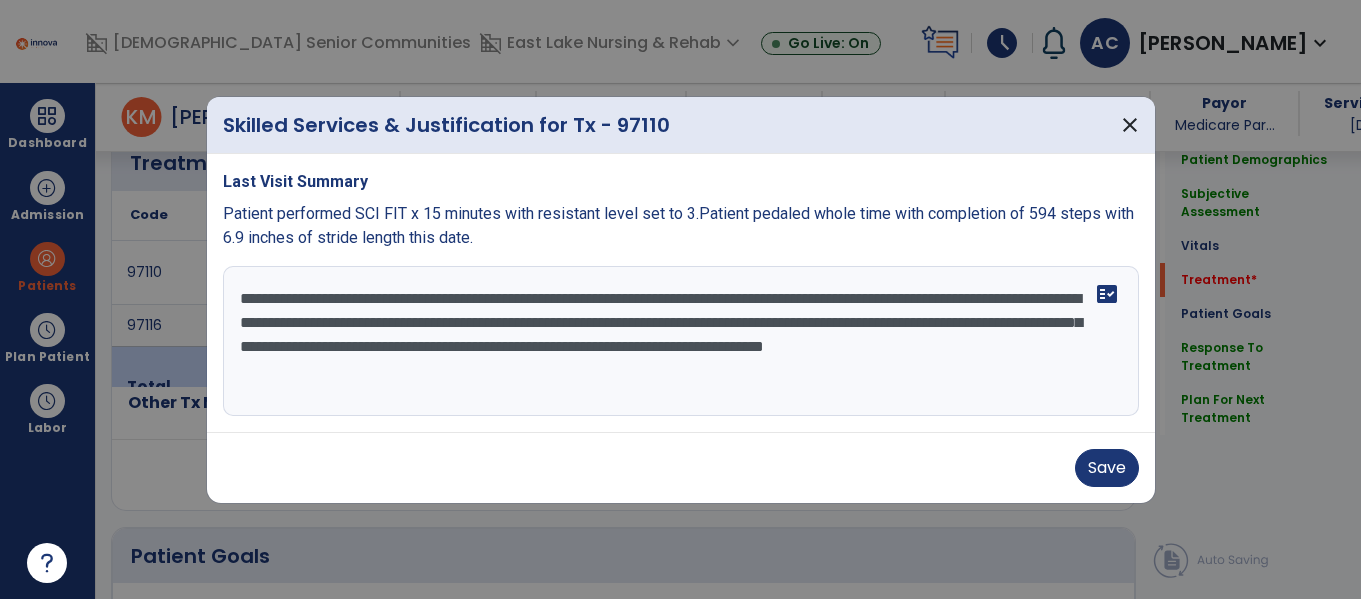 click on "**********" at bounding box center (681, 341) 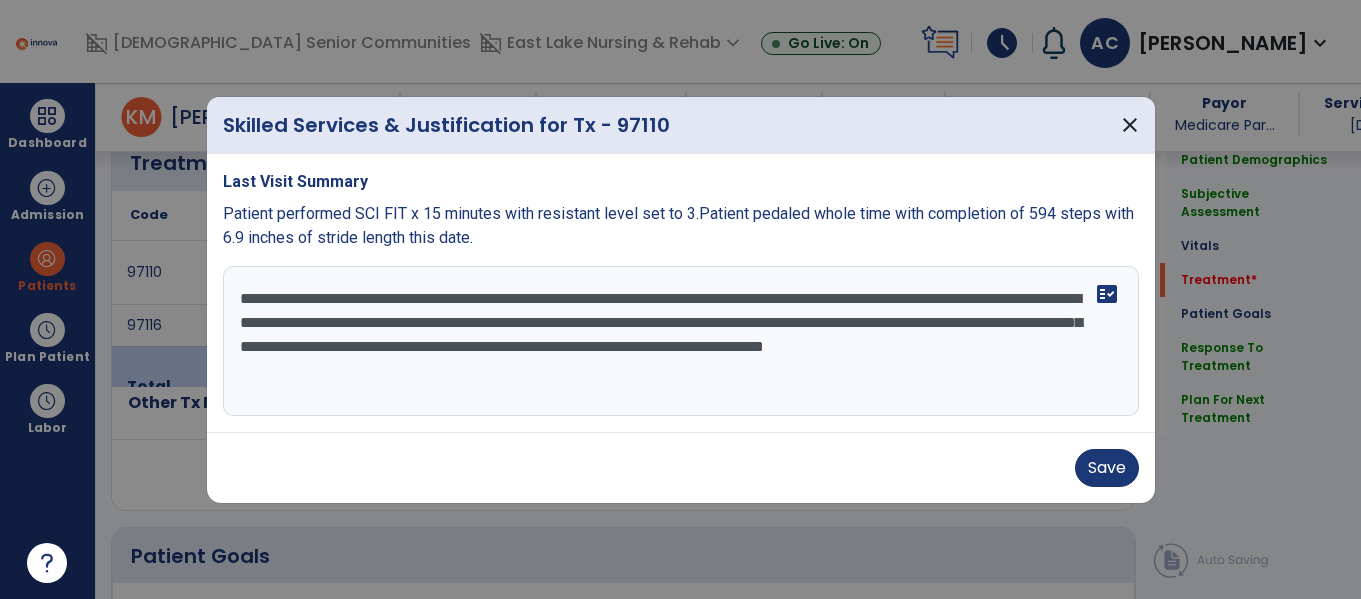 click on "**********" at bounding box center [681, 341] 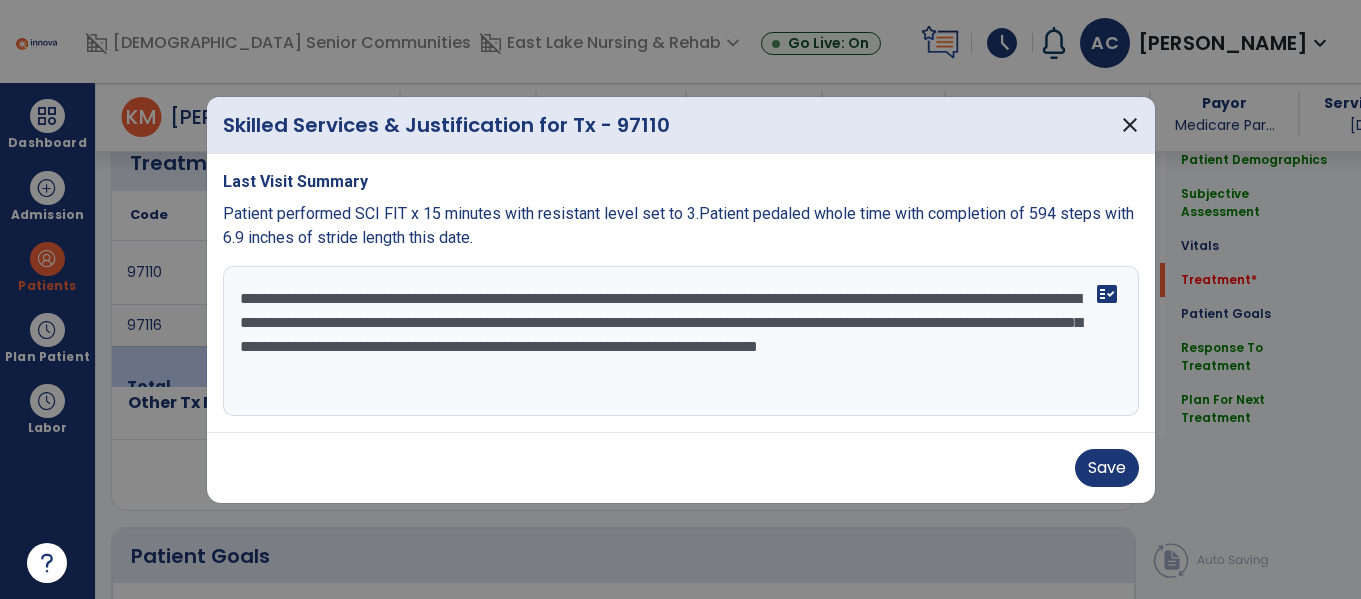 type on "**********" 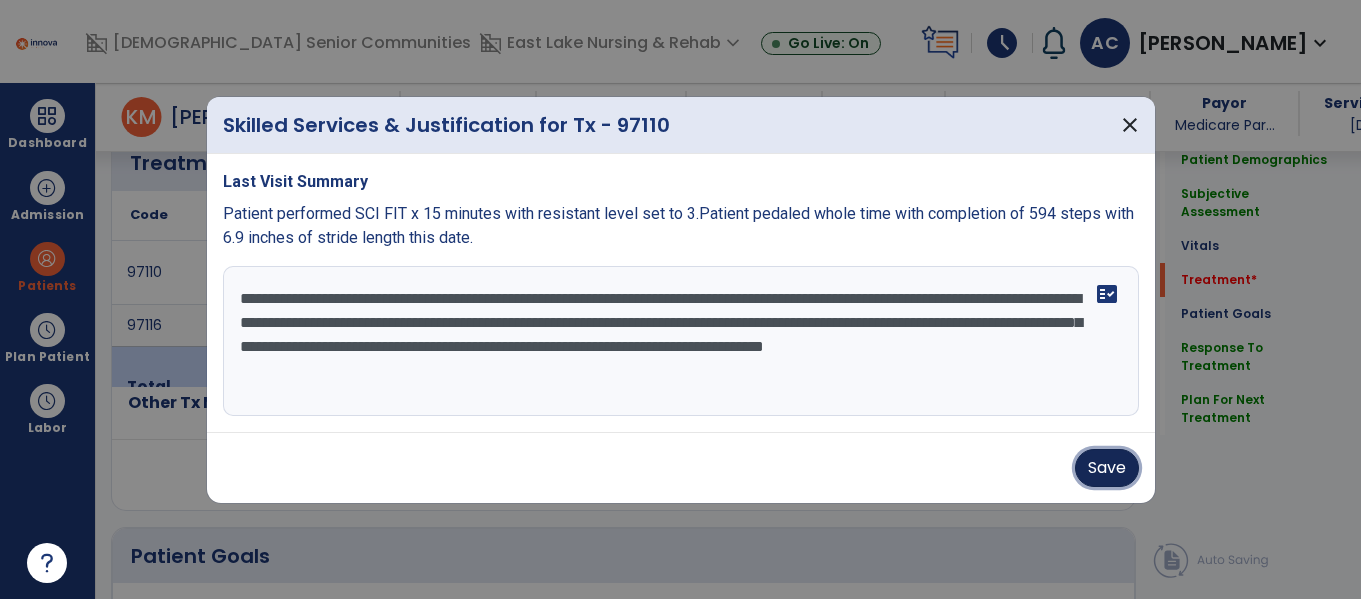 click on "Save" at bounding box center [1107, 468] 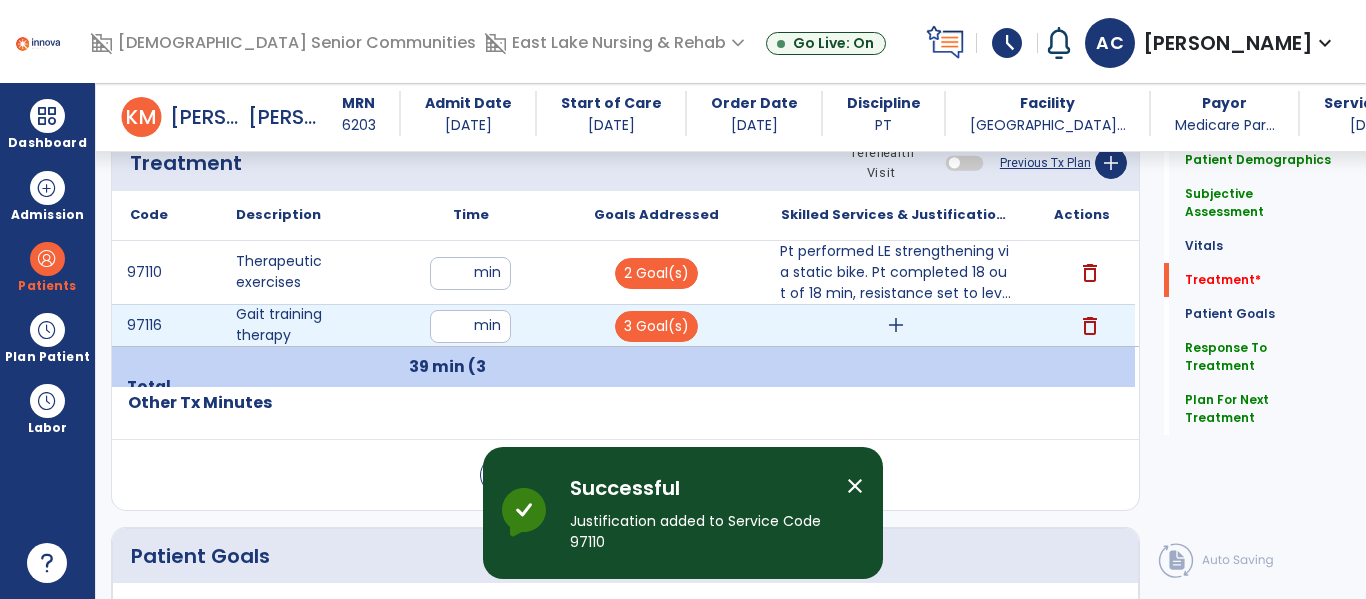 click on "add" at bounding box center (896, 325) 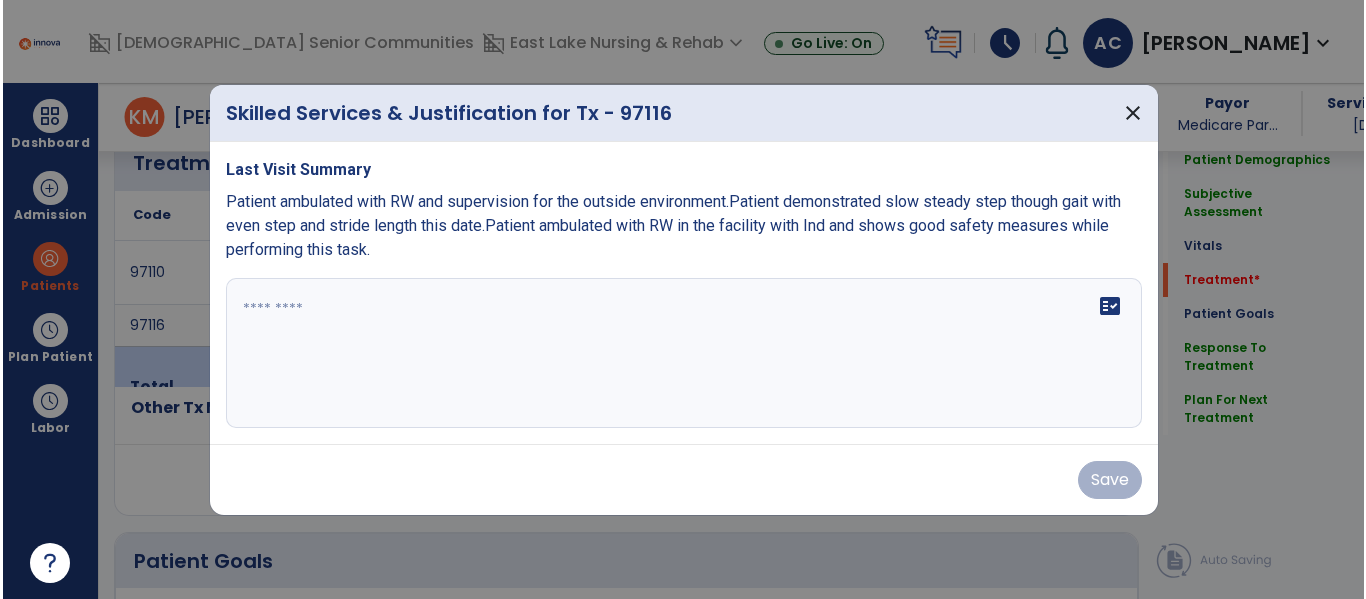 scroll, scrollTop: 1155, scrollLeft: 0, axis: vertical 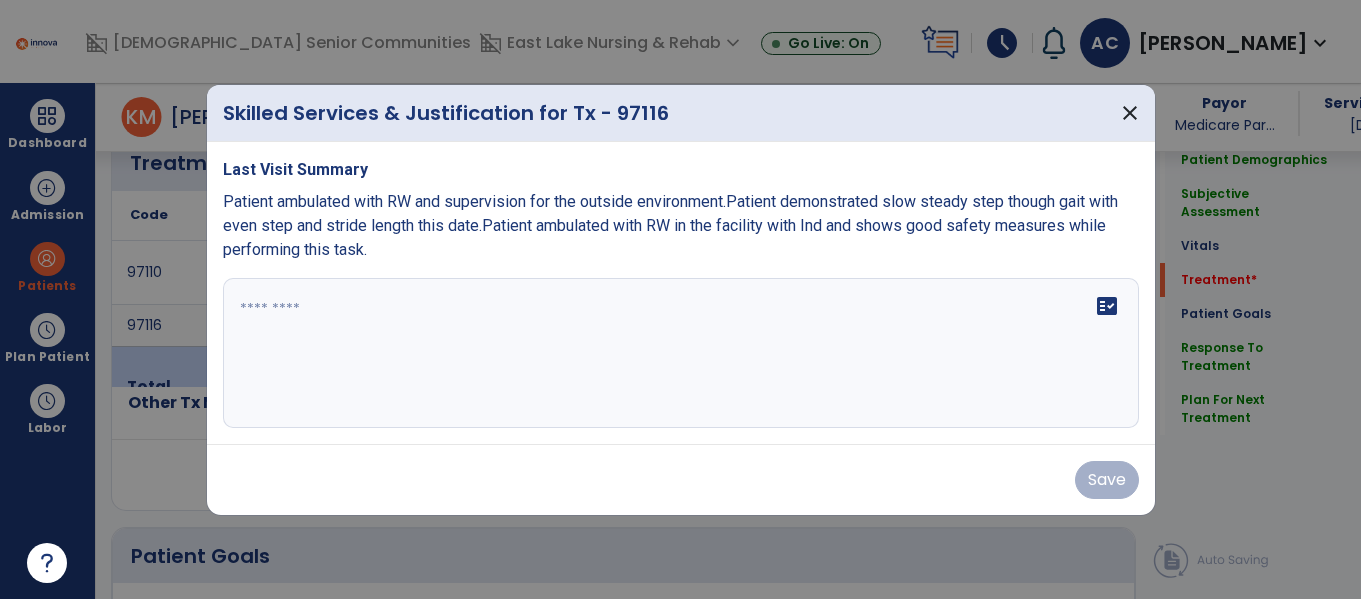 click at bounding box center (681, 353) 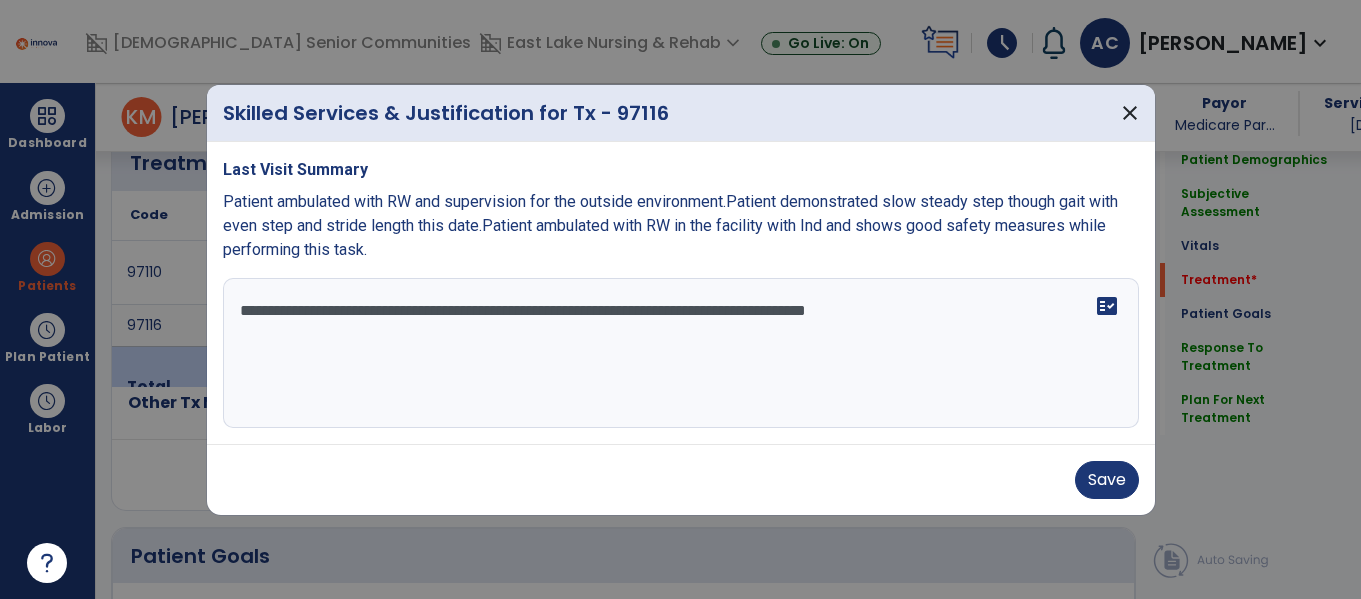 click on "**********" at bounding box center (681, 353) 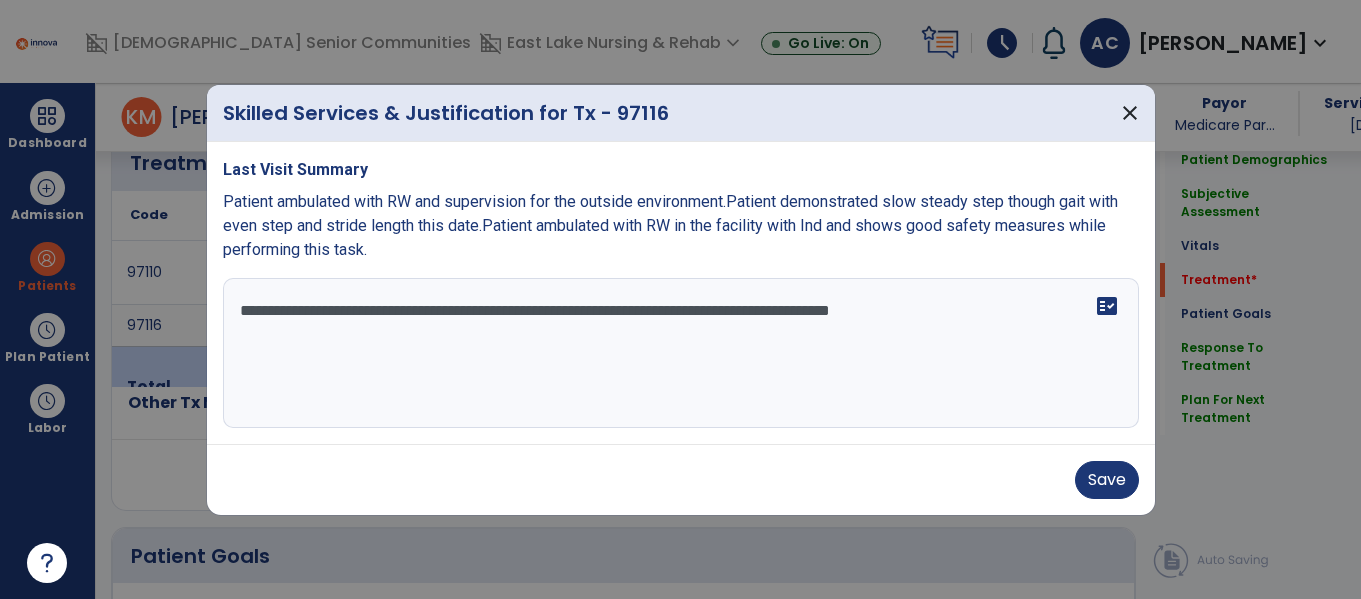 click on "**********" at bounding box center (681, 353) 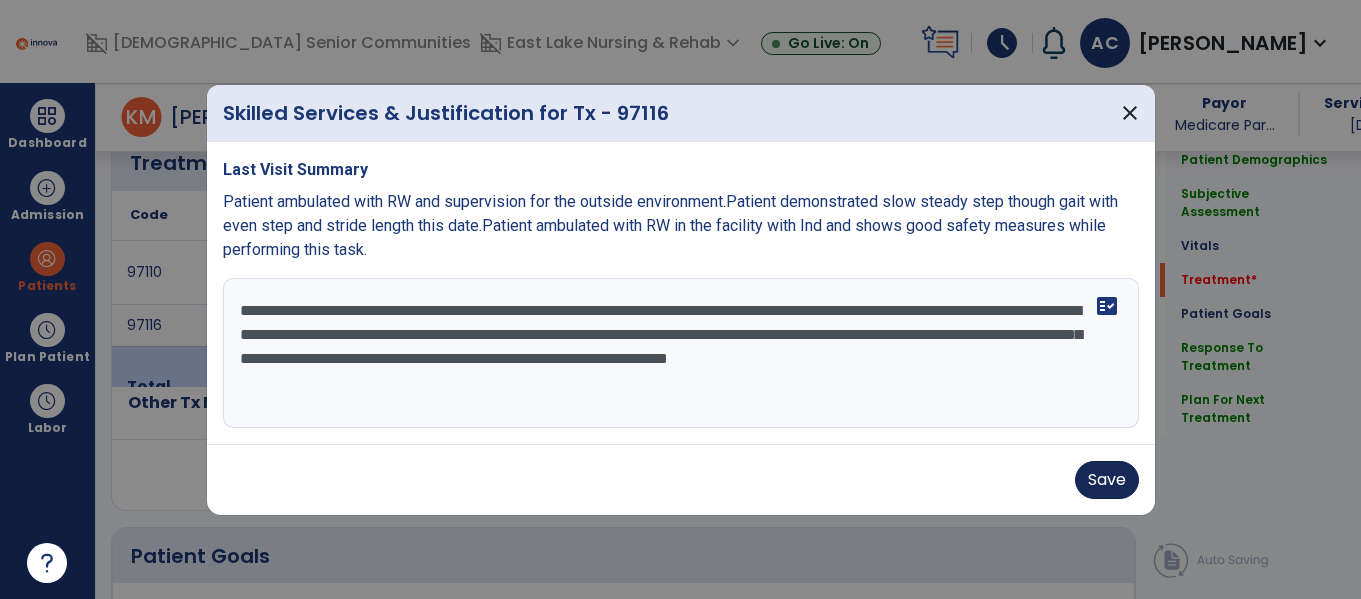 type on "**********" 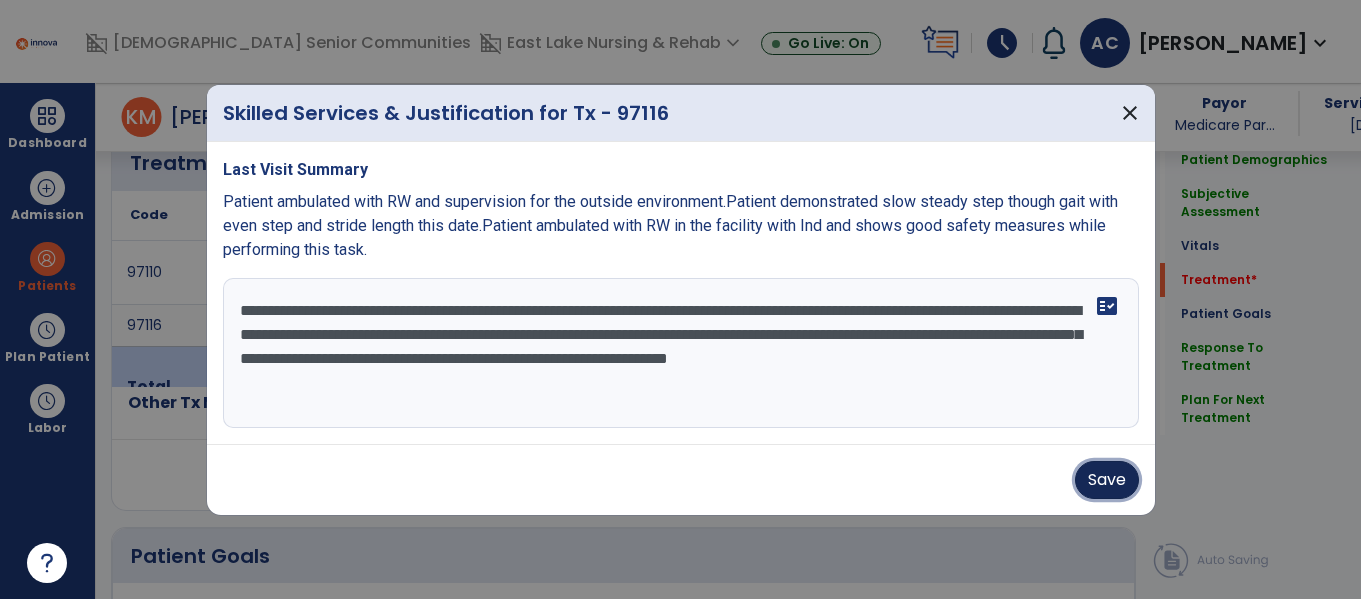 click on "Save" at bounding box center (1107, 480) 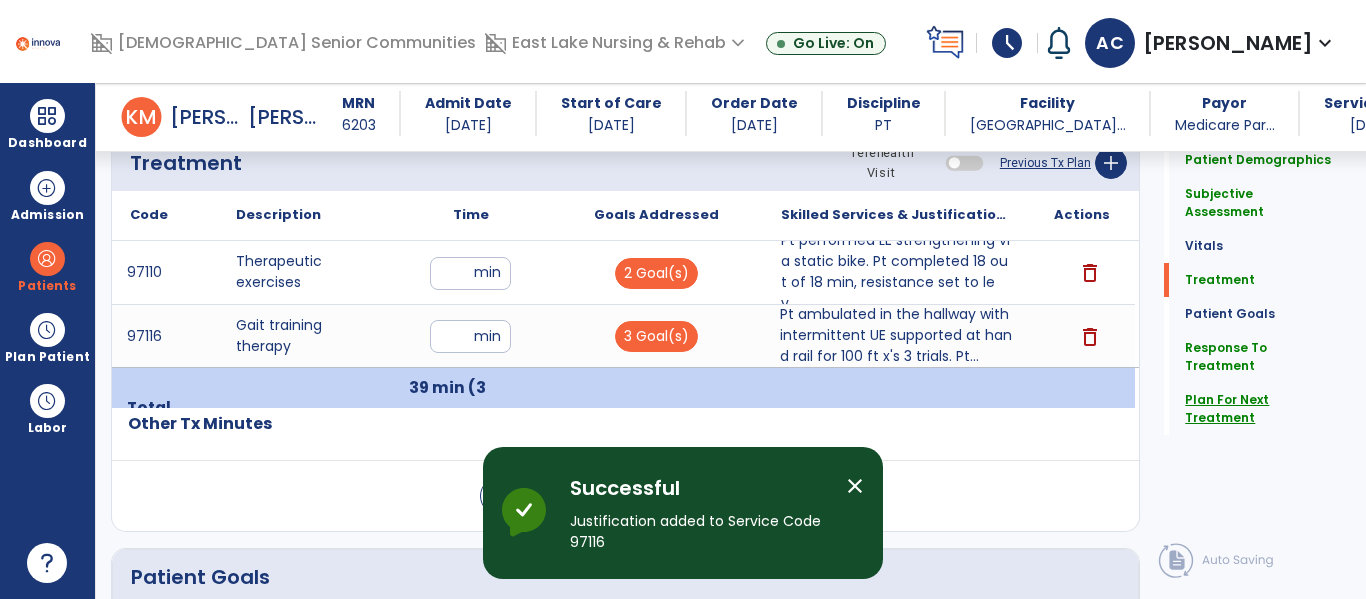 click on "Plan For Next Treatment" 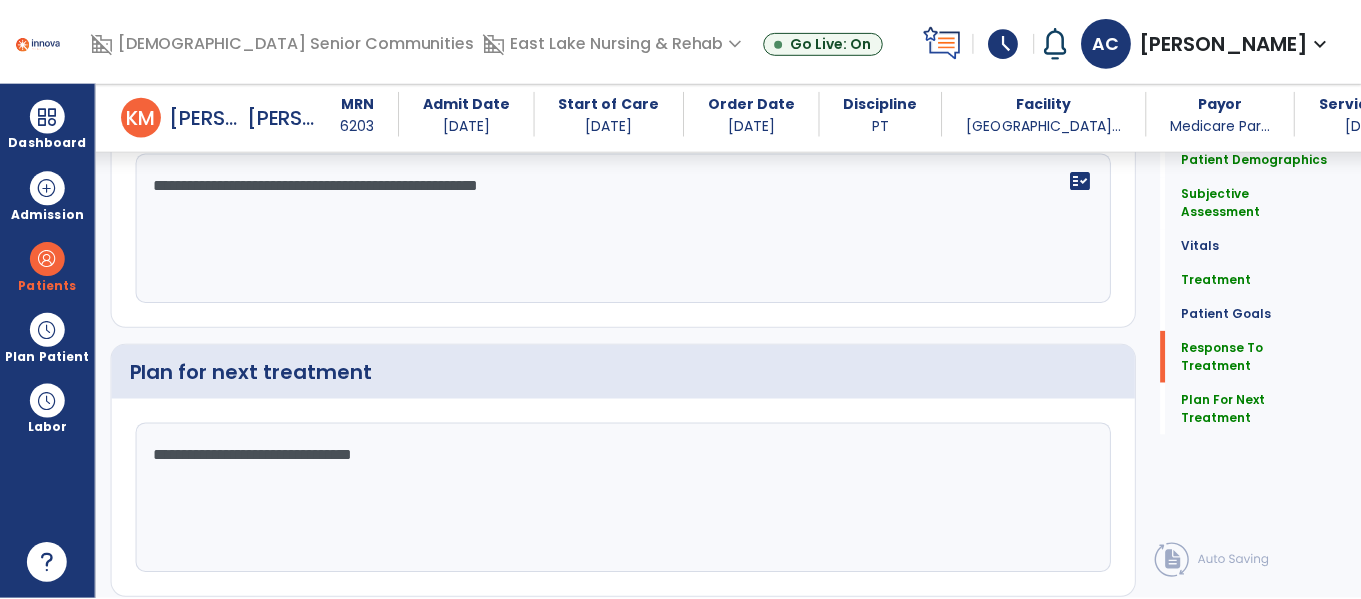 scroll, scrollTop: 3402, scrollLeft: 0, axis: vertical 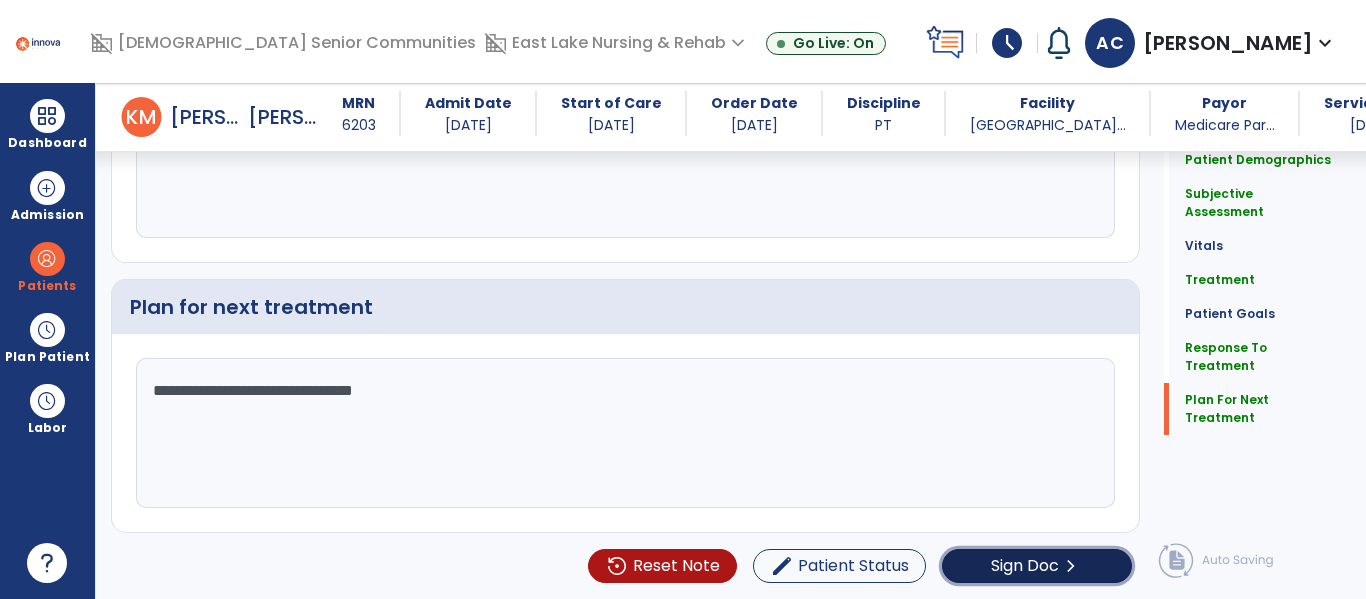 click on "Sign Doc  chevron_right" 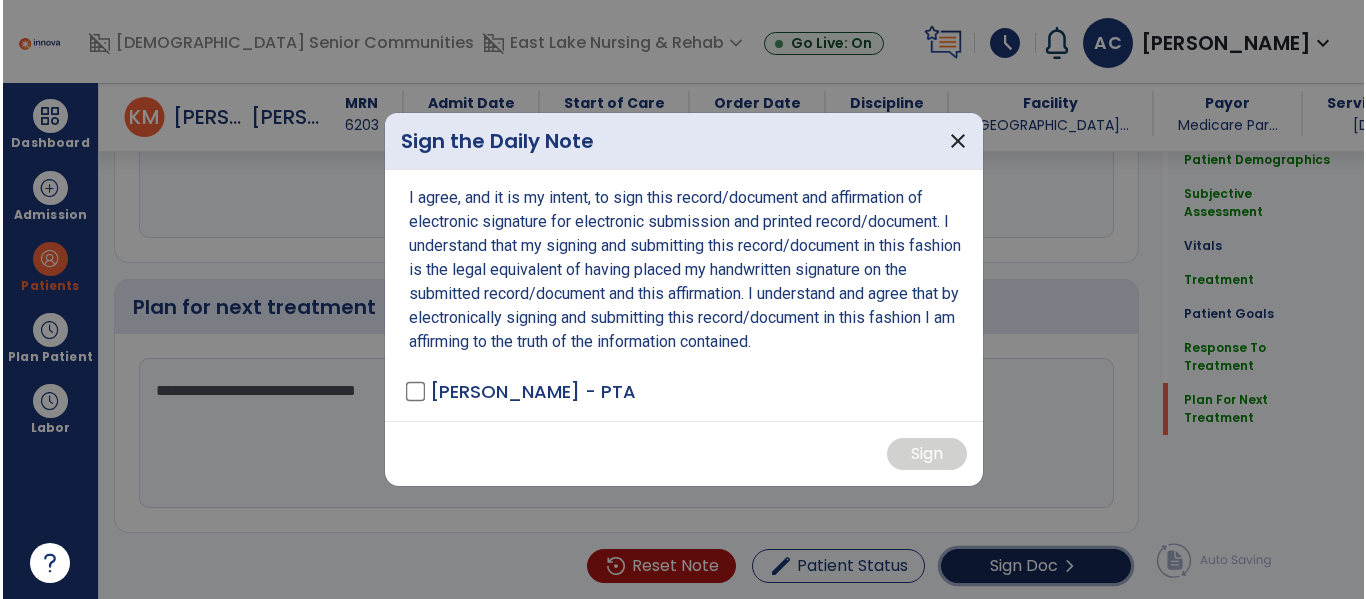 scroll, scrollTop: 3402, scrollLeft: 0, axis: vertical 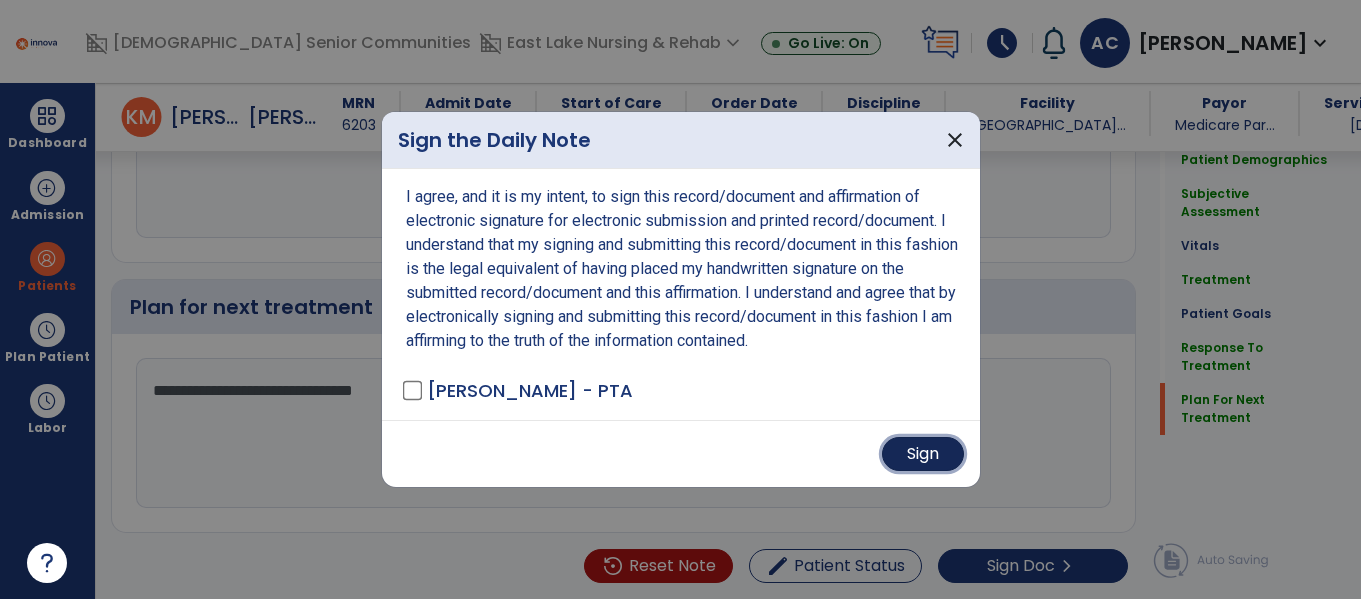 click on "Sign" at bounding box center [923, 454] 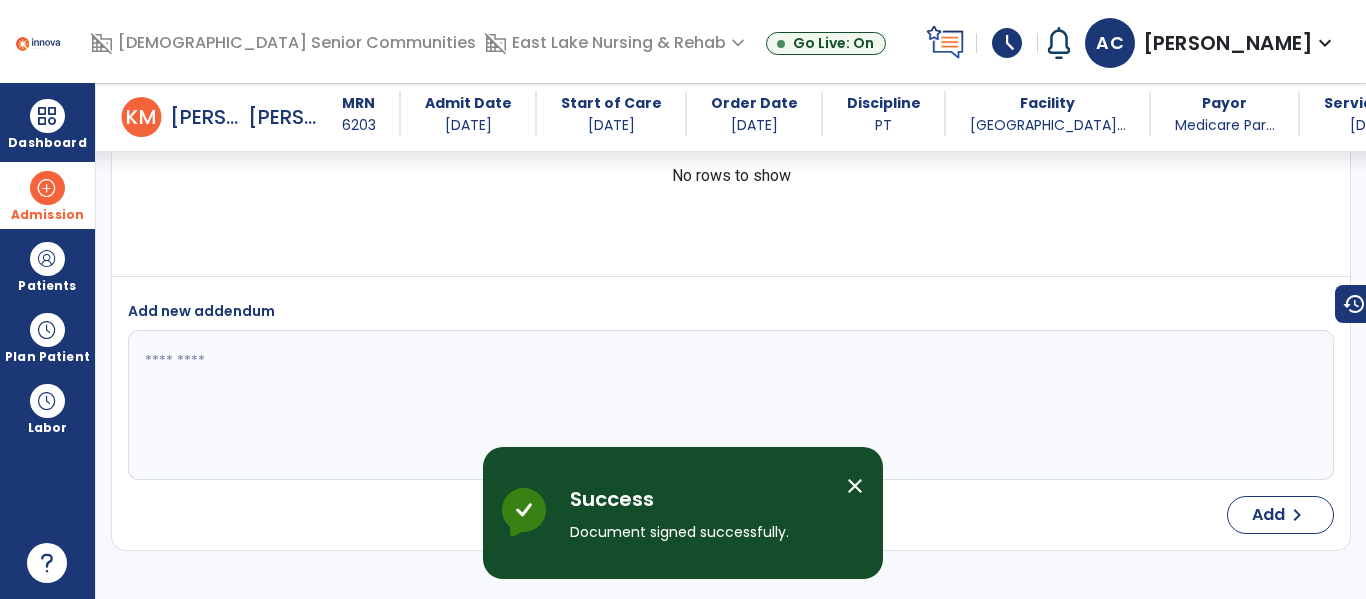 scroll, scrollTop: 4954, scrollLeft: 0, axis: vertical 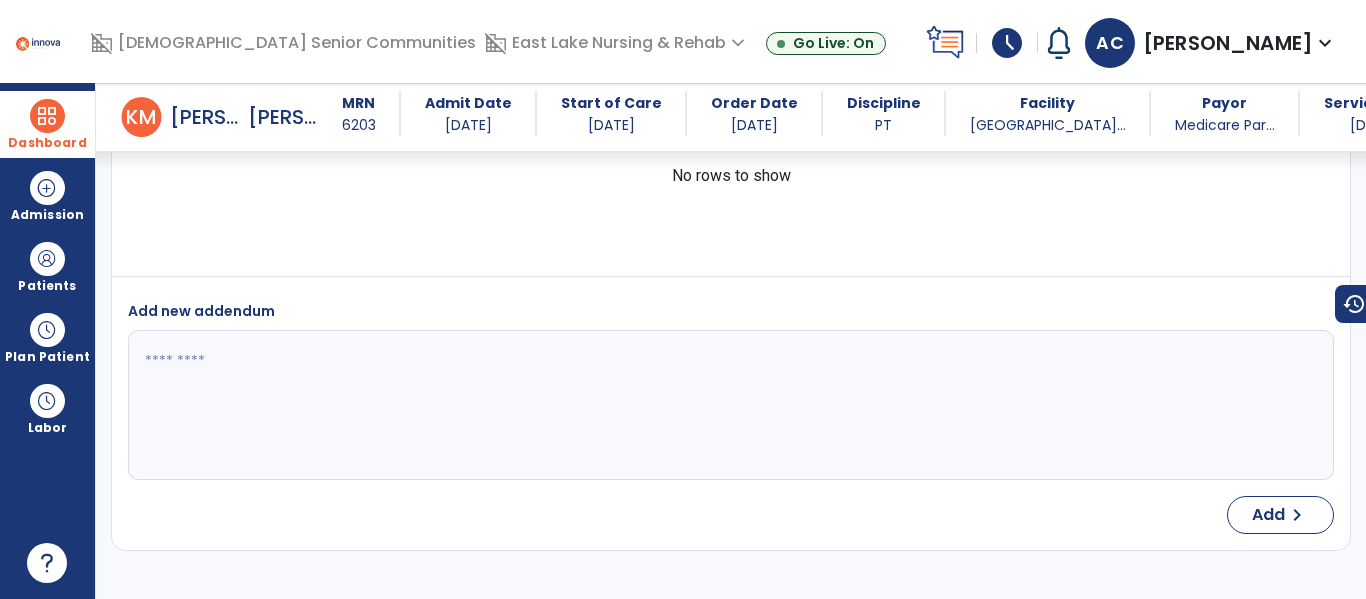click on "Dashboard" at bounding box center (47, 143) 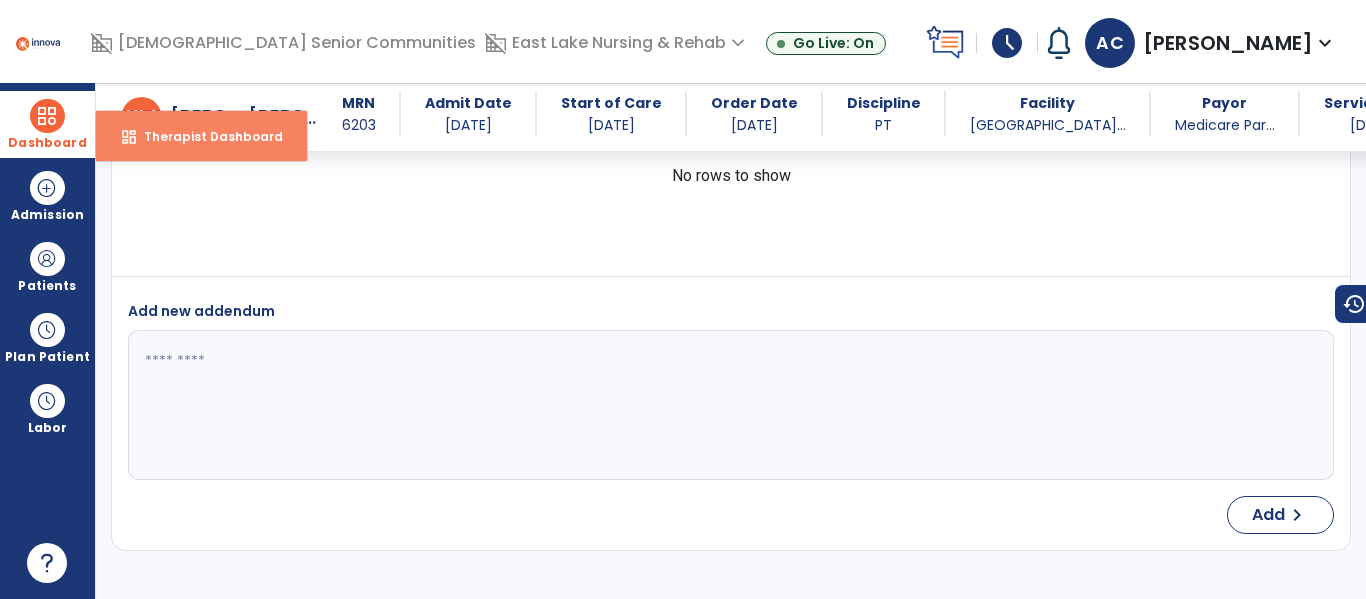 click on "Therapist Dashboard" at bounding box center (205, 136) 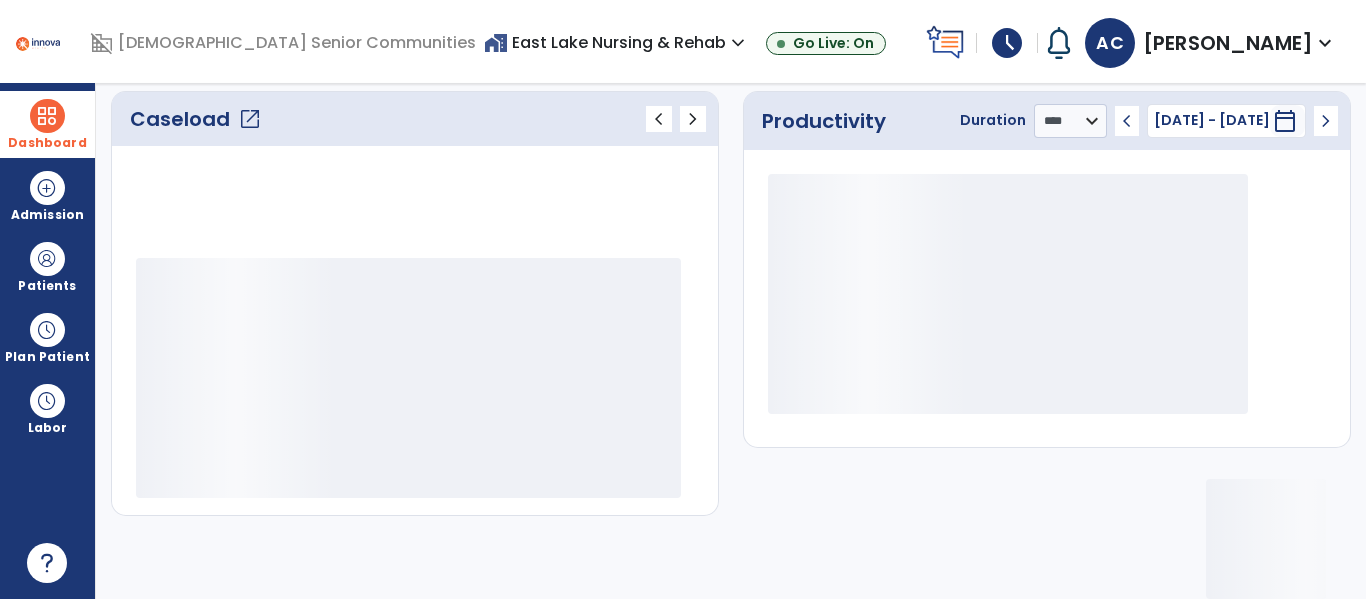 scroll, scrollTop: 276, scrollLeft: 0, axis: vertical 